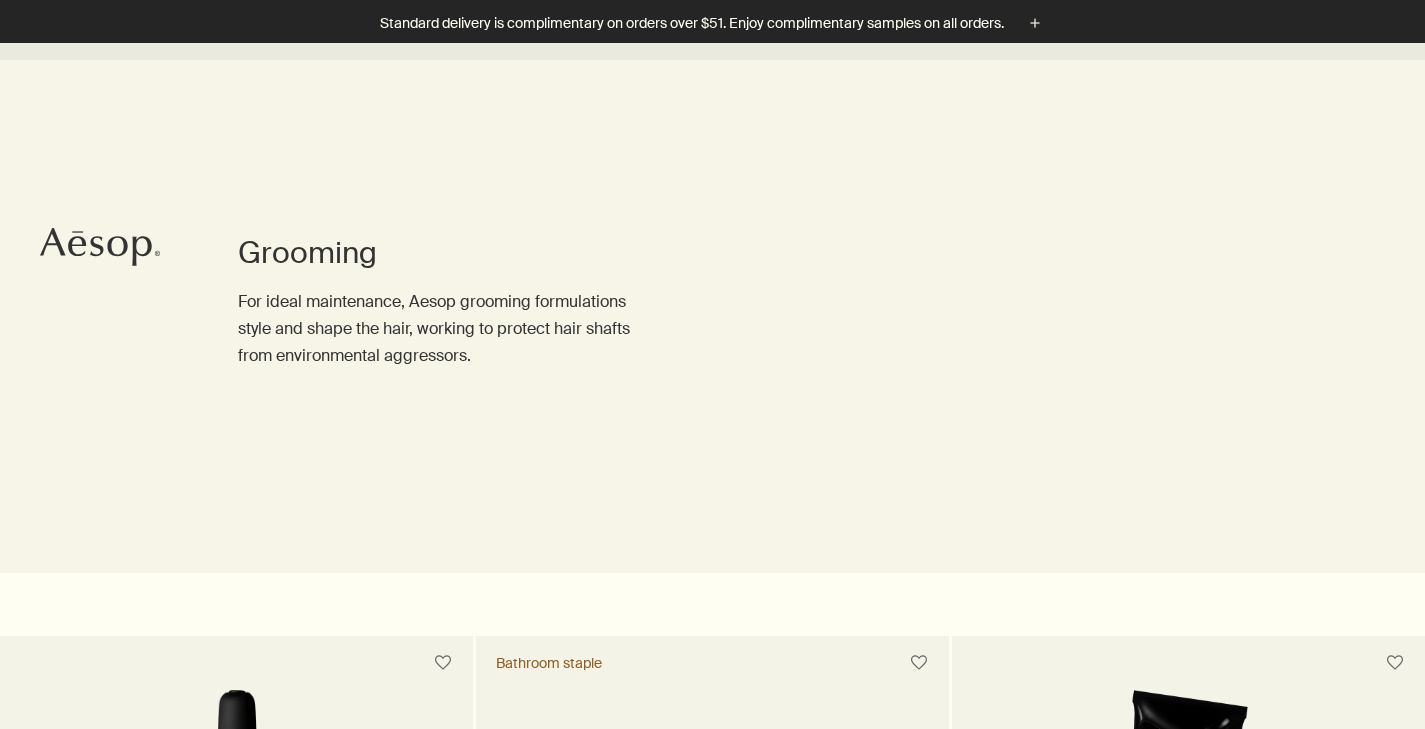 scroll, scrollTop: 649, scrollLeft: 0, axis: vertical 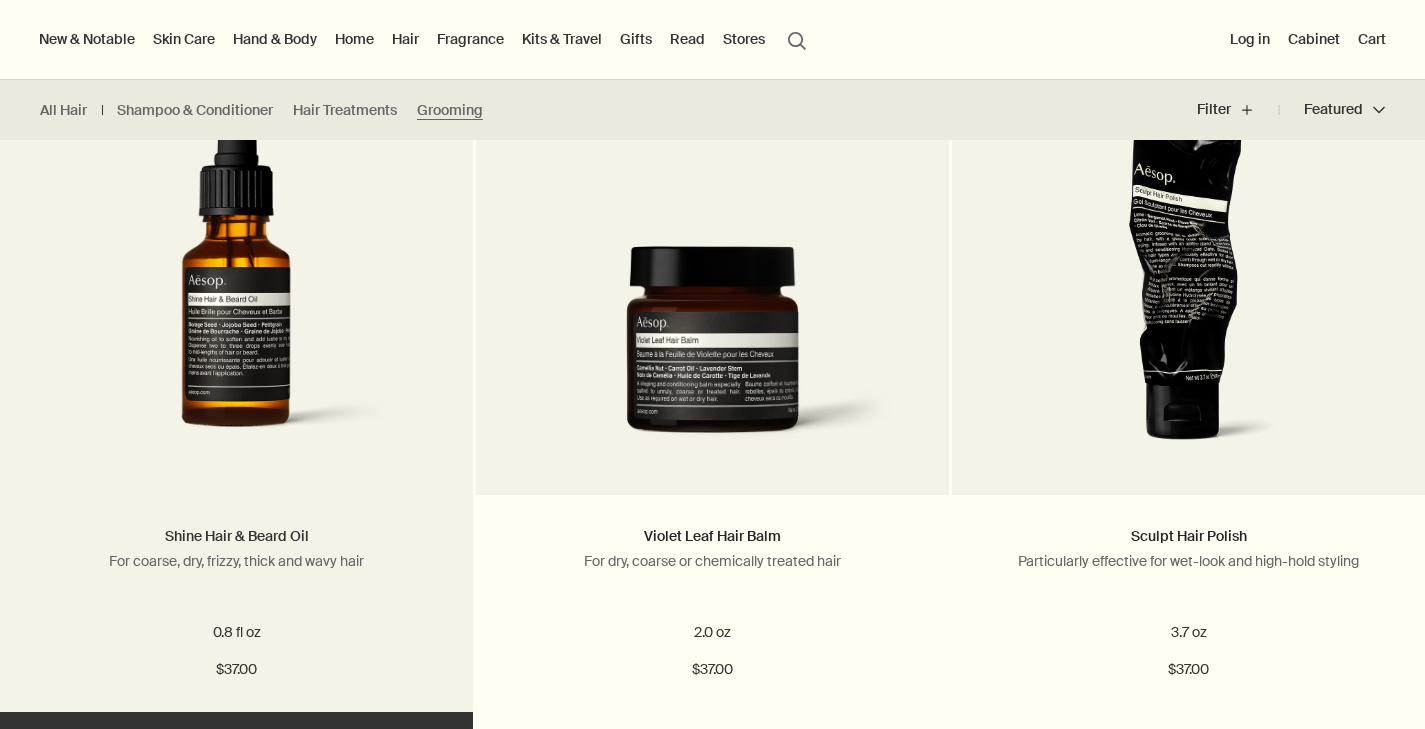 click on "Shine Hair & Beard Oil" at bounding box center [237, 536] 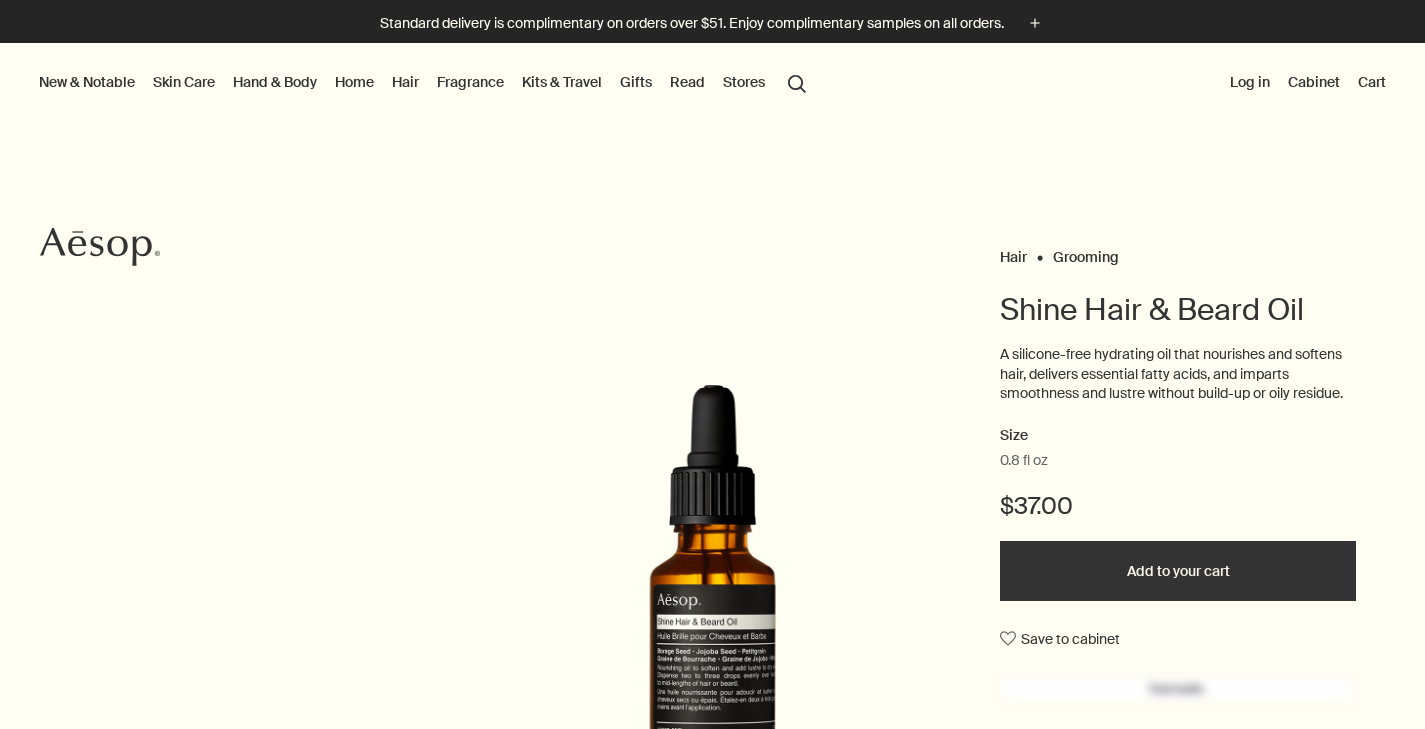 scroll, scrollTop: 0, scrollLeft: 0, axis: both 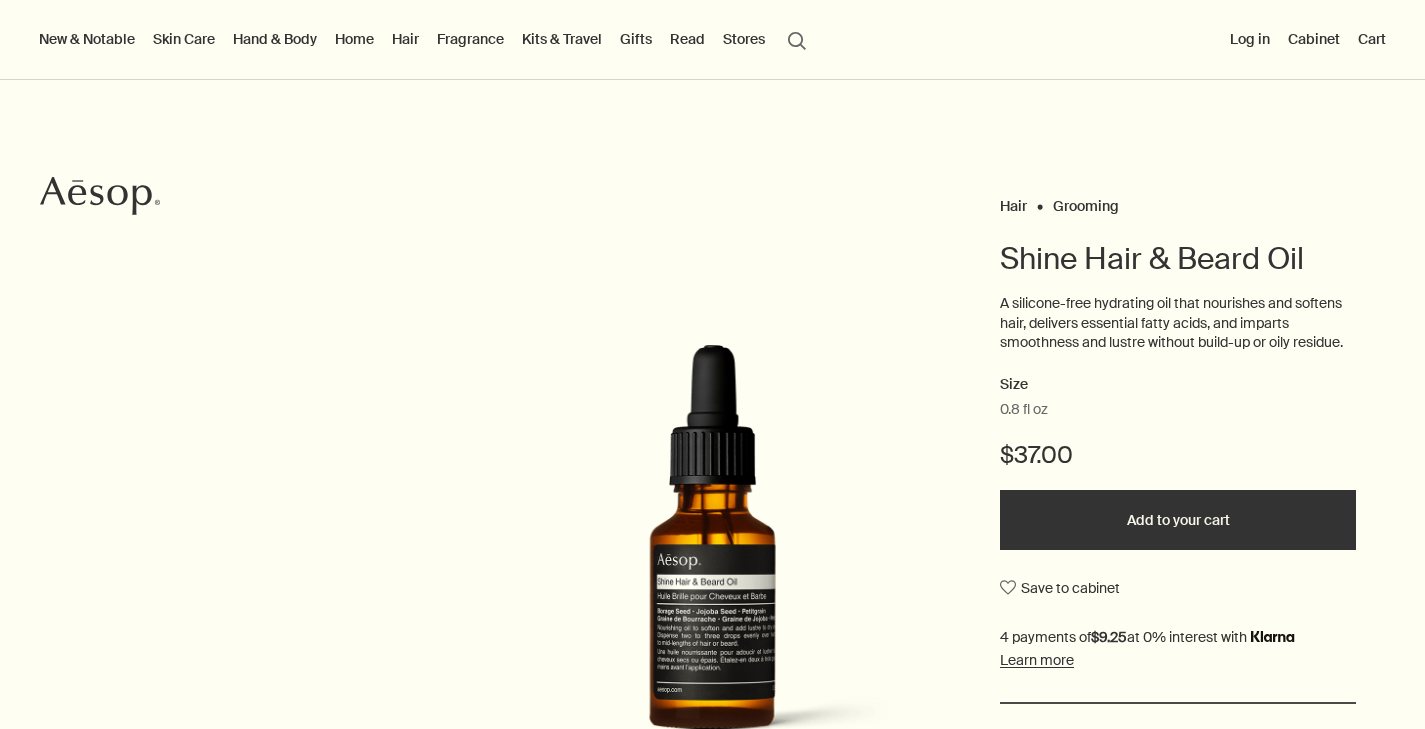 click on "Add to your cart" at bounding box center [1178, 520] 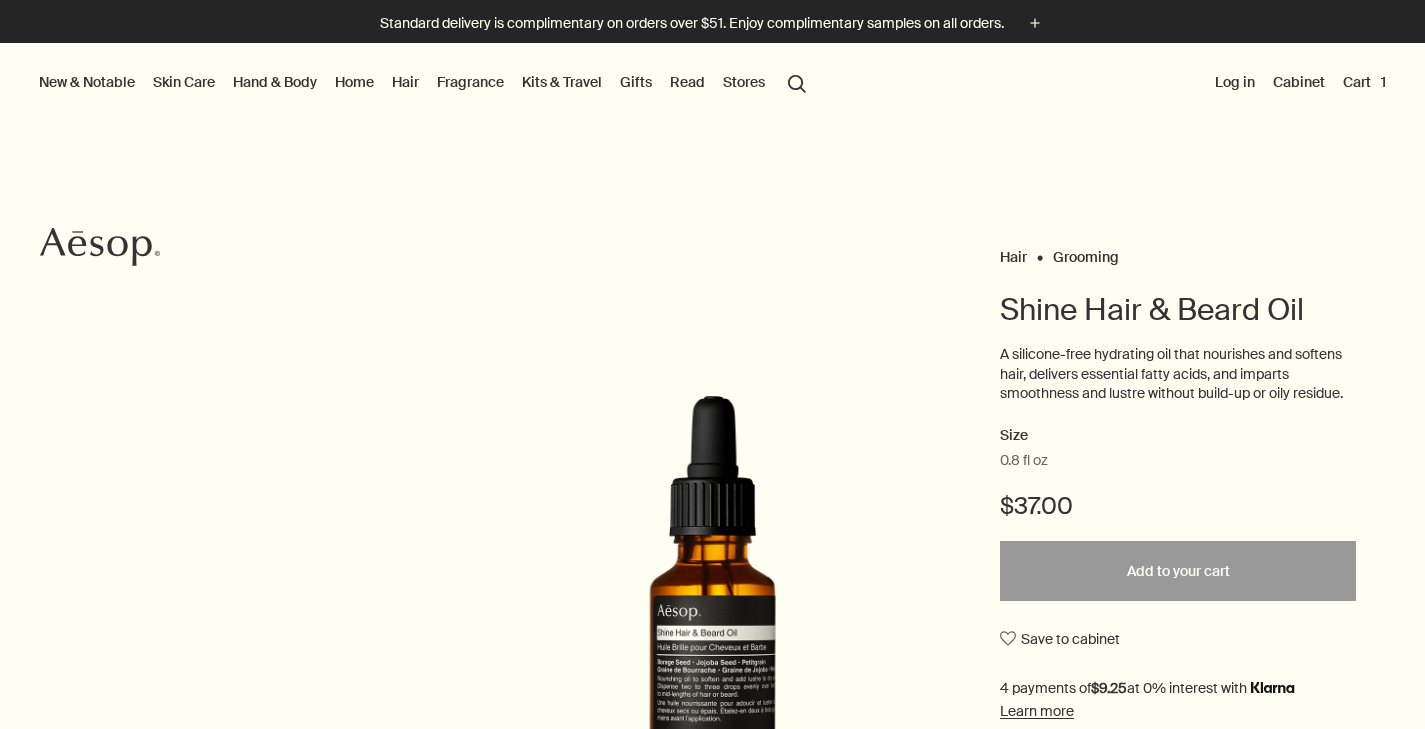scroll, scrollTop: 0, scrollLeft: 0, axis: both 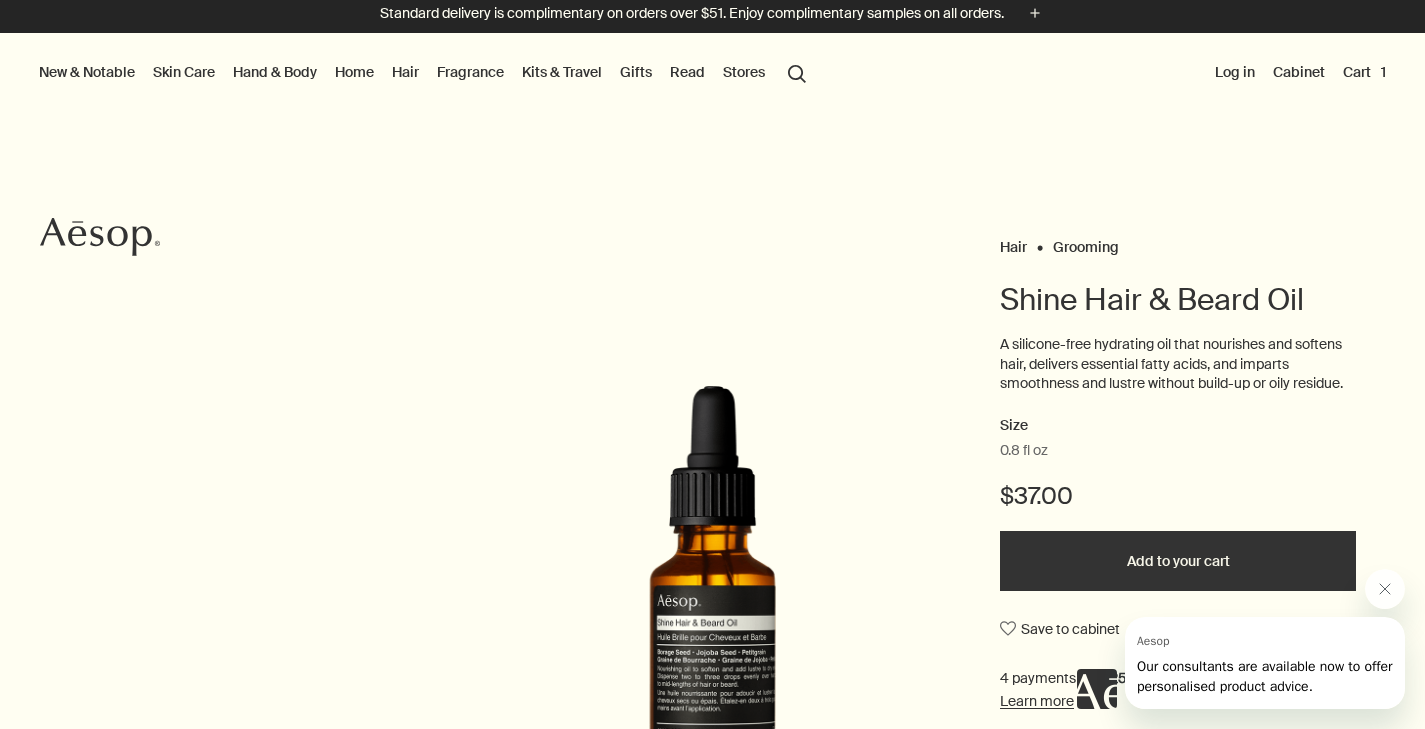 click on "search Search" at bounding box center (797, 72) 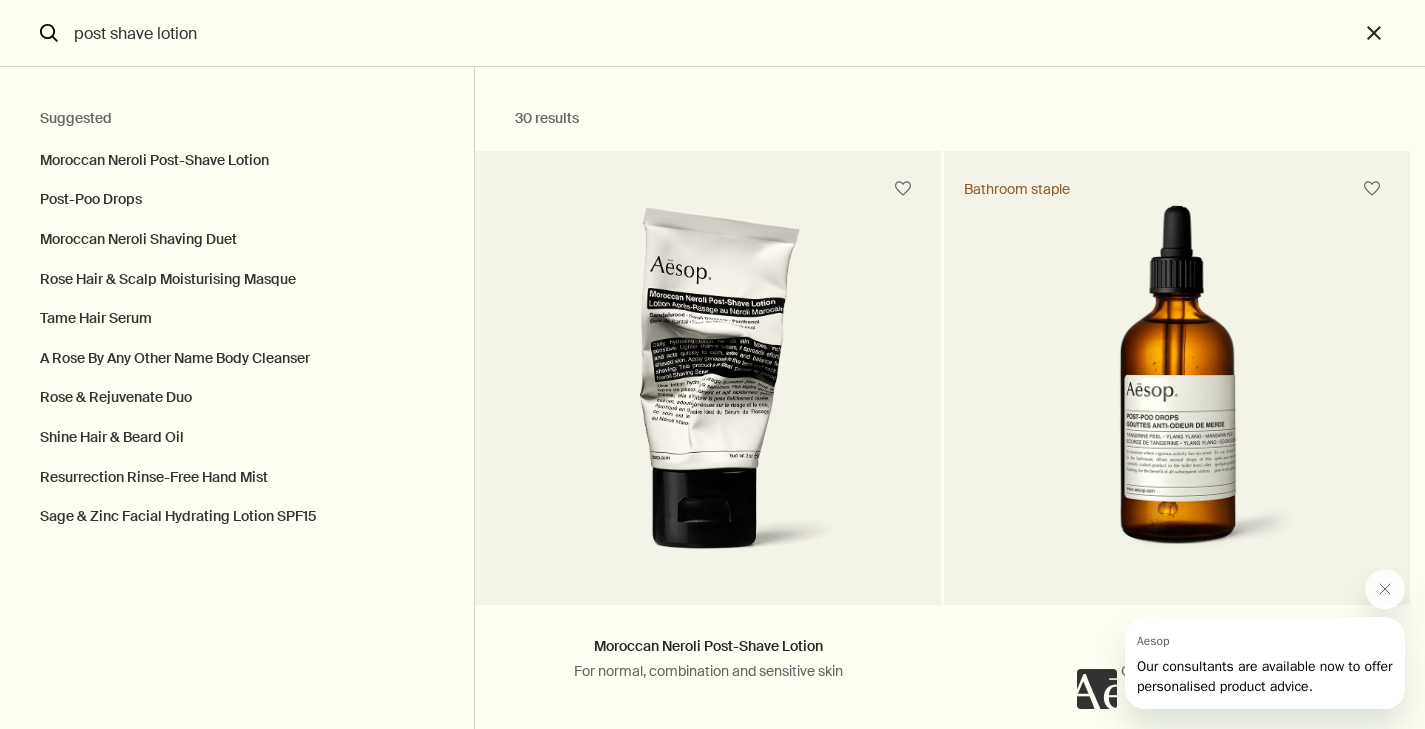 type on "post shave lotion" 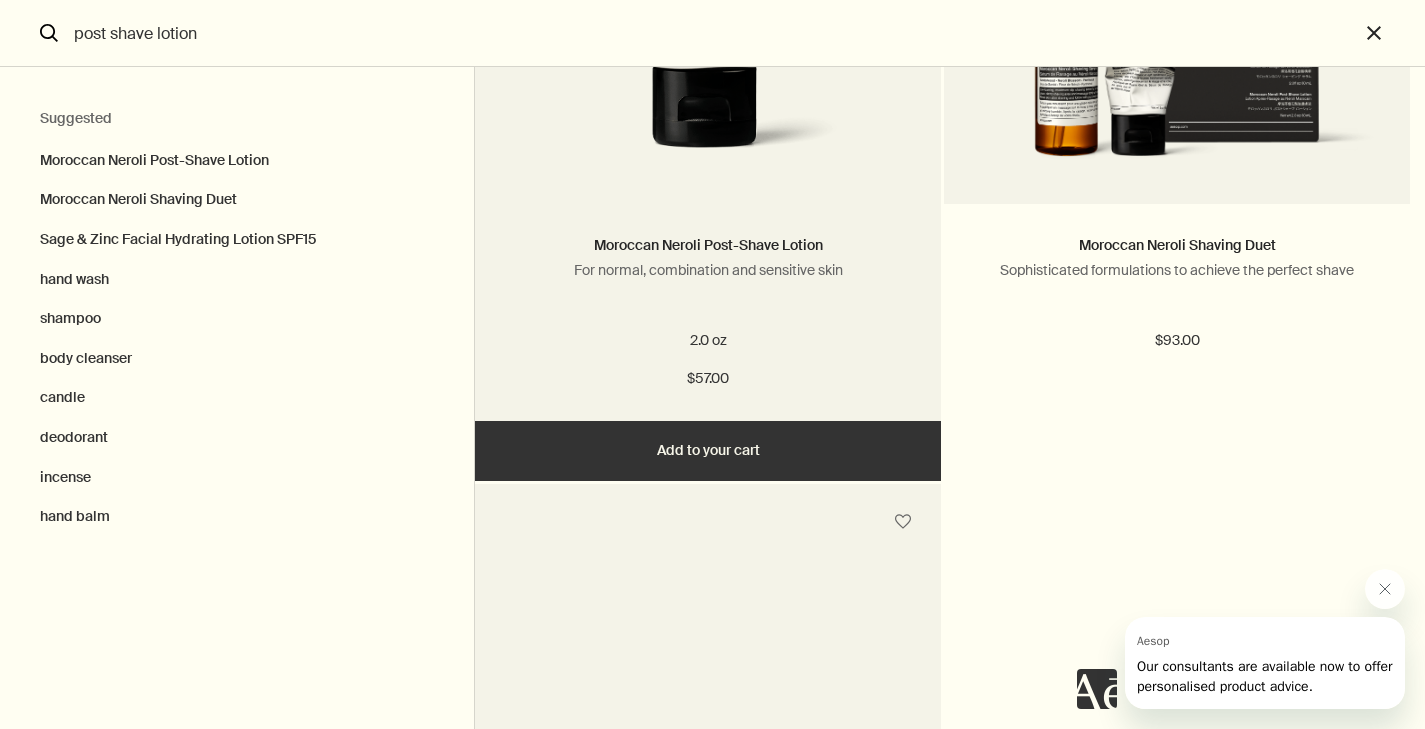 scroll, scrollTop: 391, scrollLeft: 0, axis: vertical 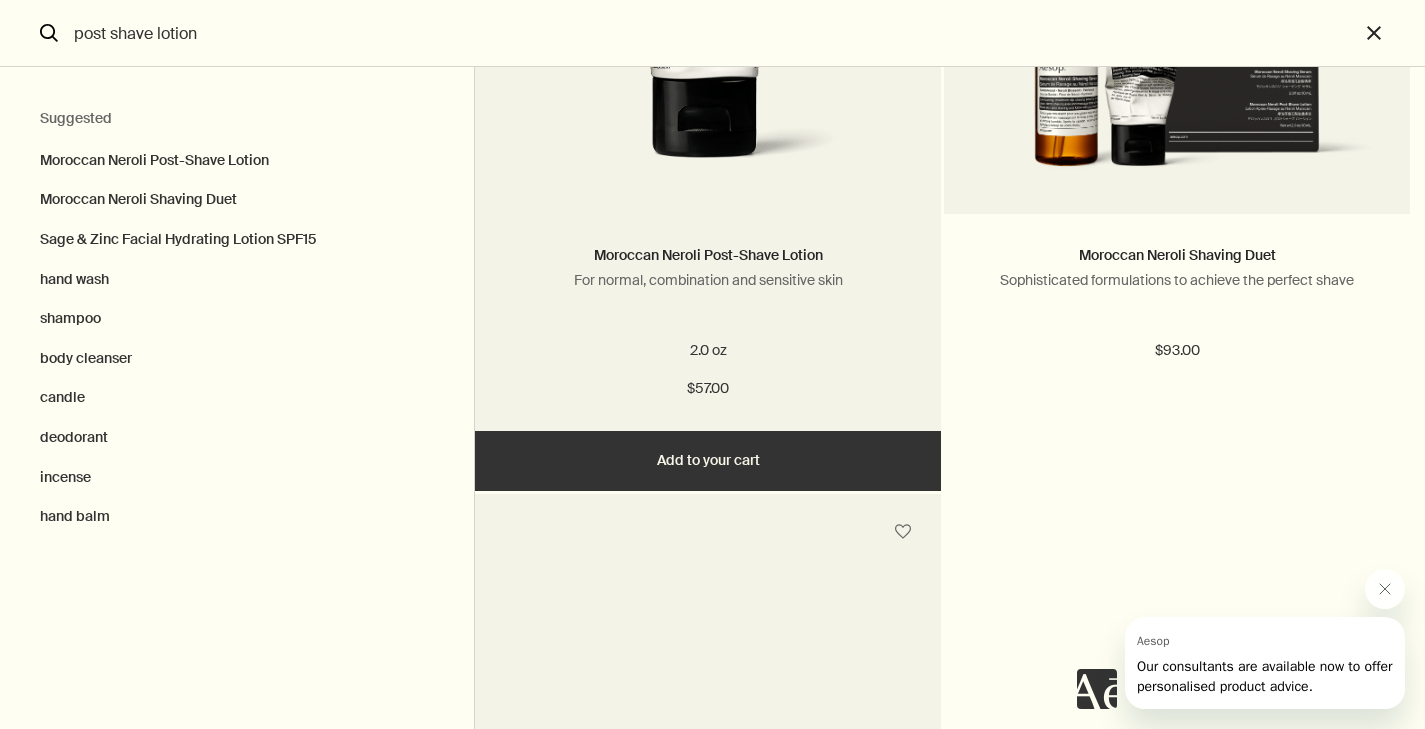 click on "Add Add to your cart" at bounding box center [708, 461] 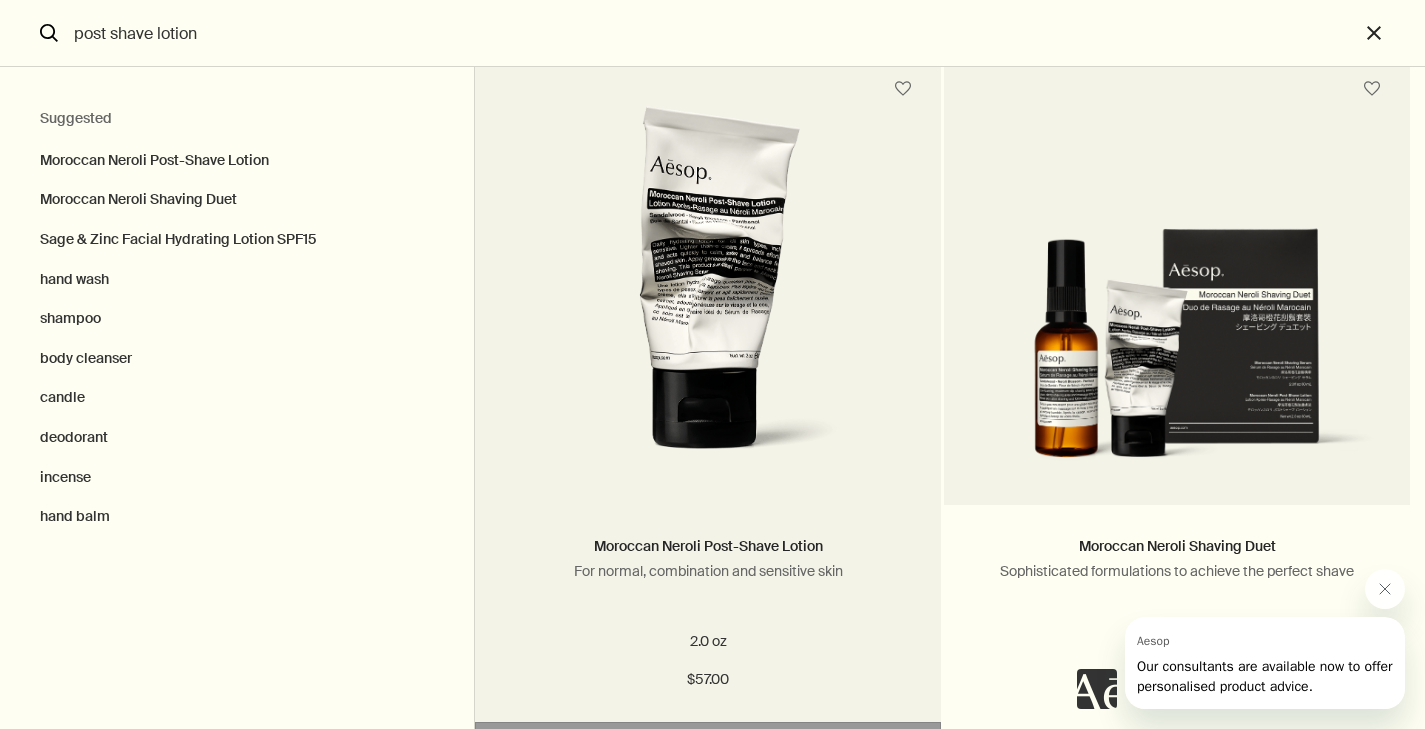 scroll, scrollTop: 105, scrollLeft: 0, axis: vertical 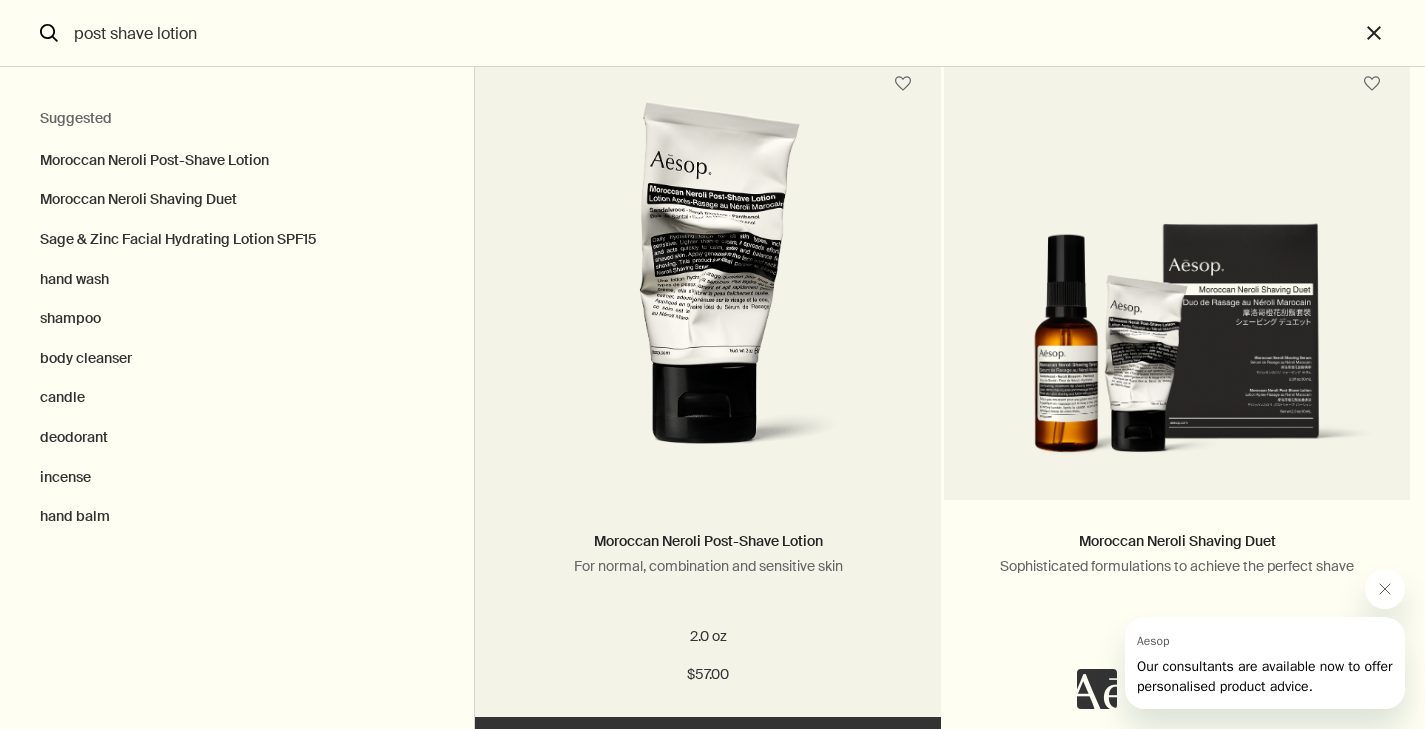 click at bounding box center (708, 285) 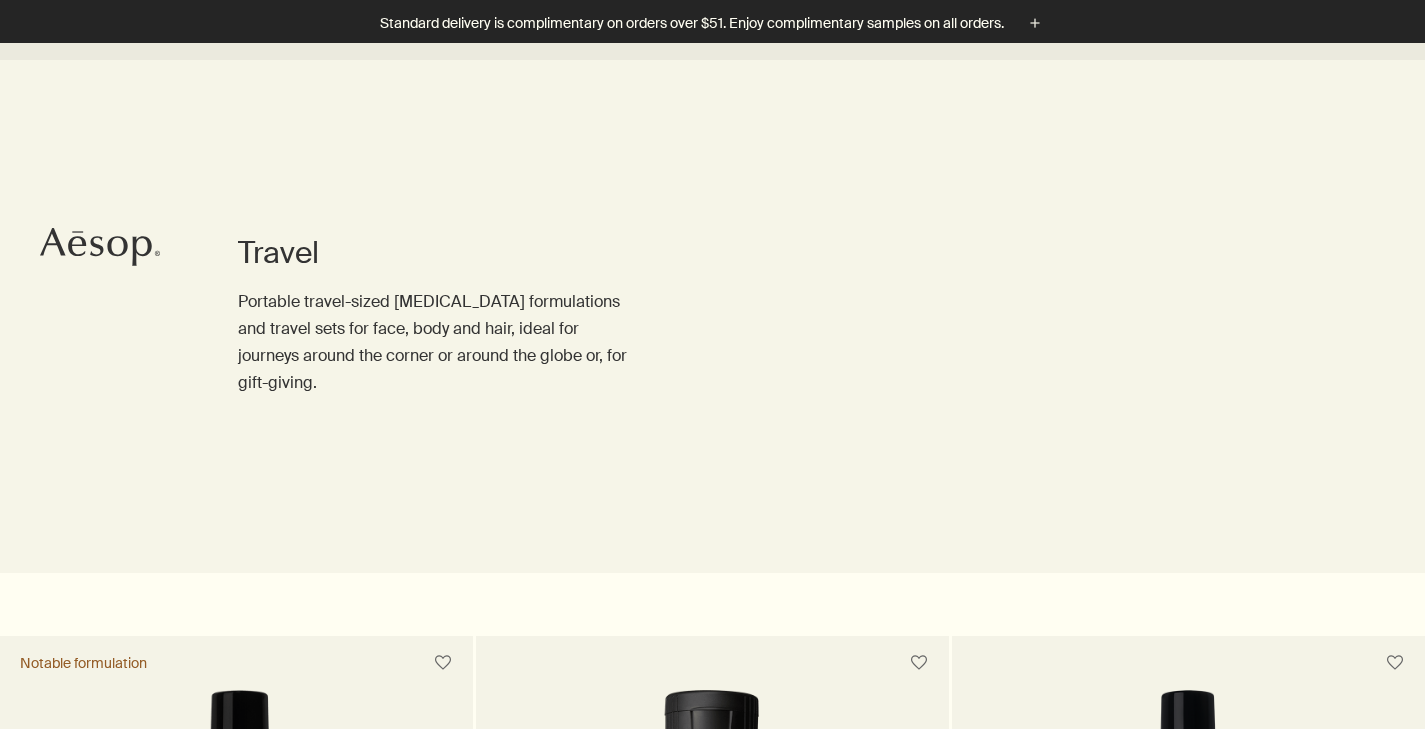 scroll, scrollTop: 2793, scrollLeft: 0, axis: vertical 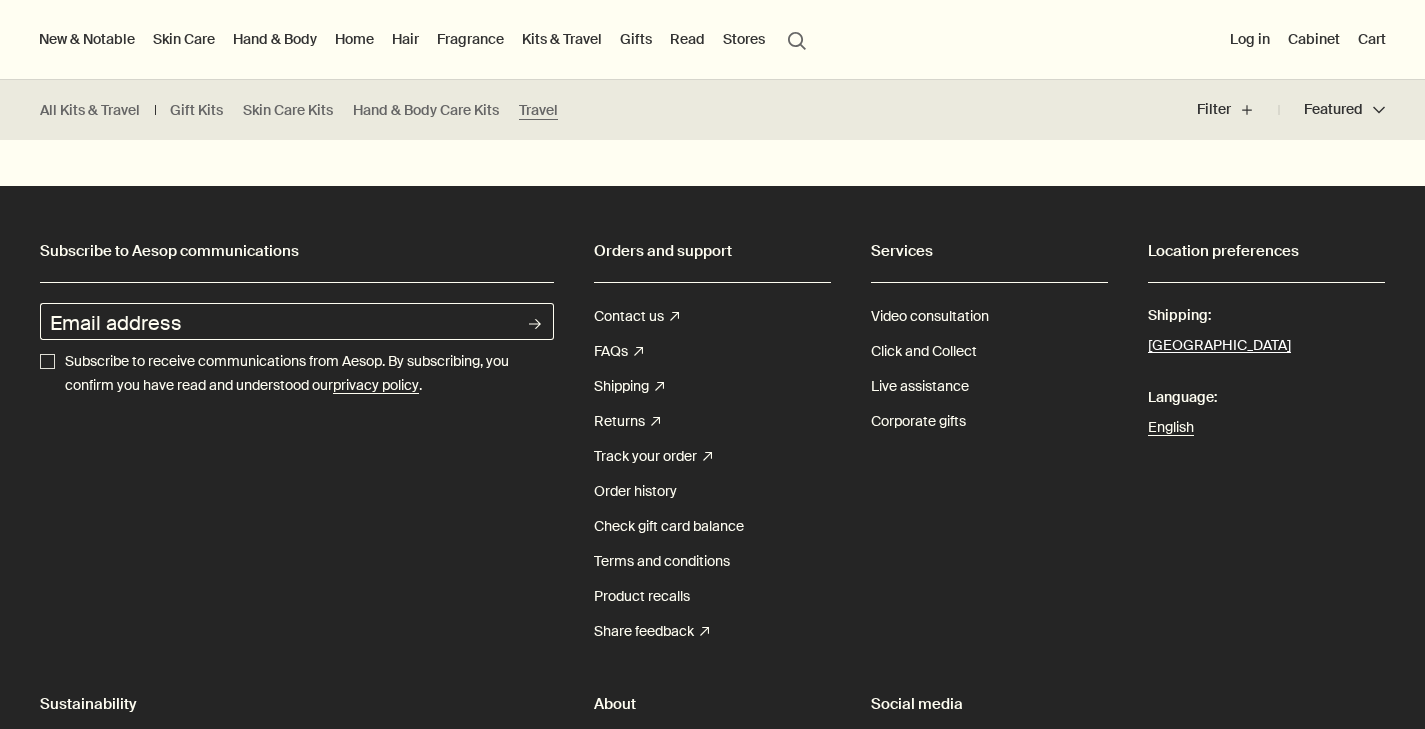 click on "United States" at bounding box center (1219, 346) 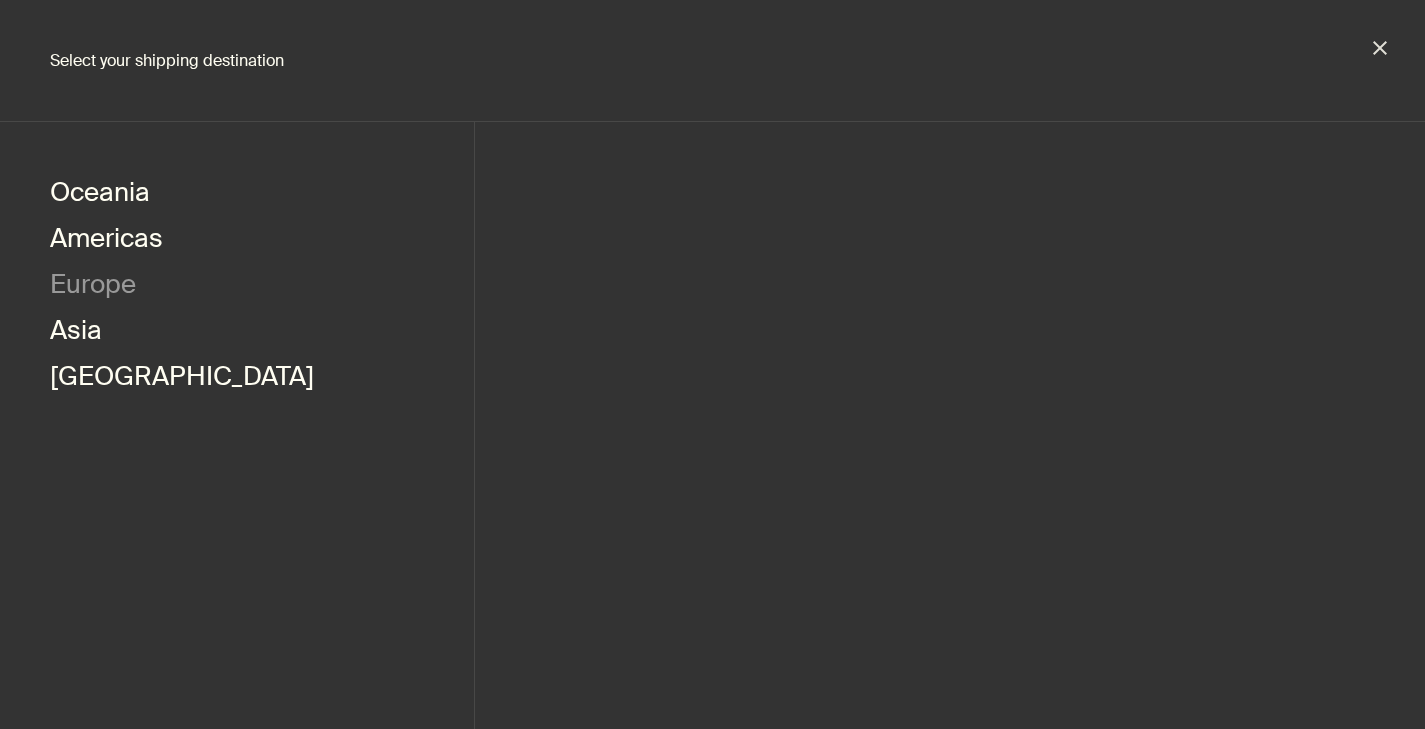 click on "Europe" at bounding box center (93, 287) 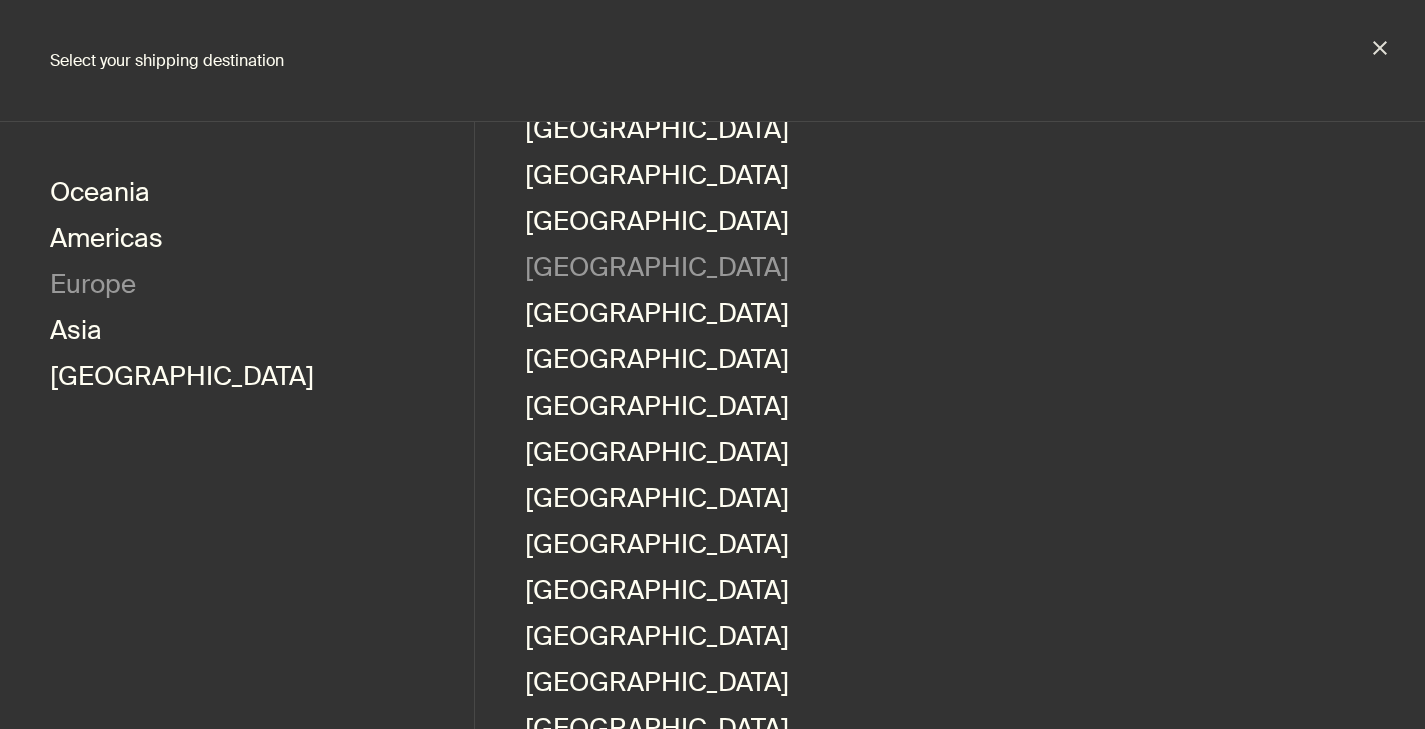 scroll, scrollTop: 376, scrollLeft: 0, axis: vertical 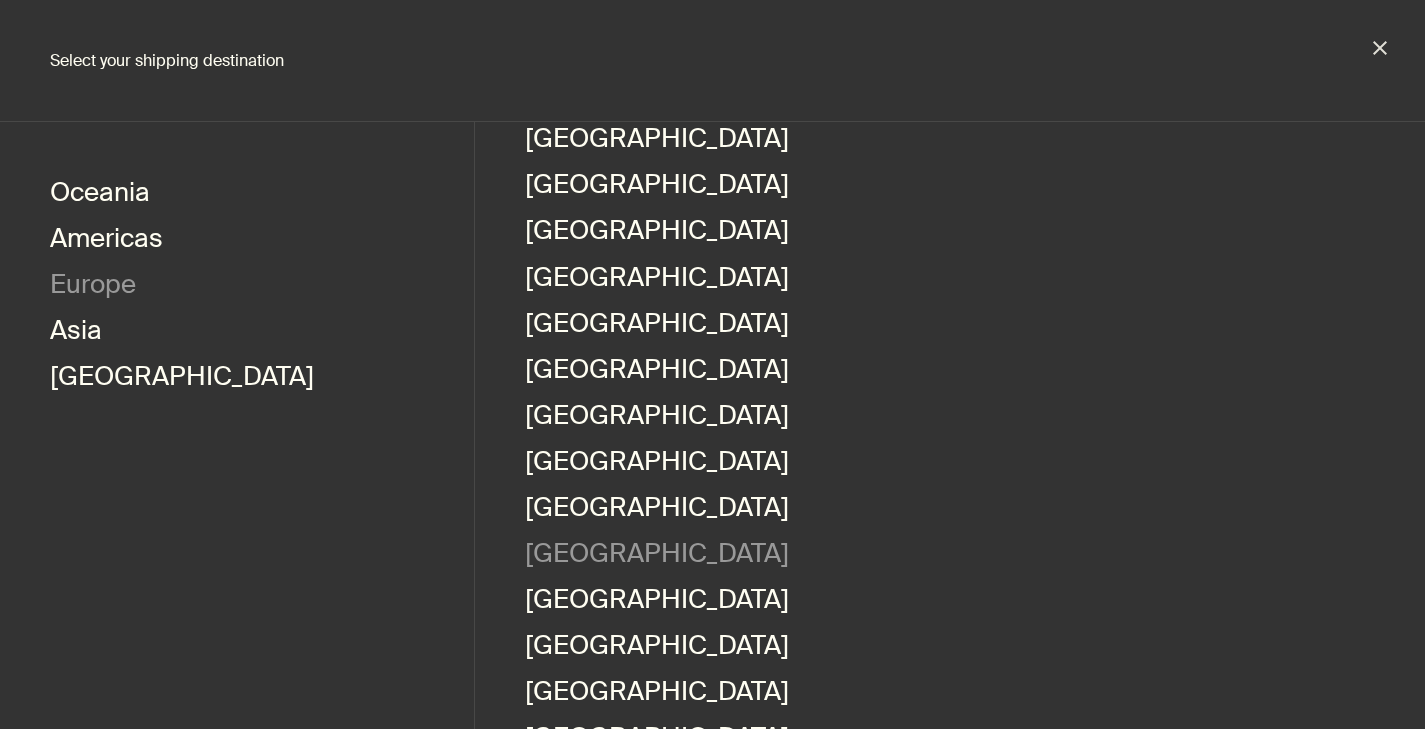 click on "Italy" at bounding box center [657, 556] 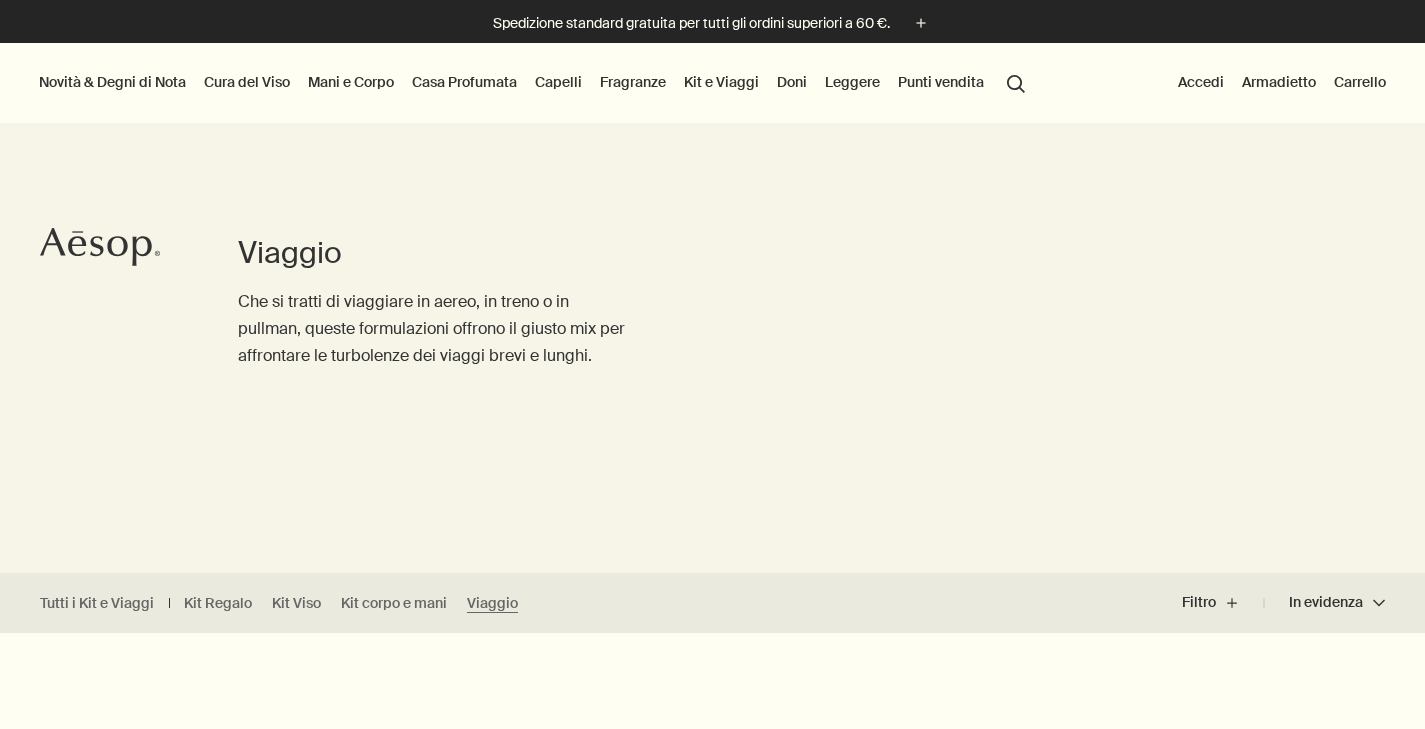 scroll, scrollTop: 0, scrollLeft: 0, axis: both 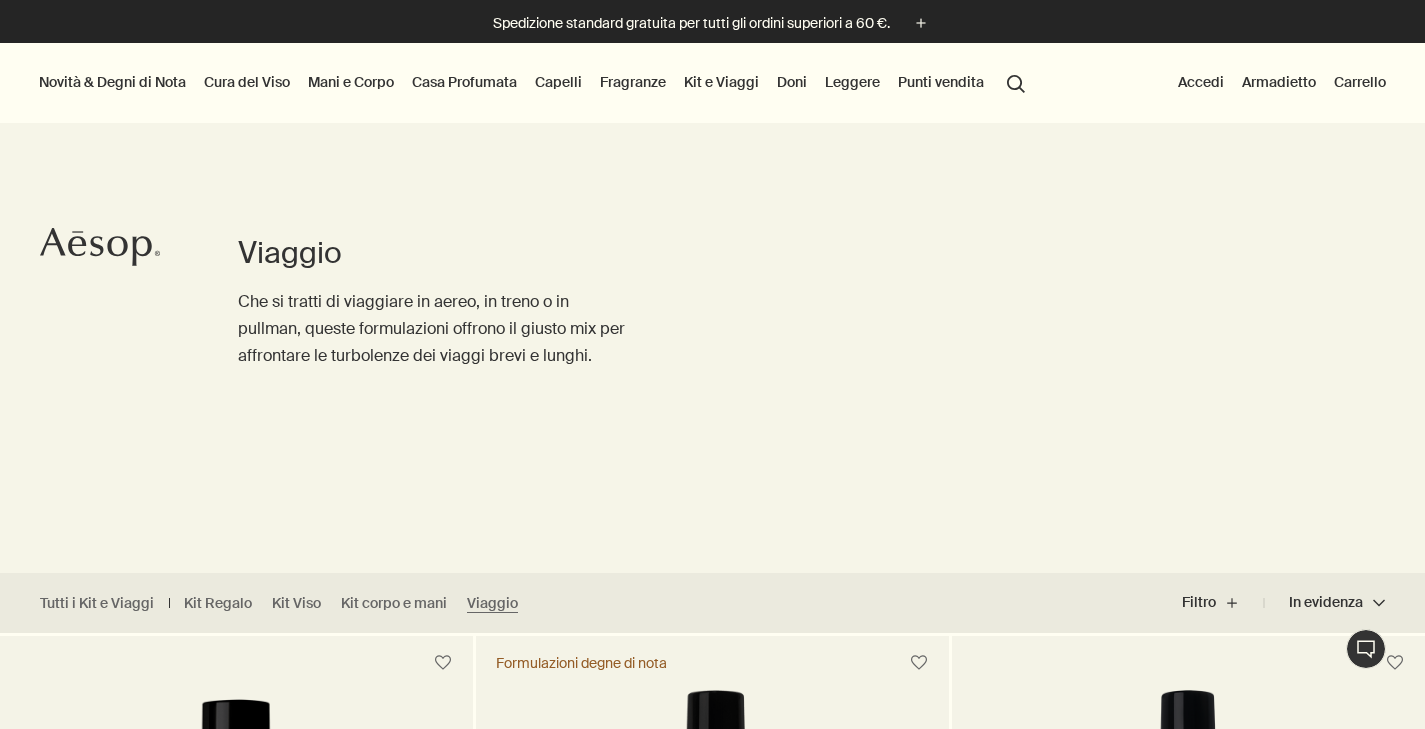 click on "Capelli" at bounding box center [558, 82] 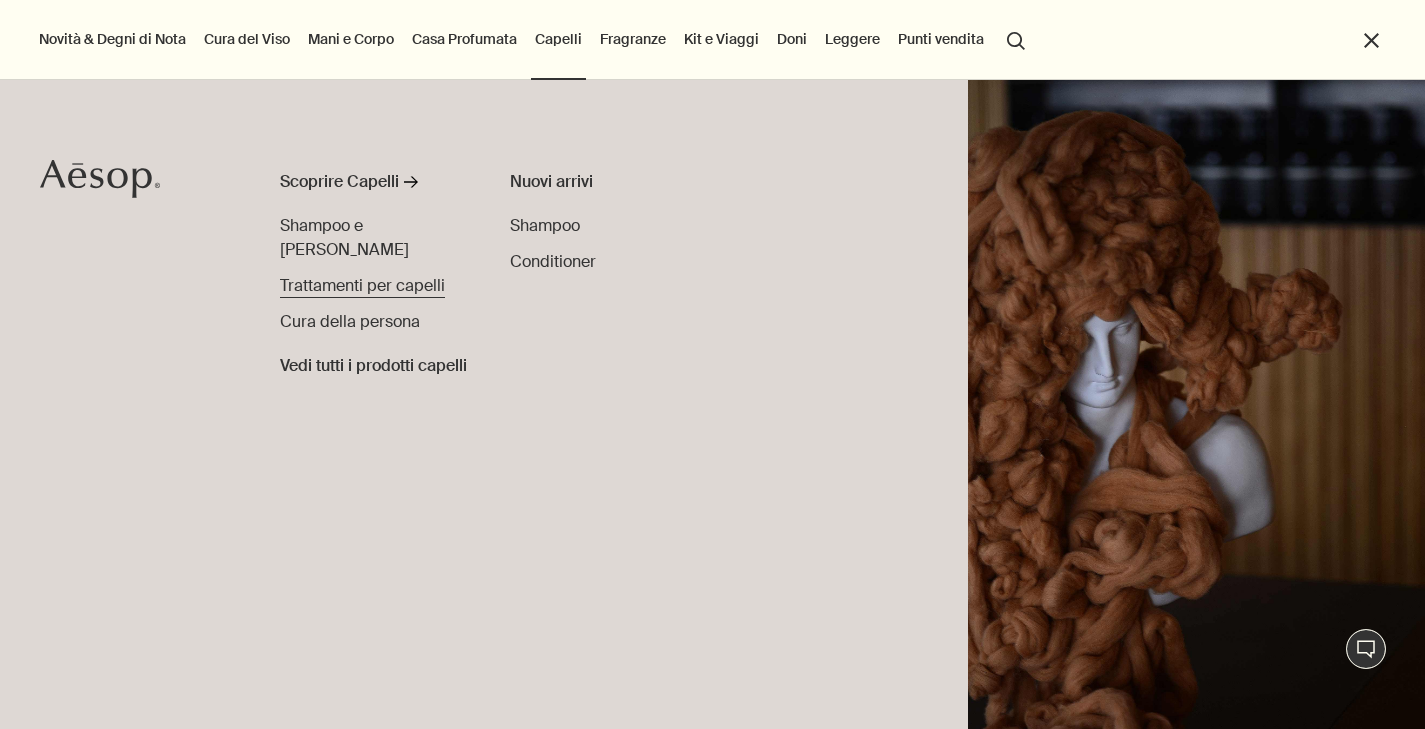 click on "Trattamenti per capelli" at bounding box center [362, 285] 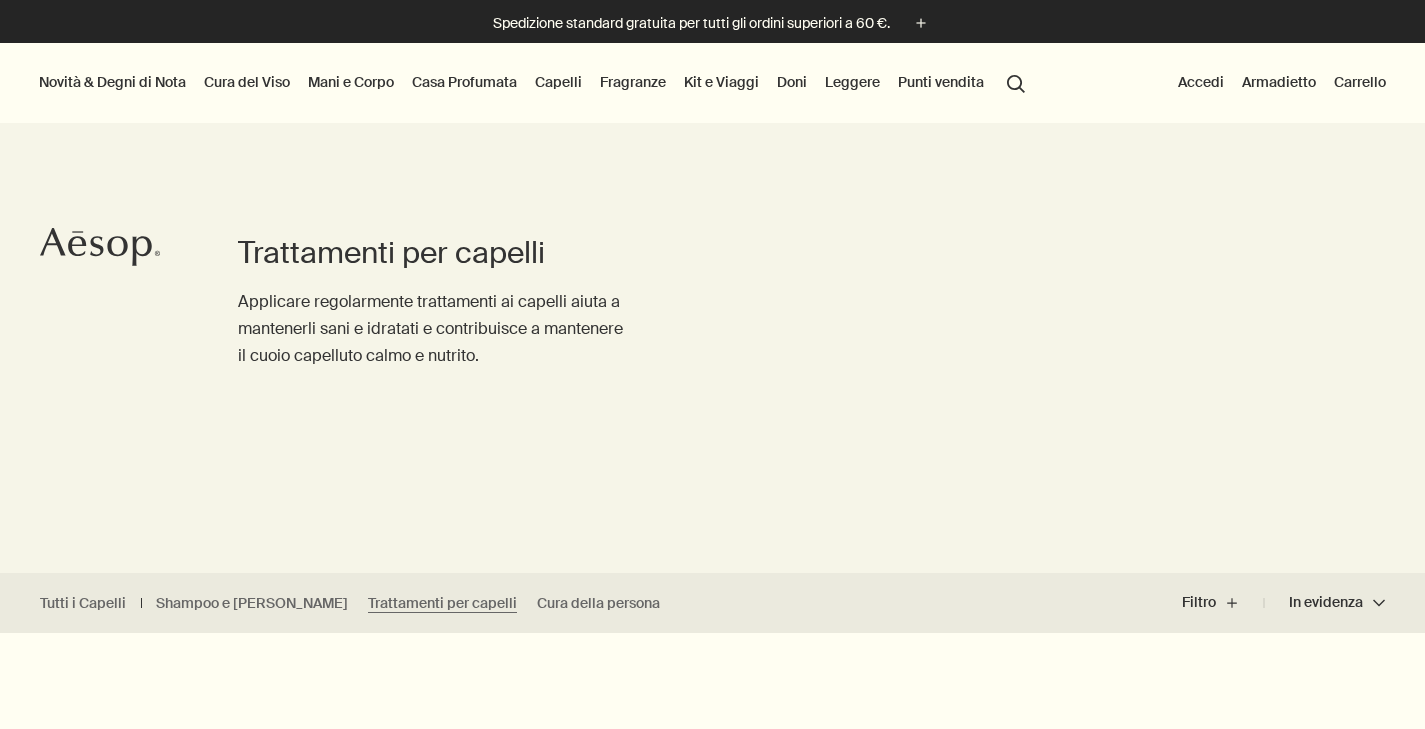 scroll, scrollTop: 0, scrollLeft: 0, axis: both 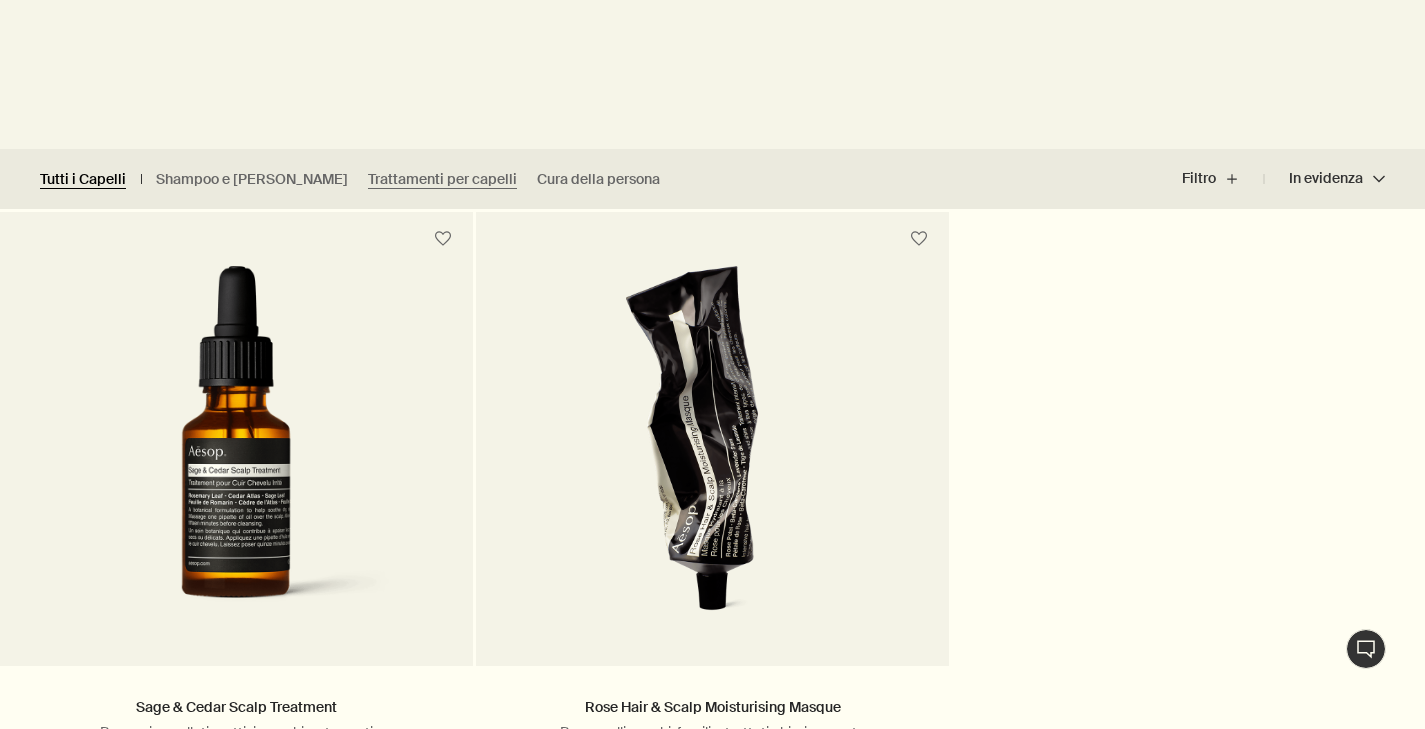 click on "Tutti i Capelli" at bounding box center (83, 179) 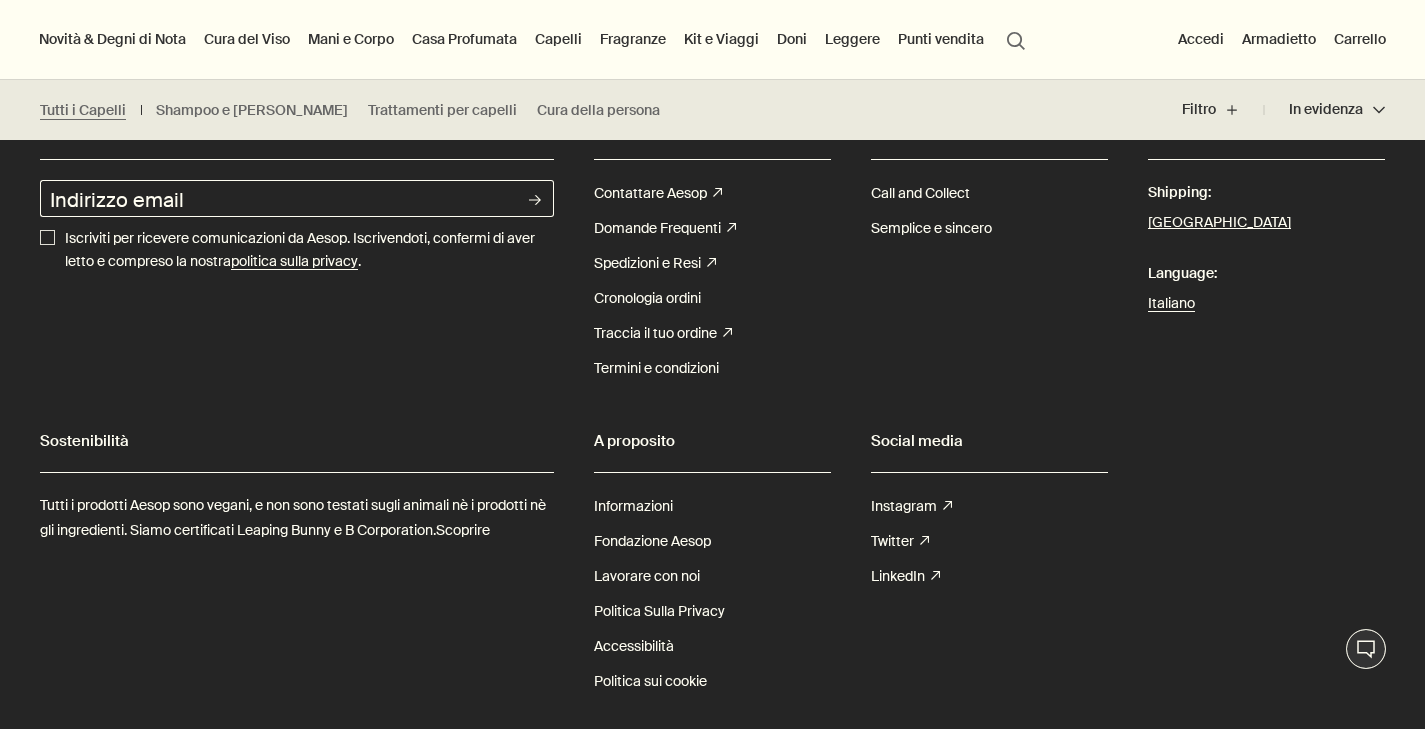 scroll, scrollTop: 3495, scrollLeft: 0, axis: vertical 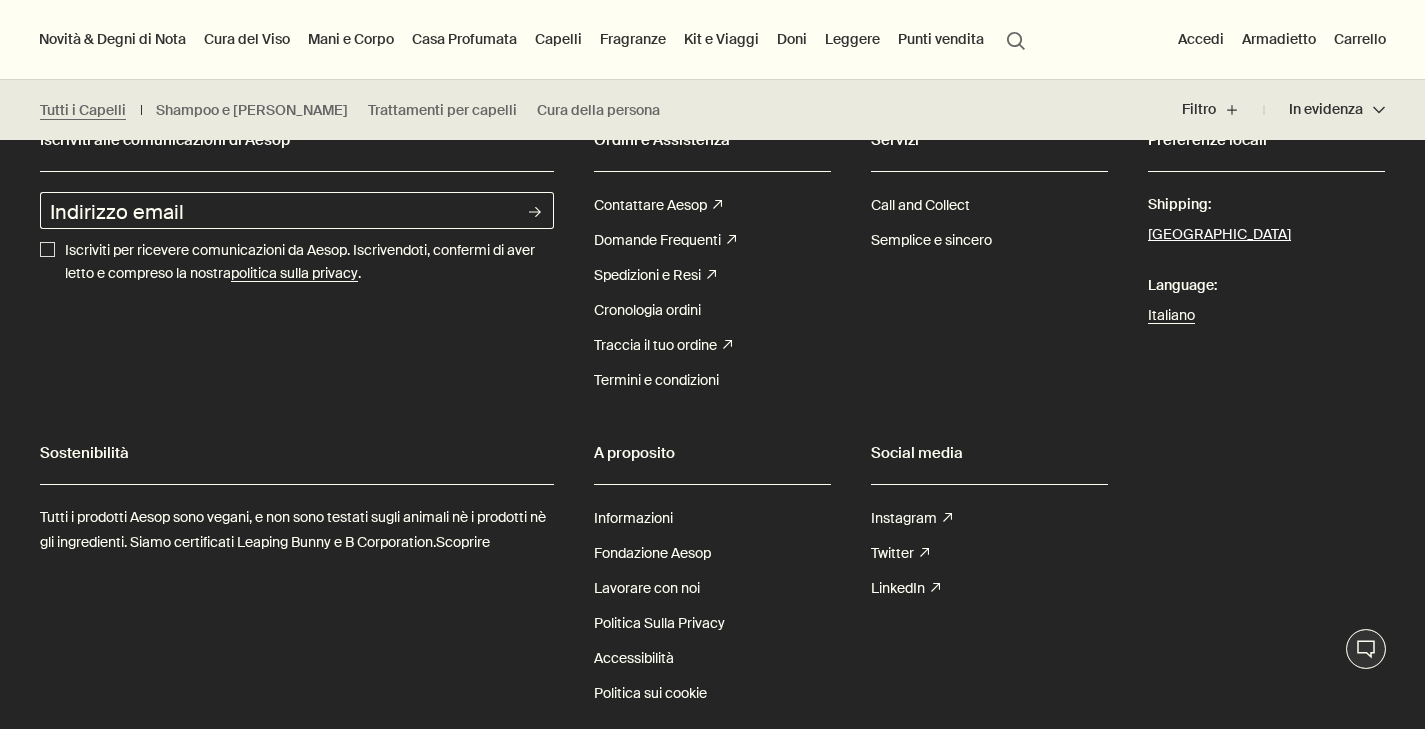 click on "Italia" at bounding box center (1219, 235) 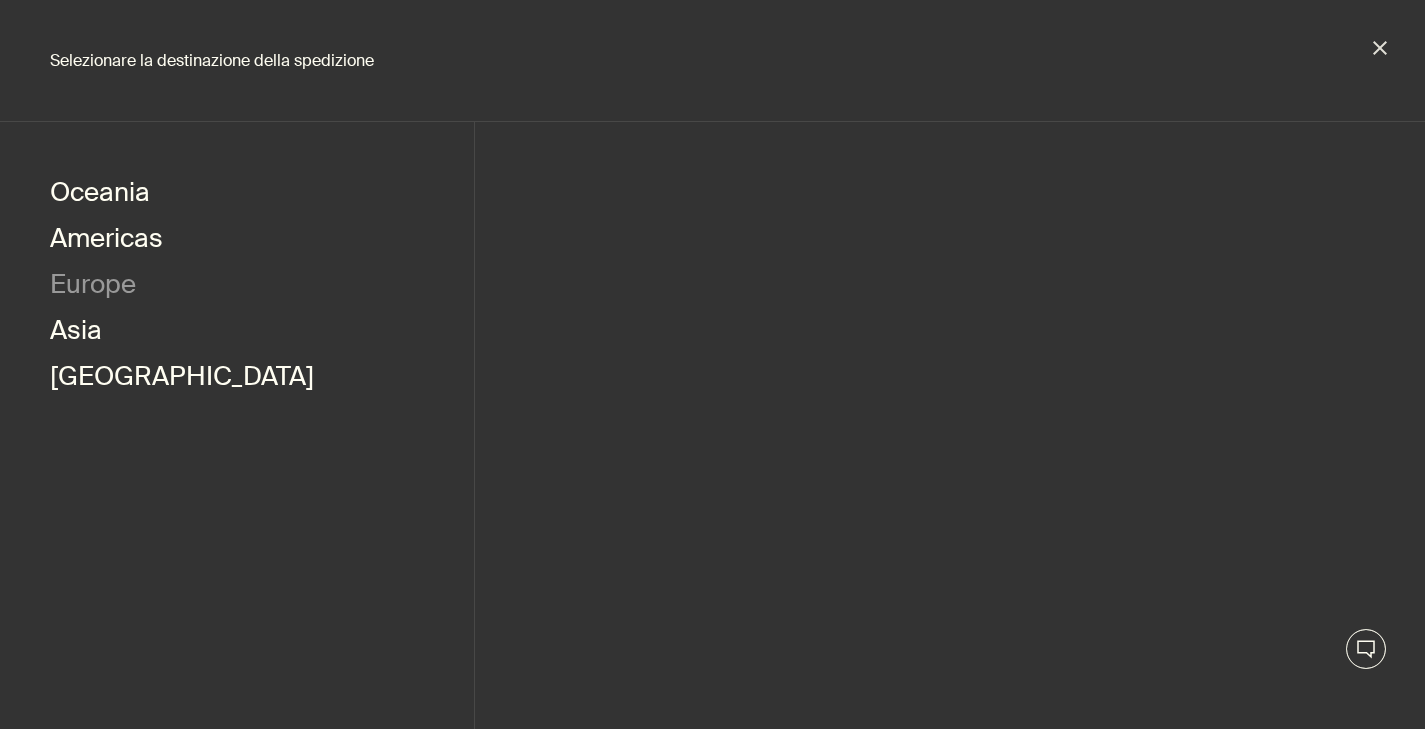 click on "Europe" at bounding box center (93, 287) 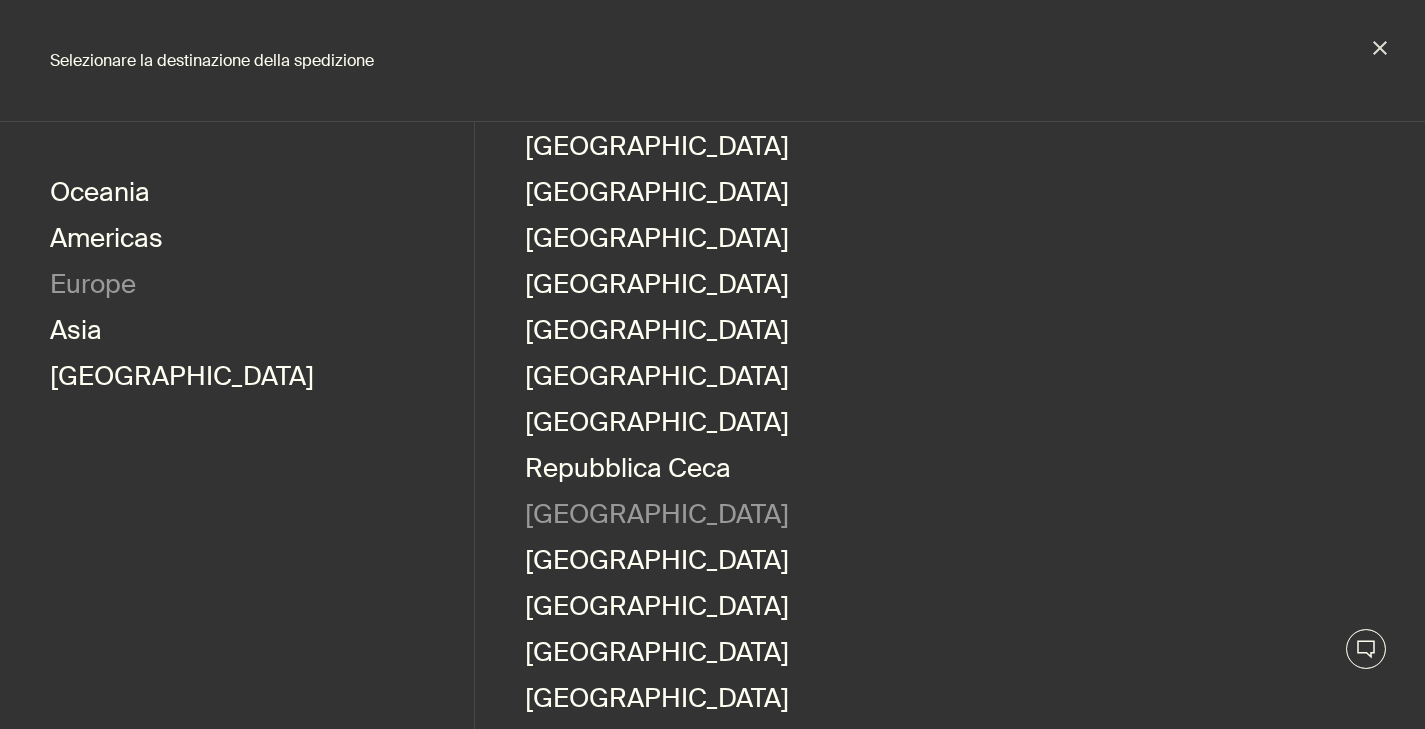 scroll, scrollTop: 888, scrollLeft: 0, axis: vertical 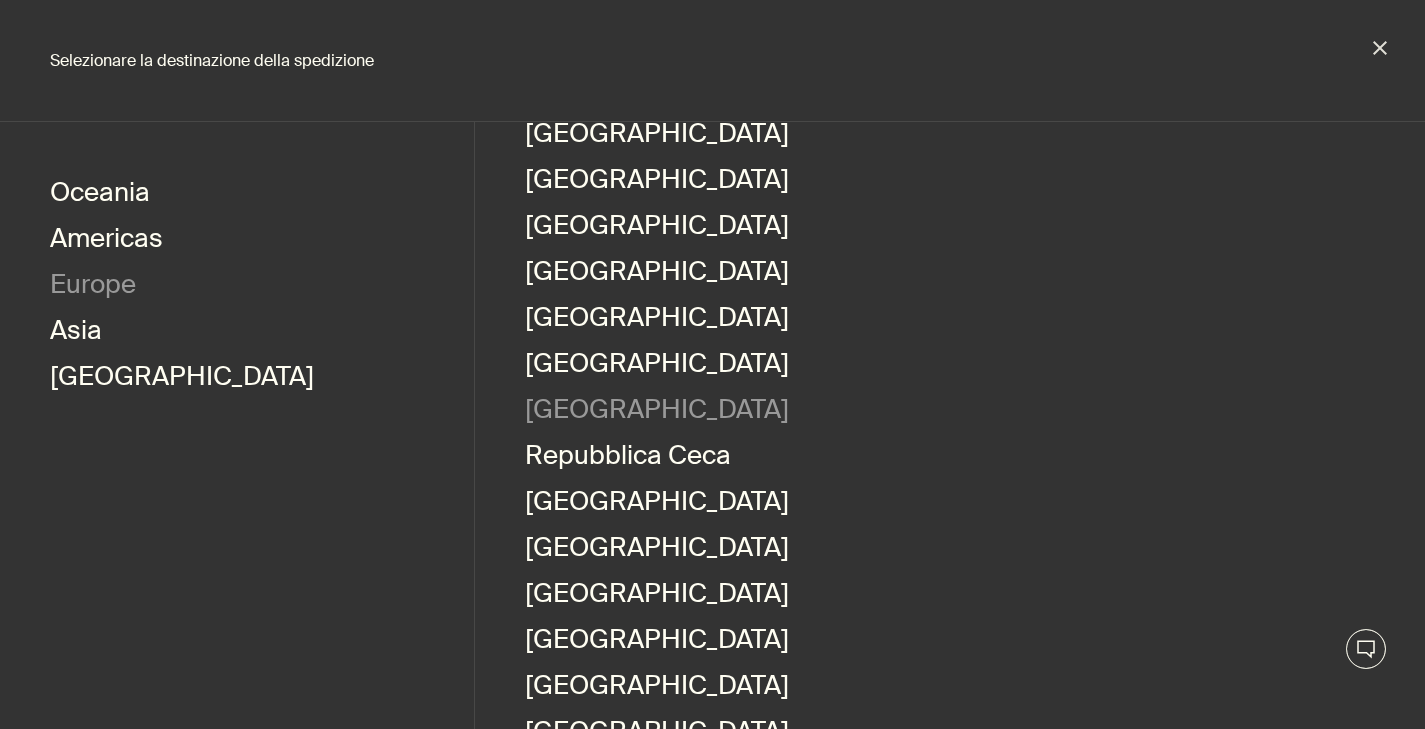 click on "Regno Unito" at bounding box center (657, 412) 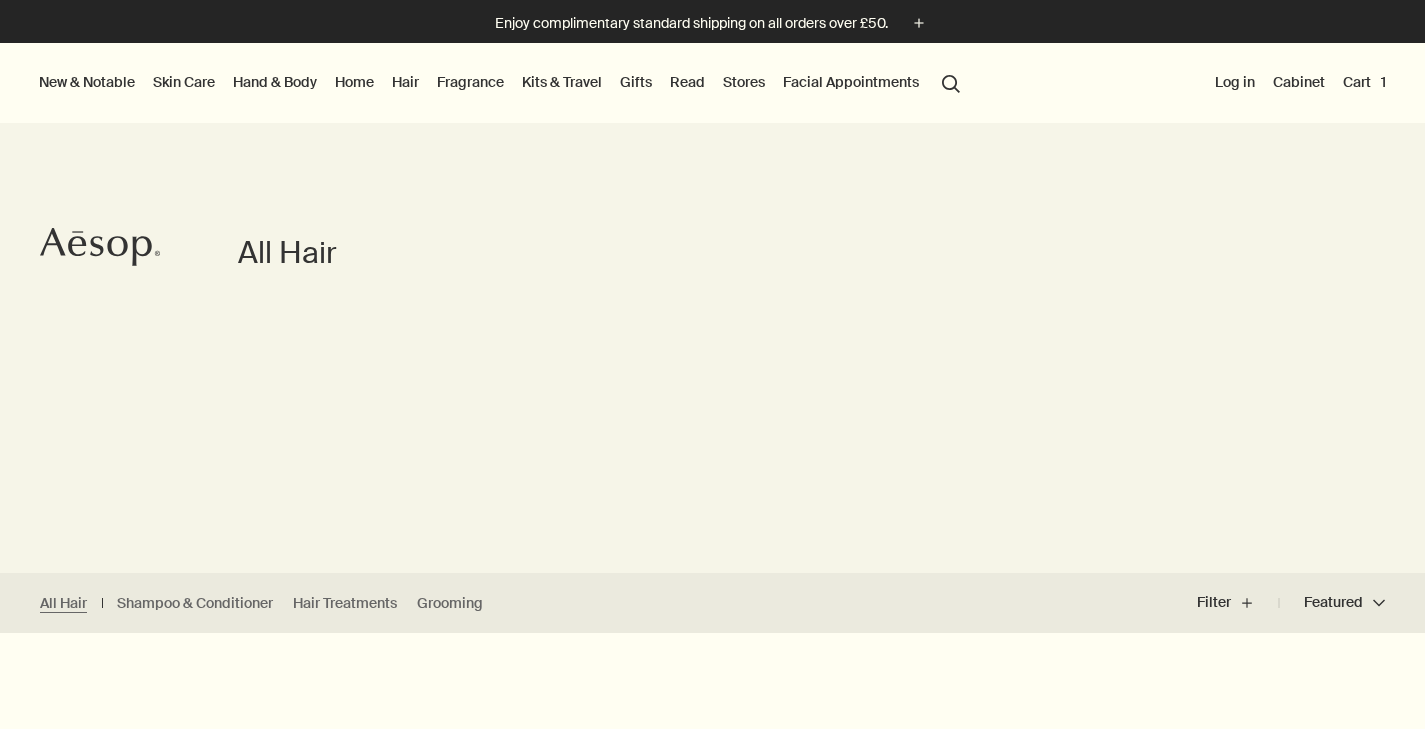 scroll, scrollTop: 0, scrollLeft: 0, axis: both 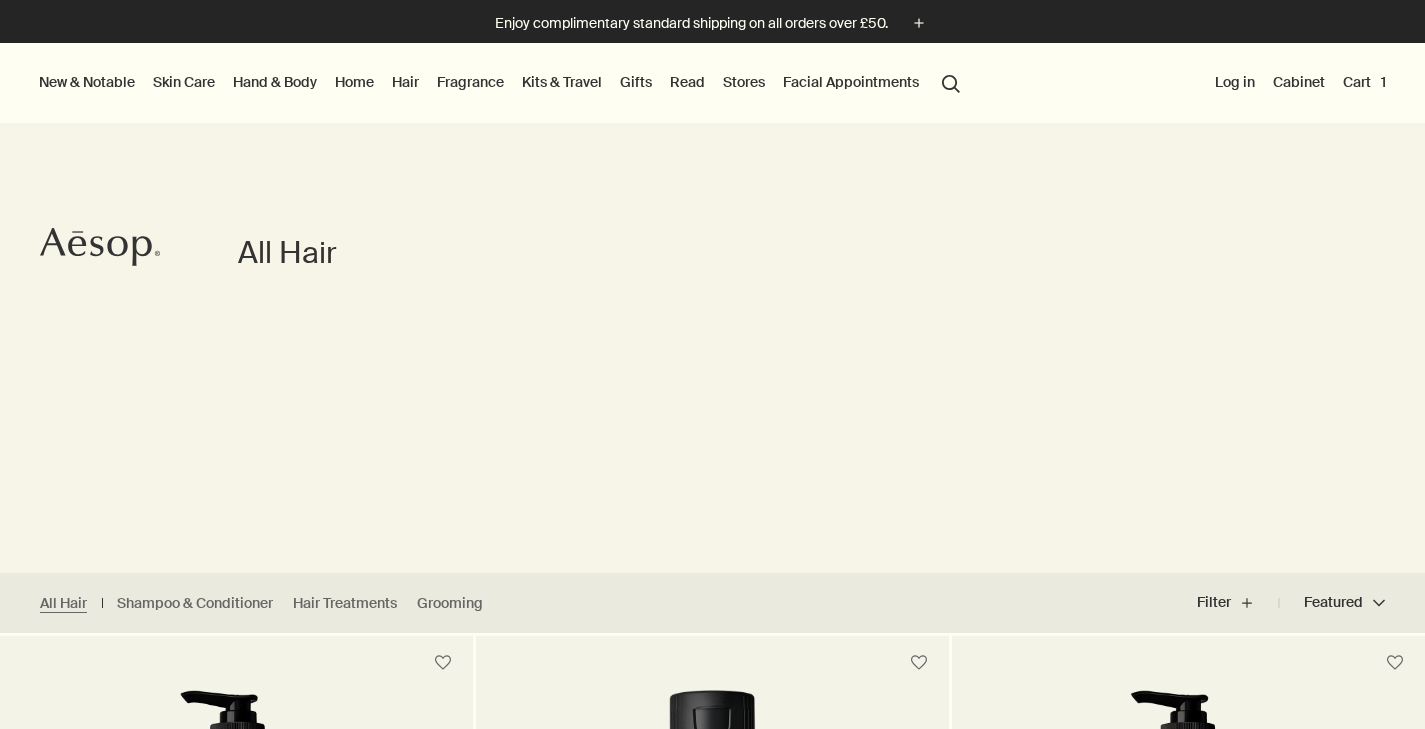 click on "search Search" at bounding box center (951, 82) 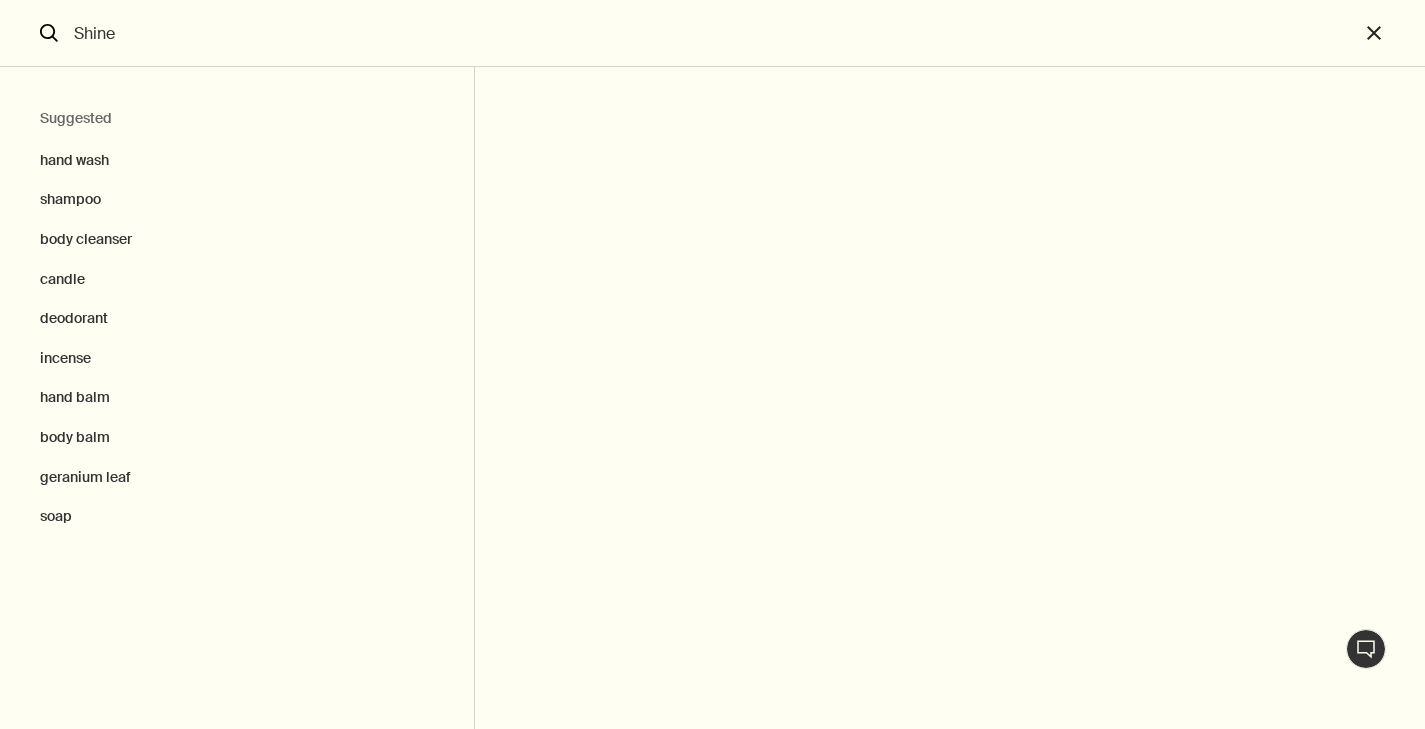 type on "Shine" 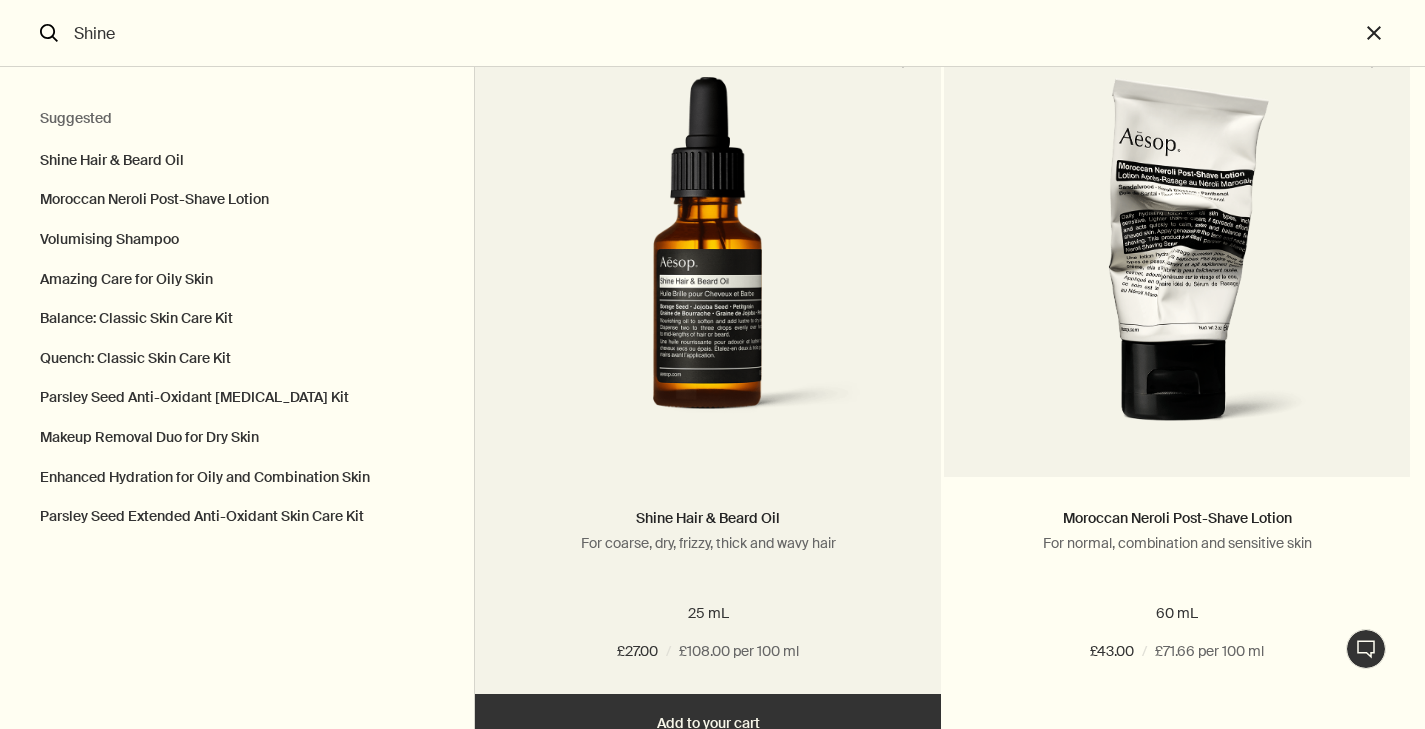 scroll, scrollTop: 133, scrollLeft: 0, axis: vertical 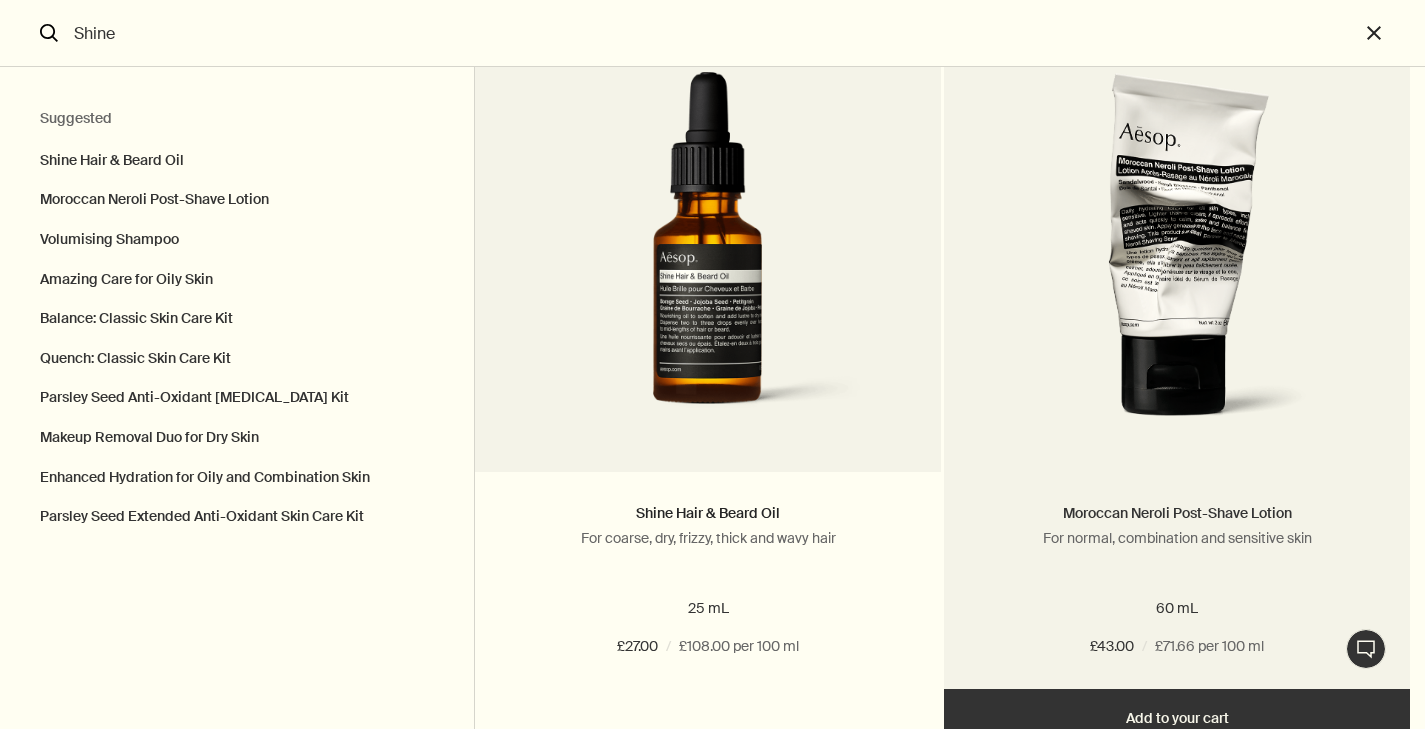 click on "Moroccan Neroli Post-Shave Lotion" at bounding box center [1177, 513] 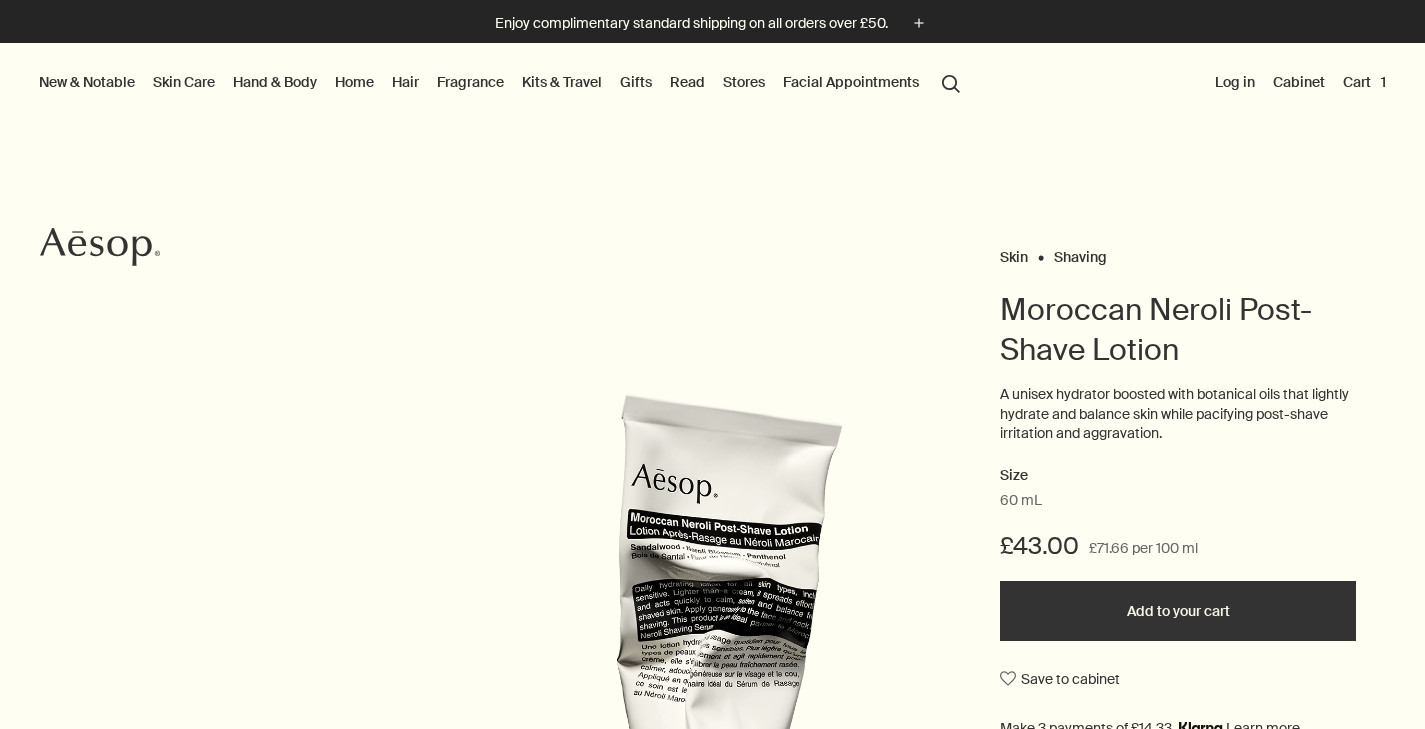 scroll, scrollTop: 0, scrollLeft: 0, axis: both 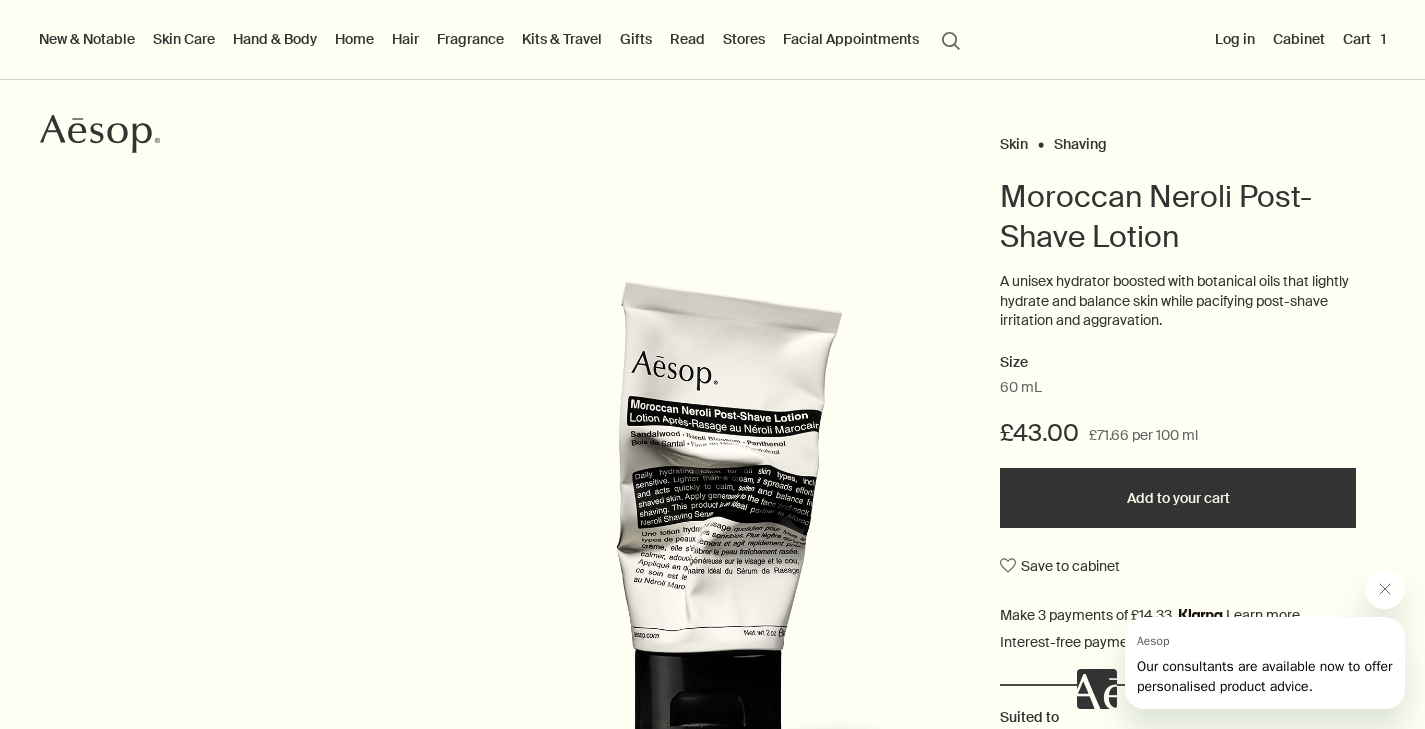 click on "Add to your cart" at bounding box center [1178, 498] 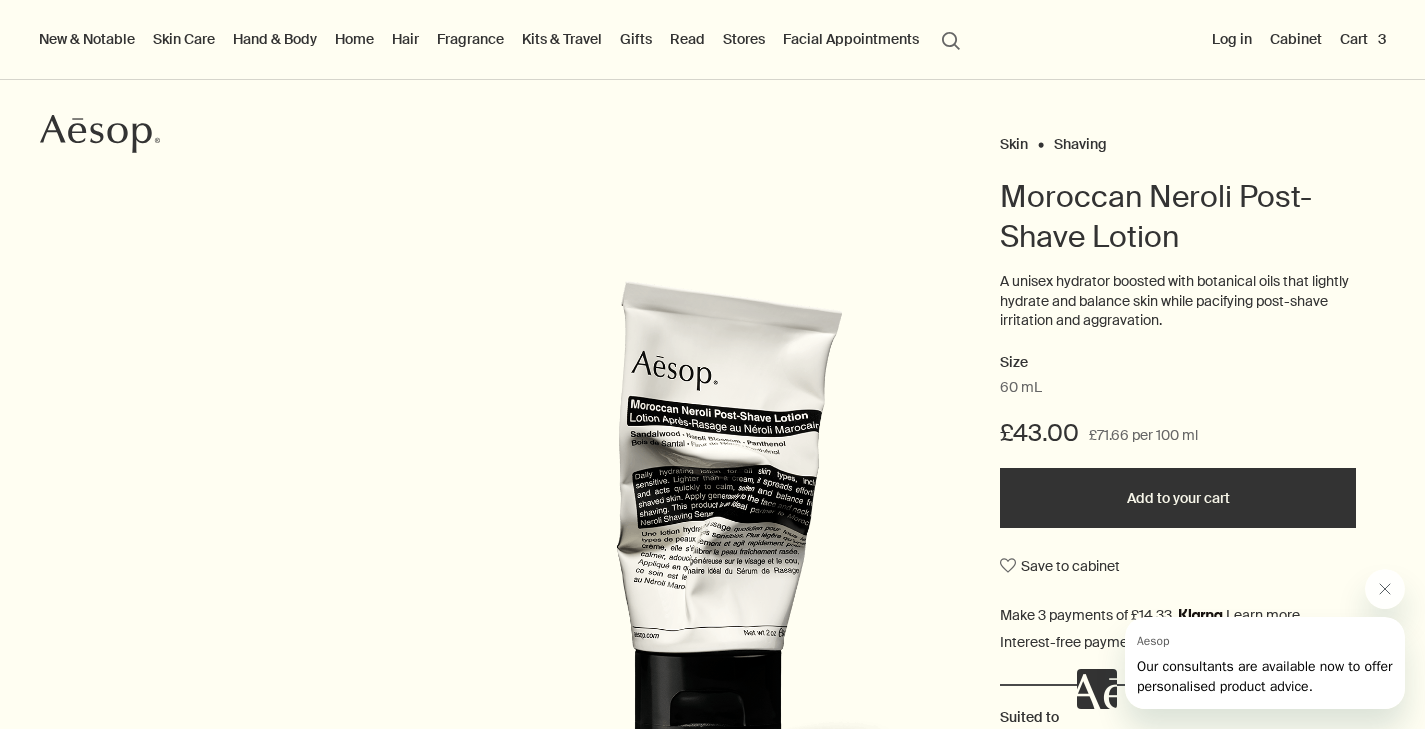 click on "Cart 3" at bounding box center (1363, 39) 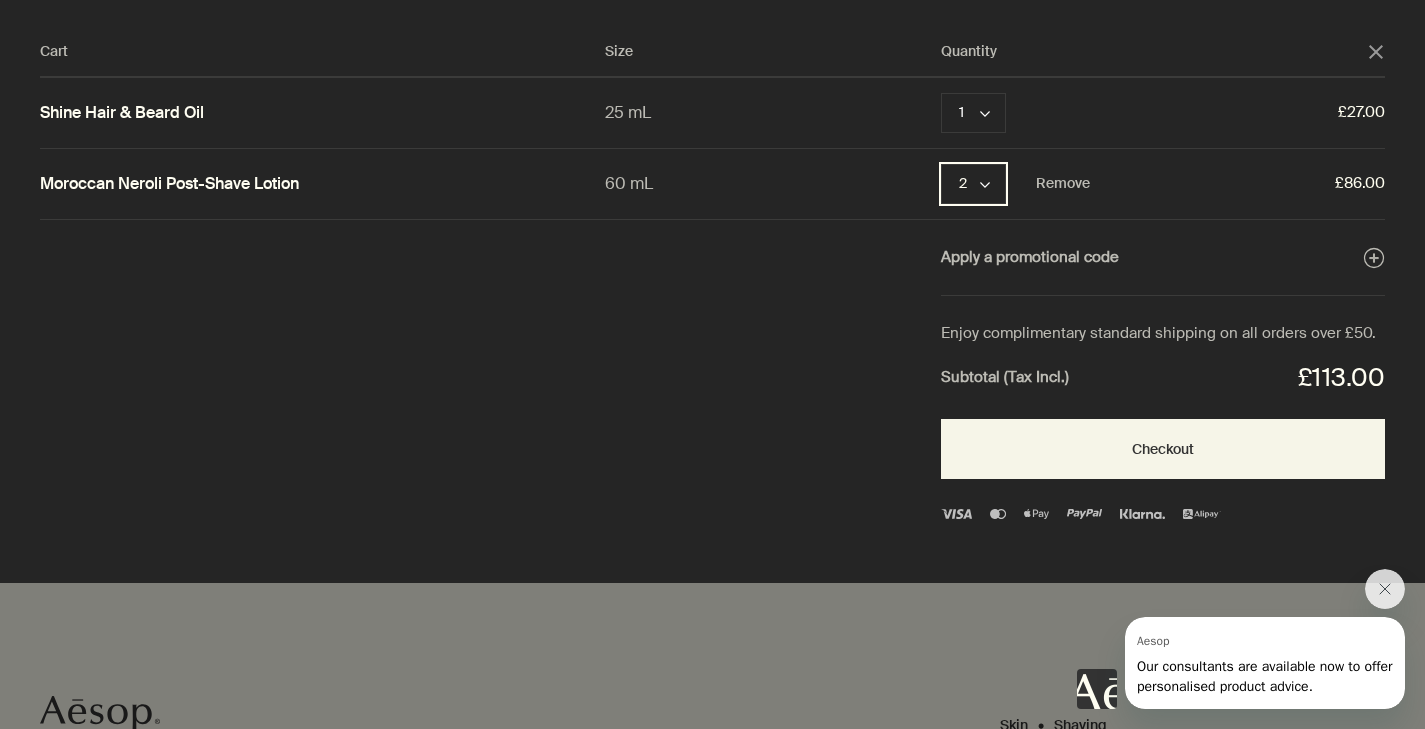 click on "2 chevron" at bounding box center (973, 184) 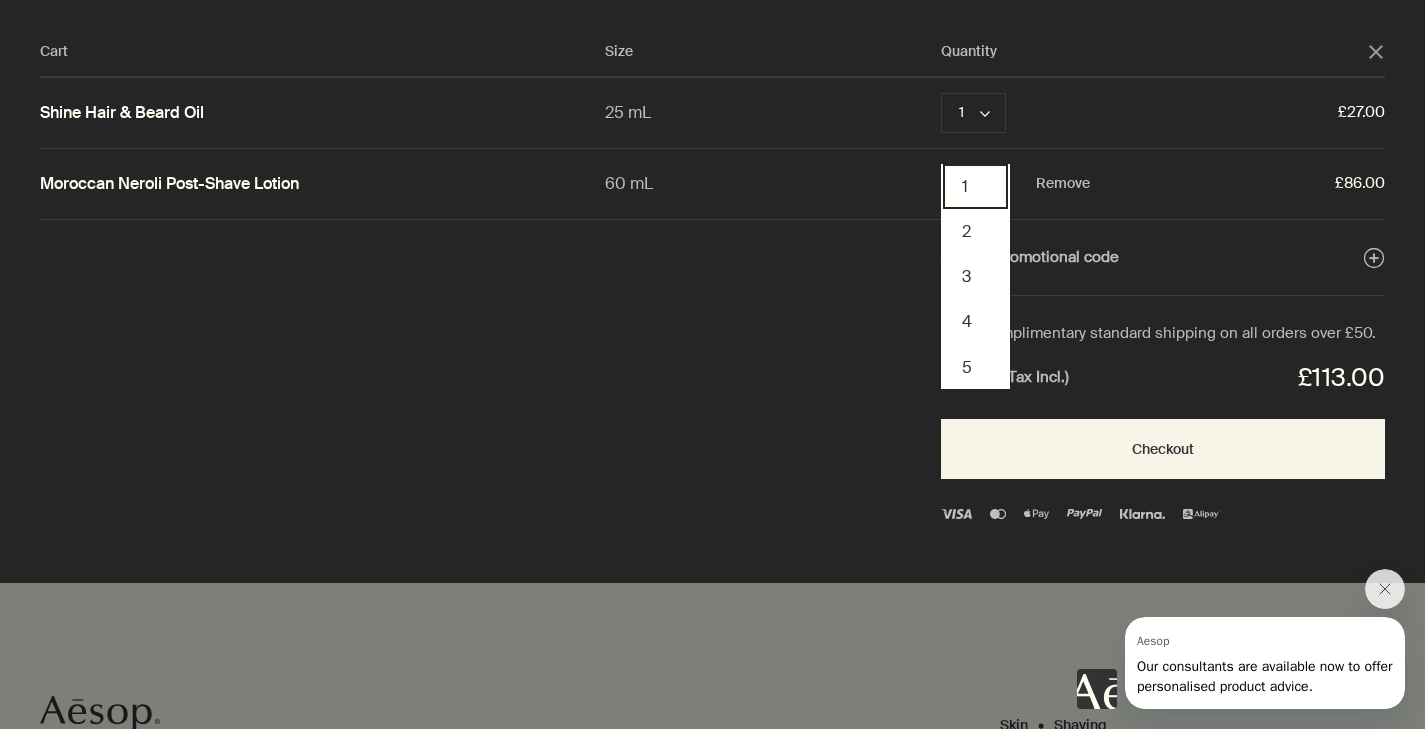 click on "1" at bounding box center (975, 186) 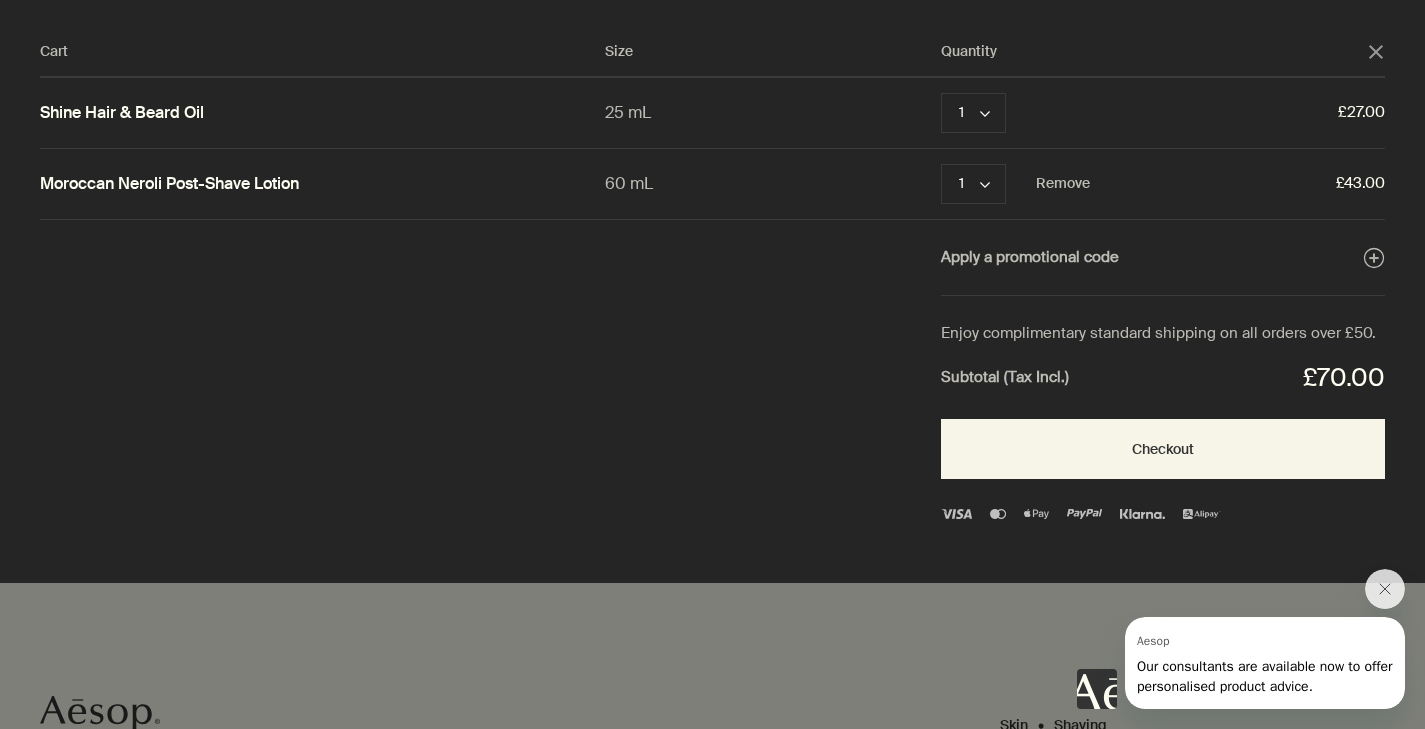 scroll, scrollTop: 0, scrollLeft: 0, axis: both 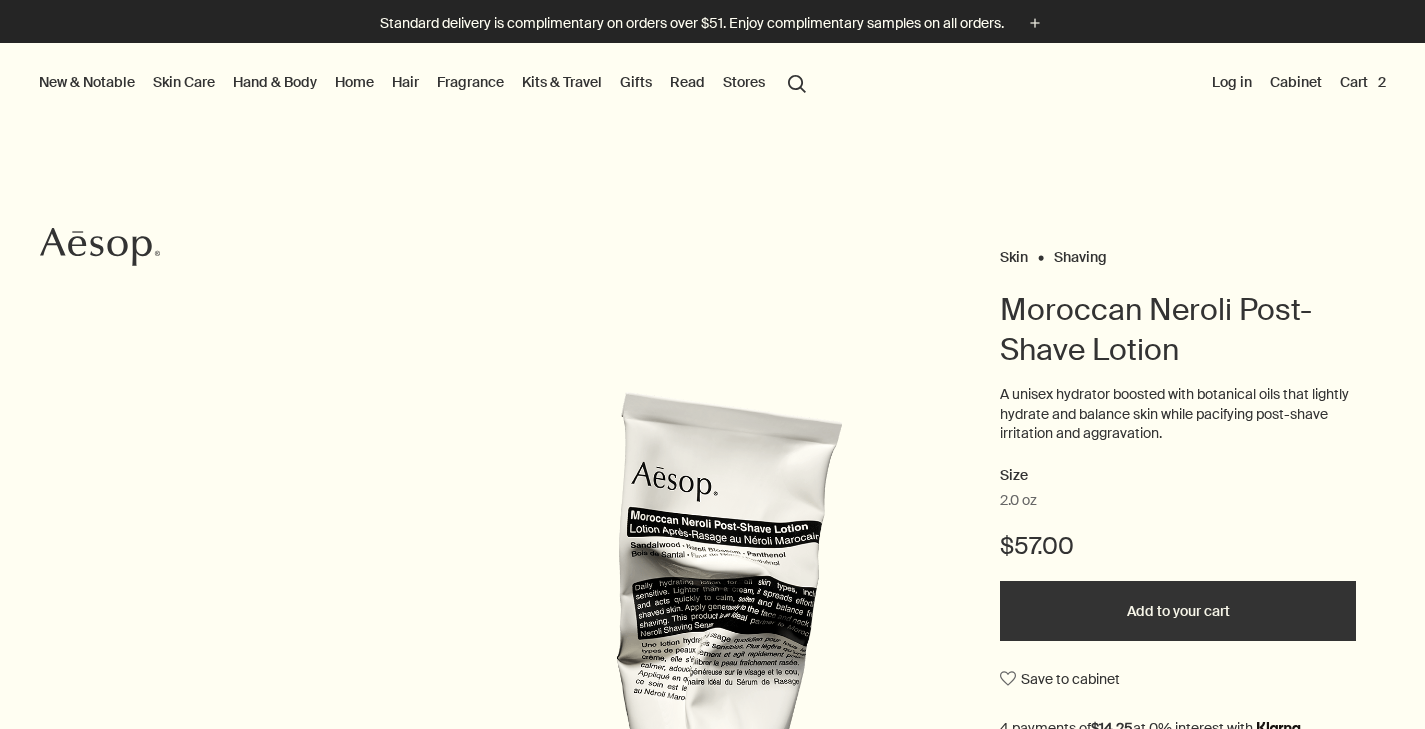 click on "Gifts" at bounding box center [636, 82] 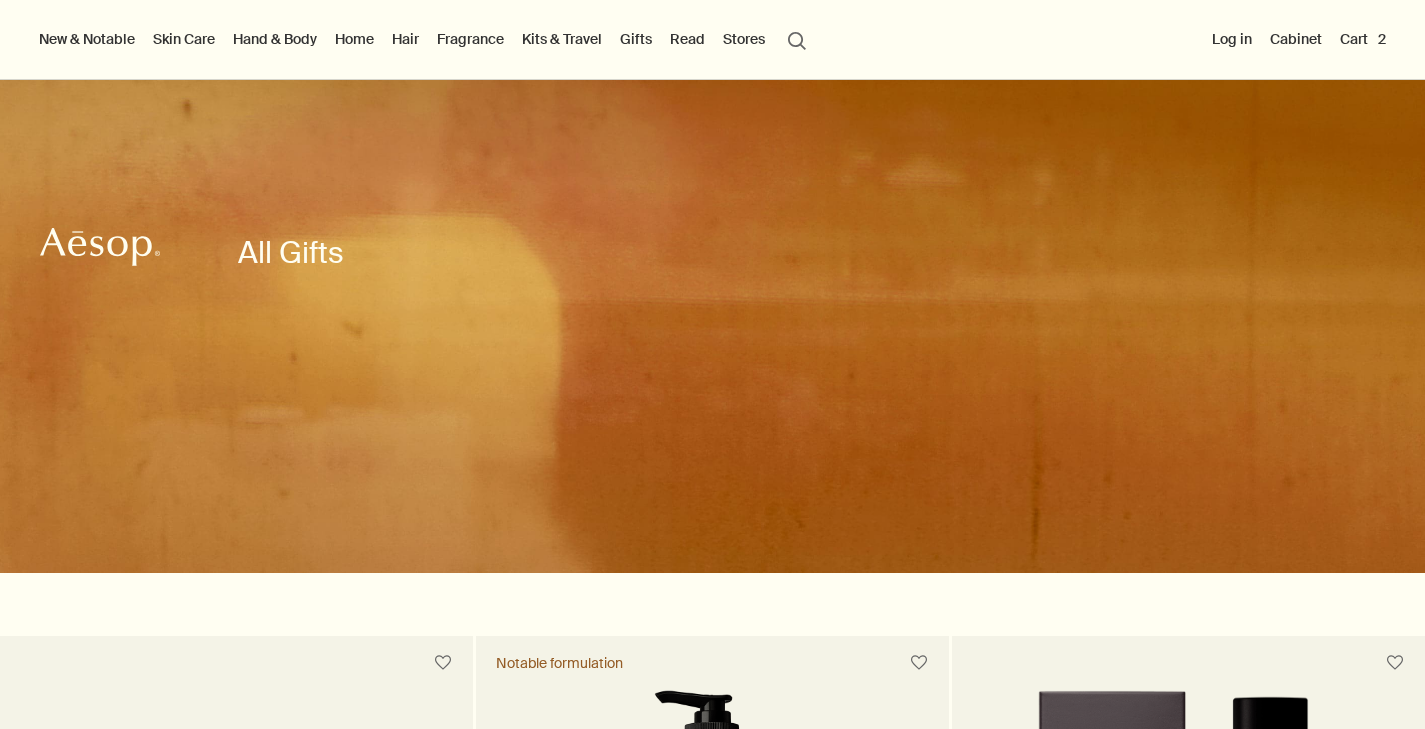 scroll, scrollTop: 235, scrollLeft: 0, axis: vertical 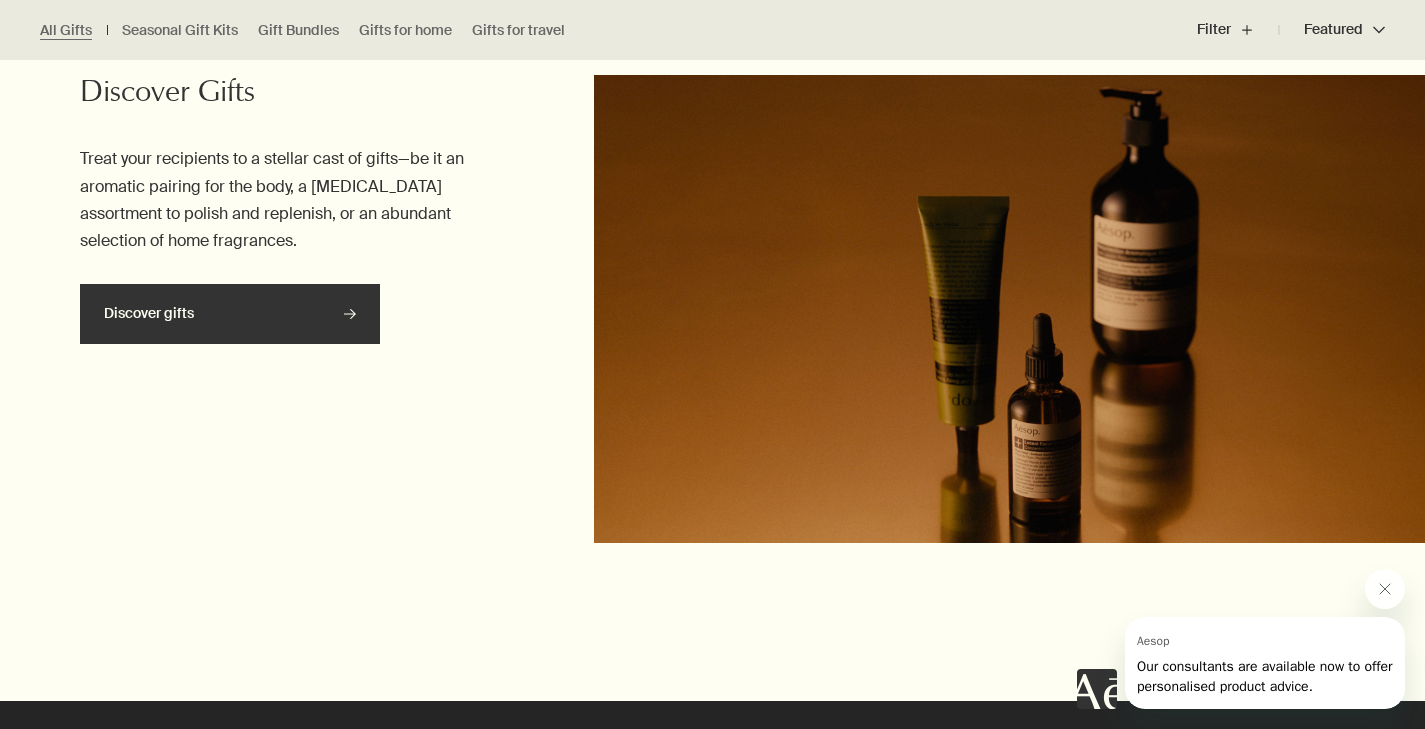 click on "Discover gifts   rightArrow" at bounding box center [230, 314] 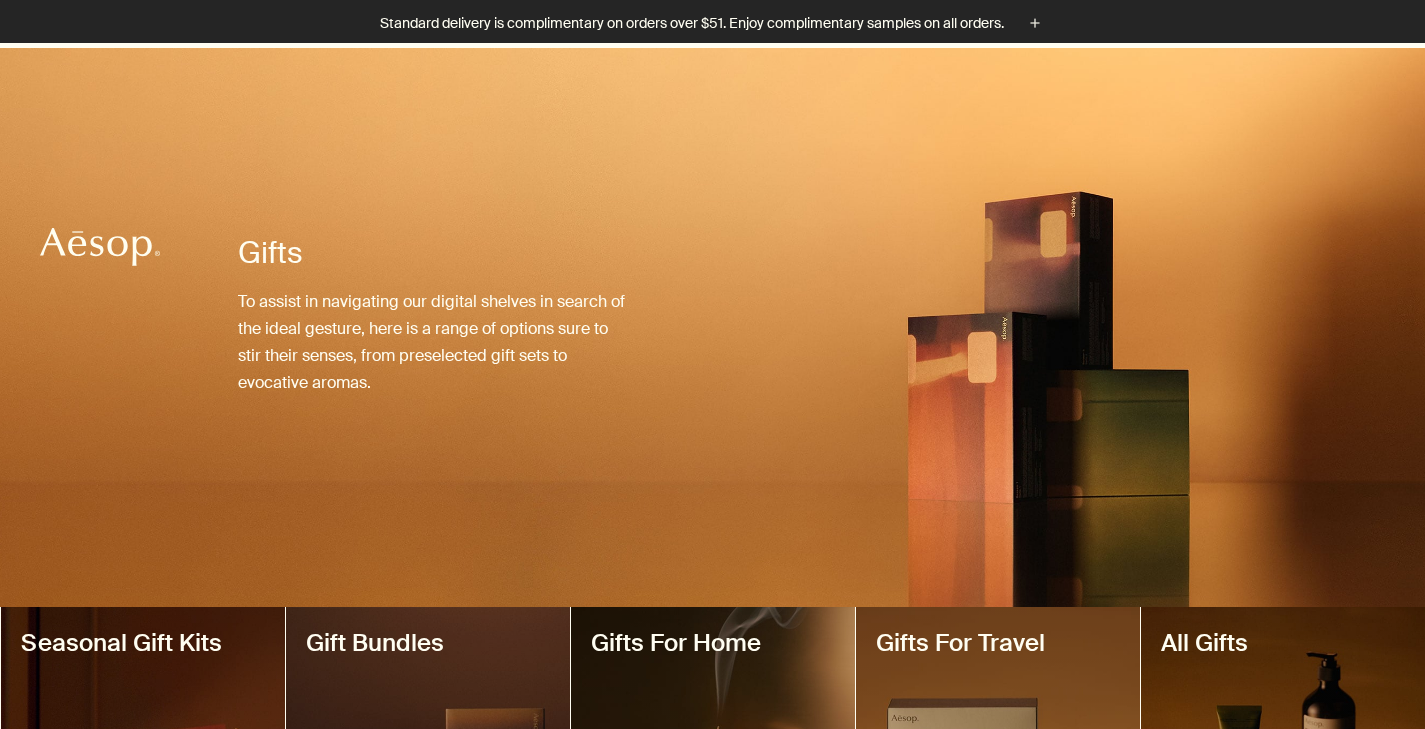 scroll, scrollTop: 222, scrollLeft: 0, axis: vertical 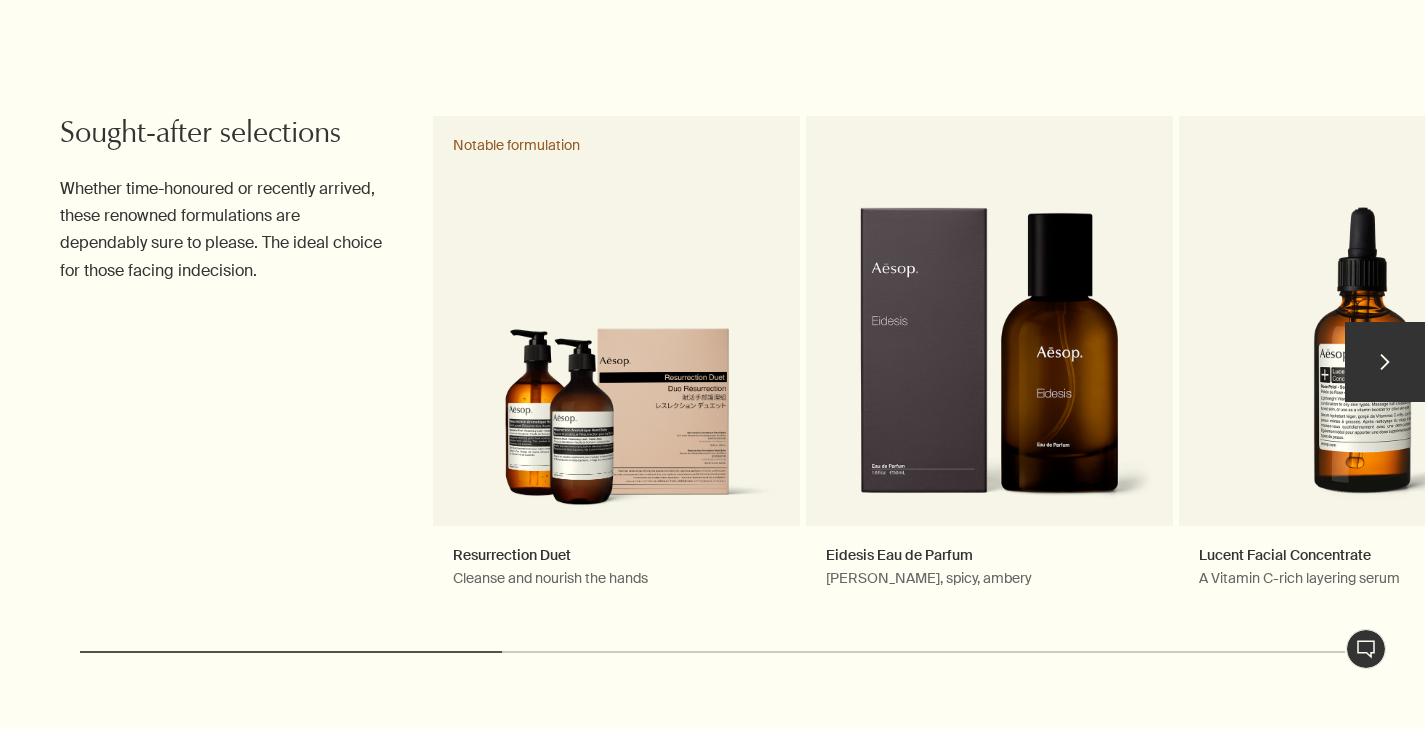 click on "chevron" at bounding box center [1385, 362] 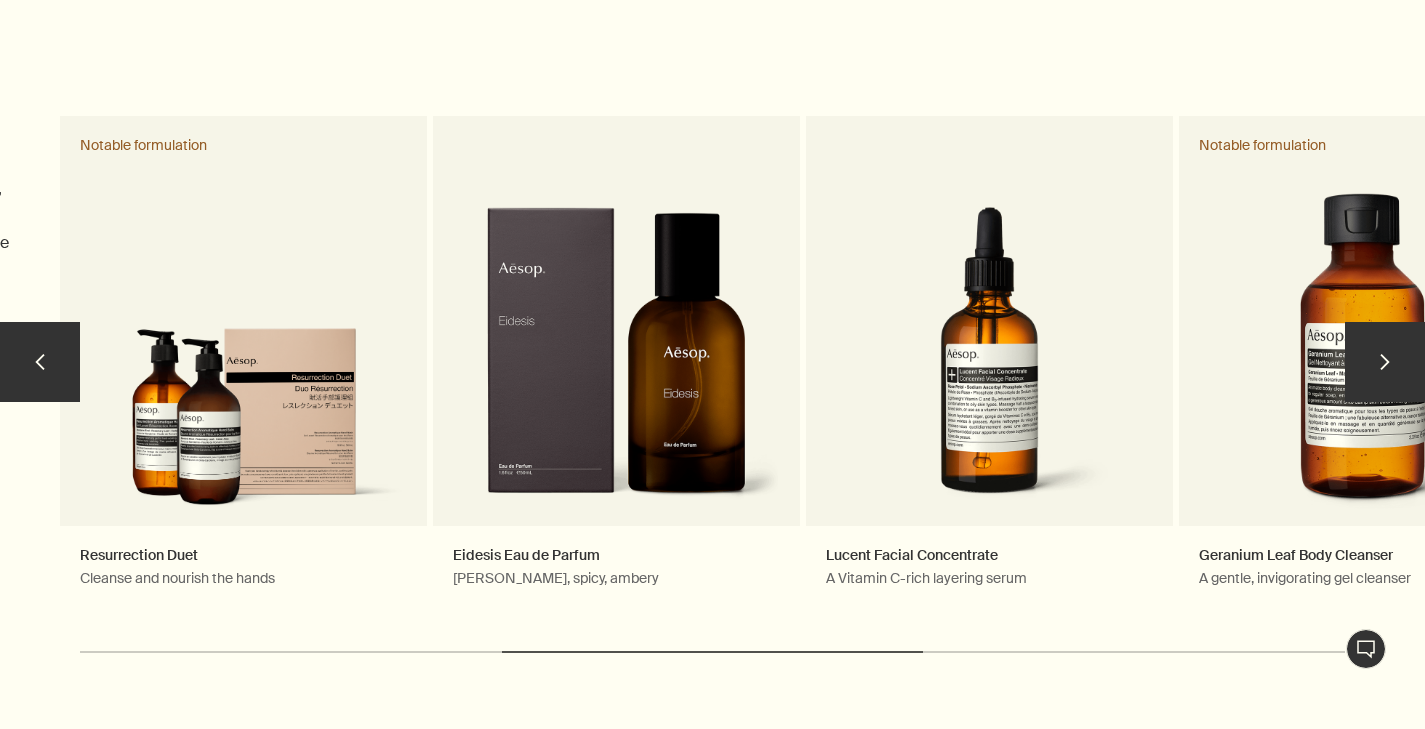 click on "chevron" at bounding box center [1385, 362] 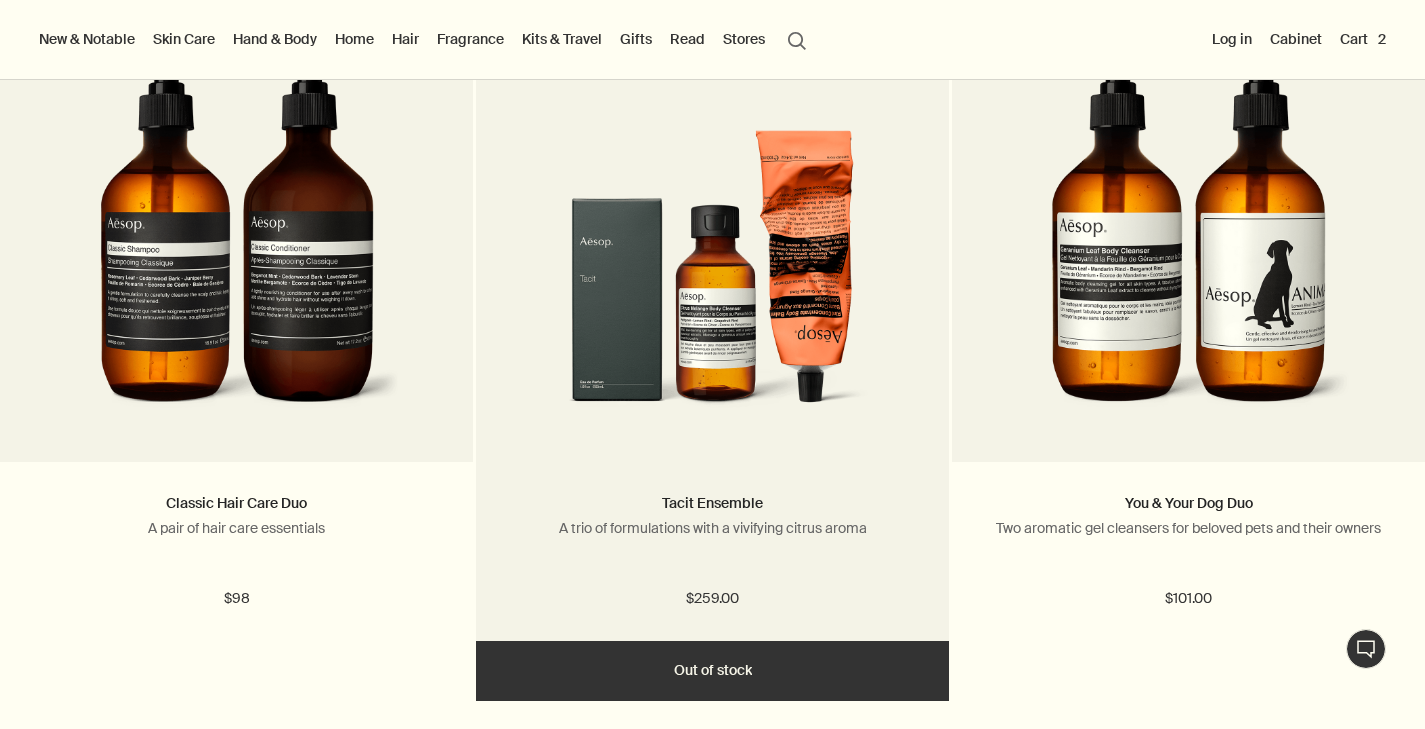 scroll, scrollTop: 3413, scrollLeft: 0, axis: vertical 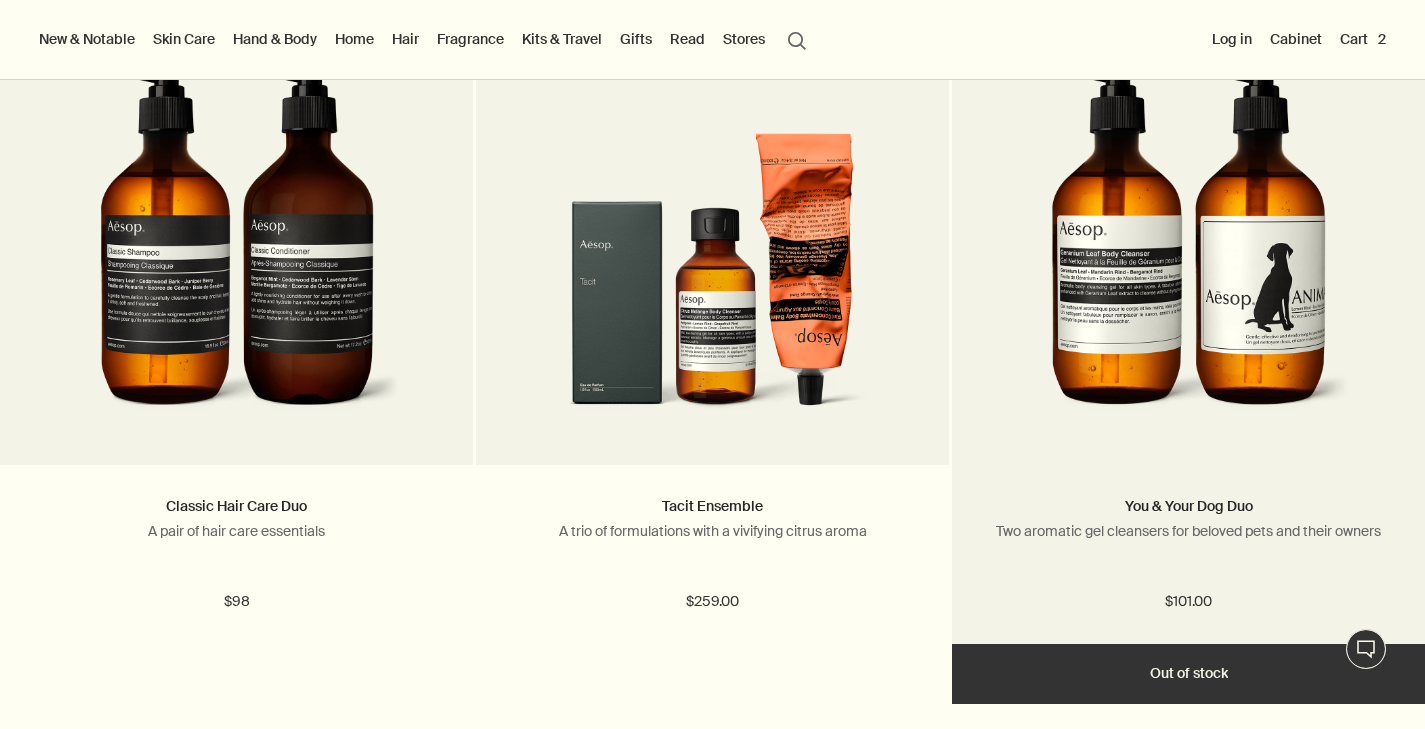 click at bounding box center [1189, 250] 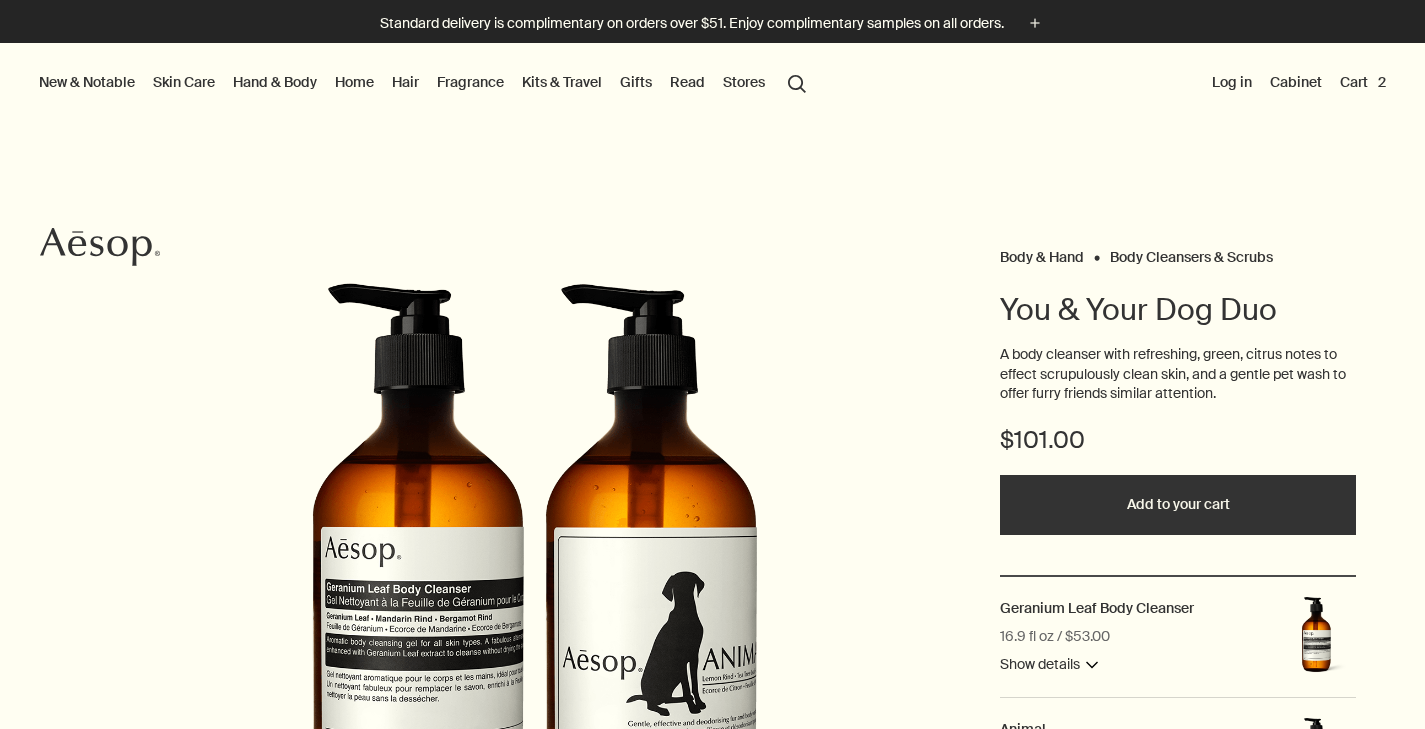scroll, scrollTop: 0, scrollLeft: 0, axis: both 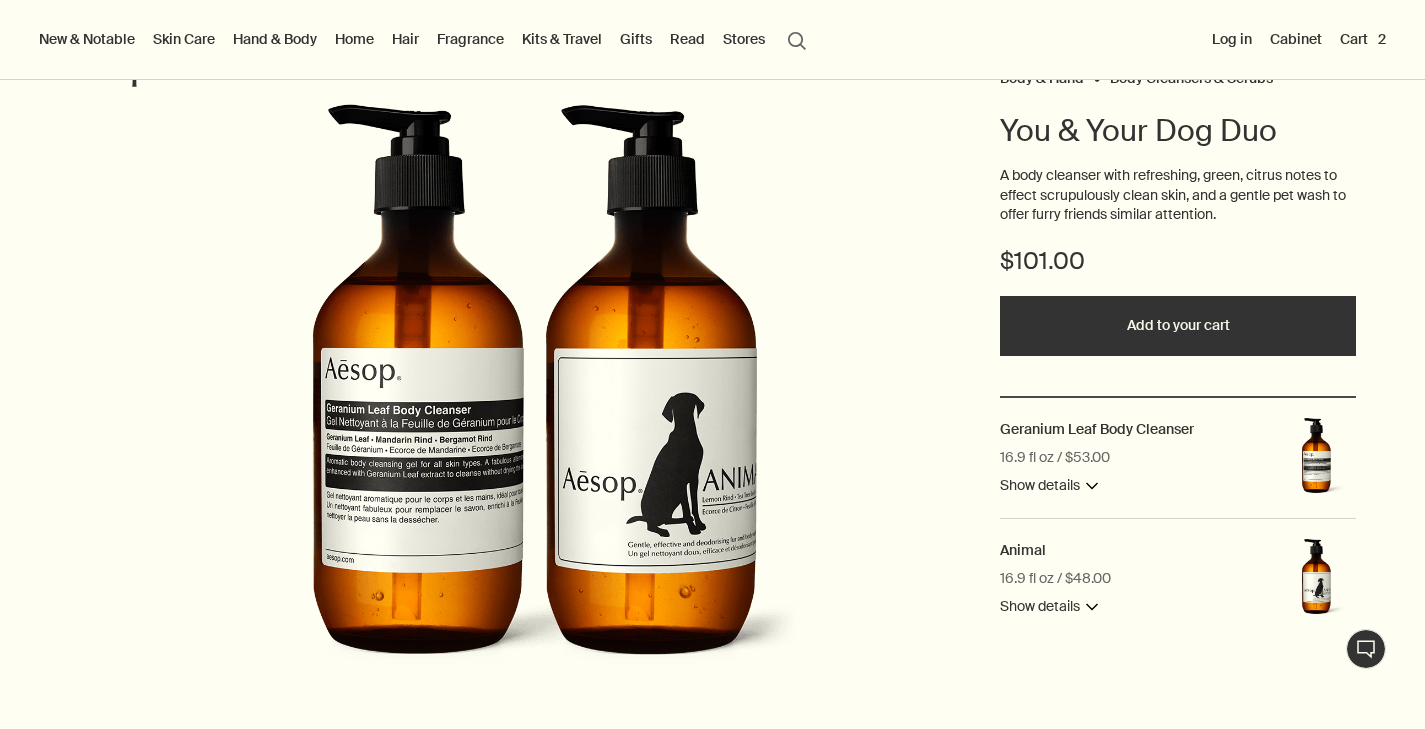 click on "Show details downArrow" at bounding box center (1049, 607) 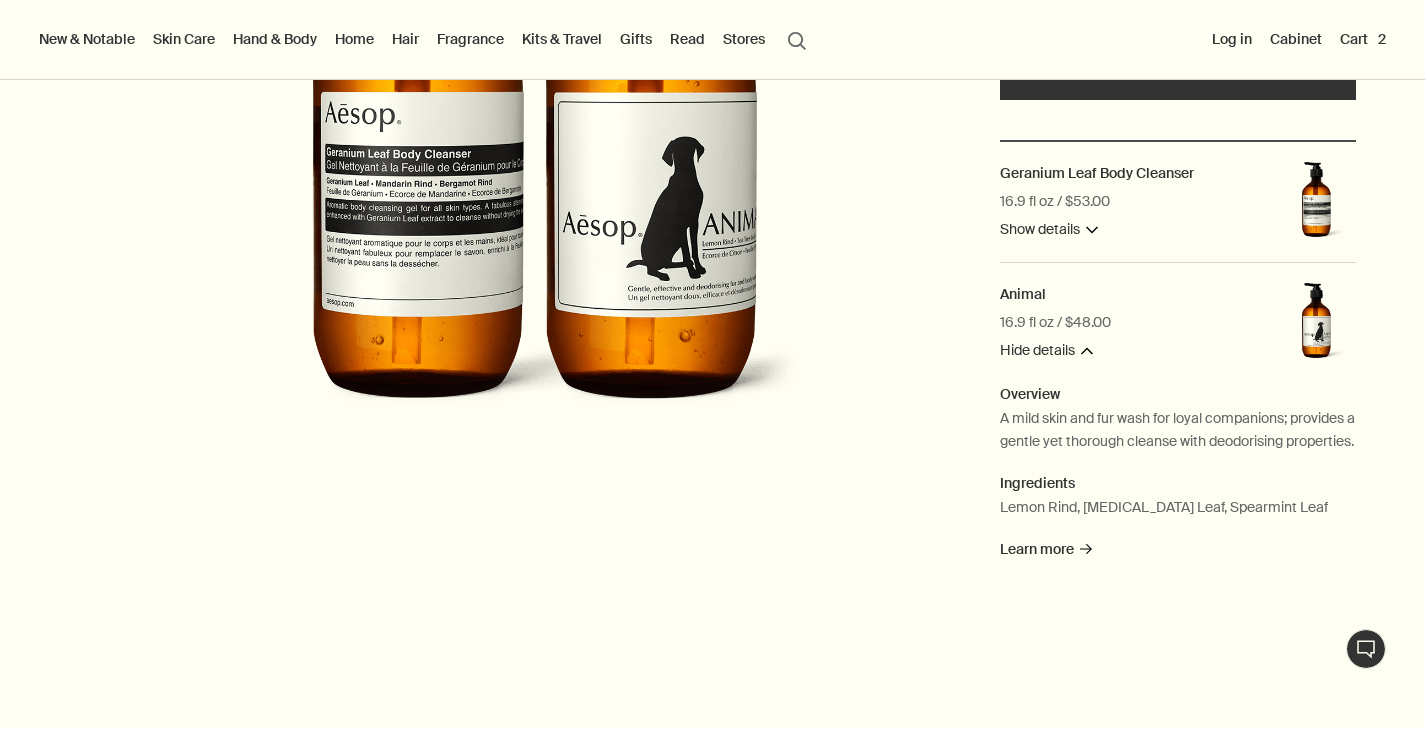 scroll, scrollTop: 452, scrollLeft: 0, axis: vertical 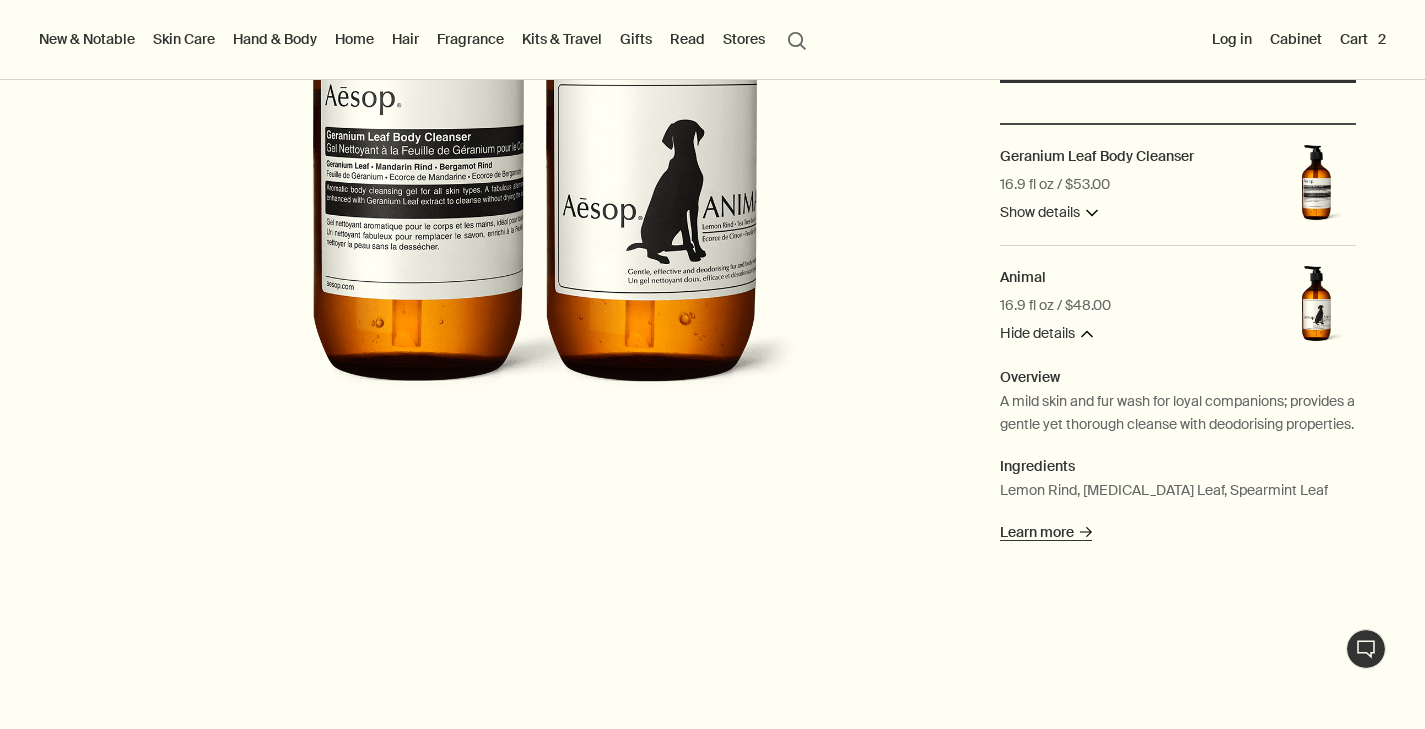 click on "Learn more rightArrow" at bounding box center (1046, 532) 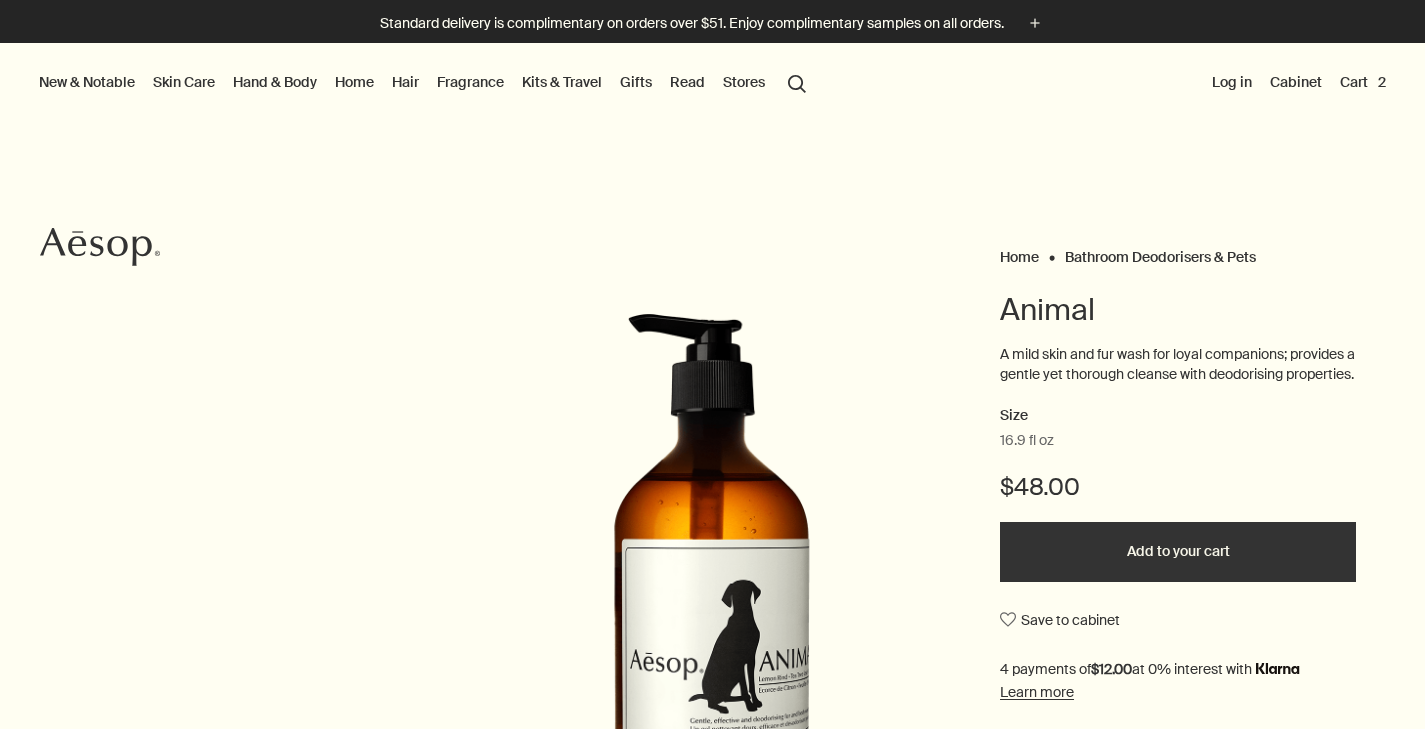 scroll, scrollTop: 0, scrollLeft: 0, axis: both 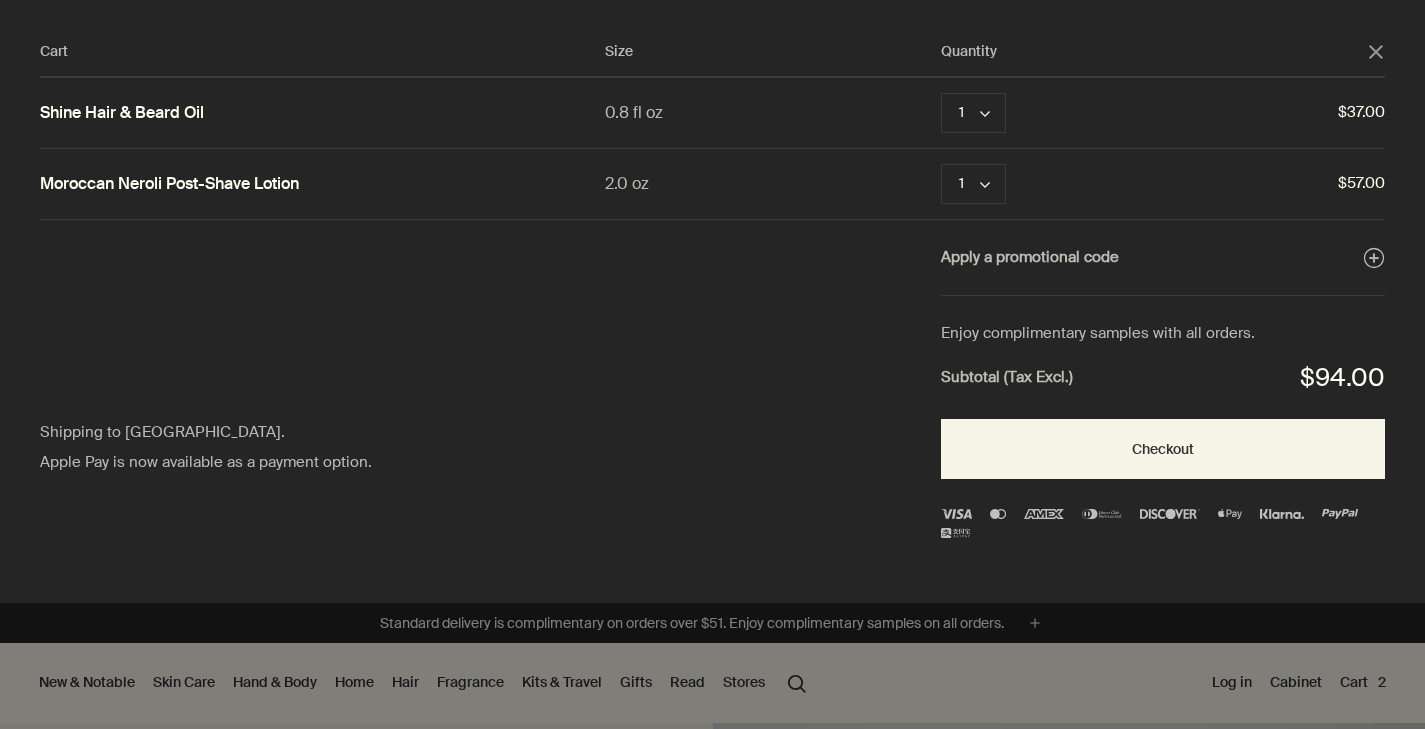 click on "Cart Size Quantity close Shine Hair & Beard Oil  0.8 fl oz 1 chevron Remove $37.00 Moroccan Neroli Post-Shave Lotion  2.0 oz 1 chevron Remove $57.00 Apply a promotional code plusAndCloseWithCircle Shipping to the United States. Apple Pay is now available as a payment option. Enjoy complimentary samples with all orders. Subtotal (Tax Excl.) $94.00 Checkout" at bounding box center [732, 301] 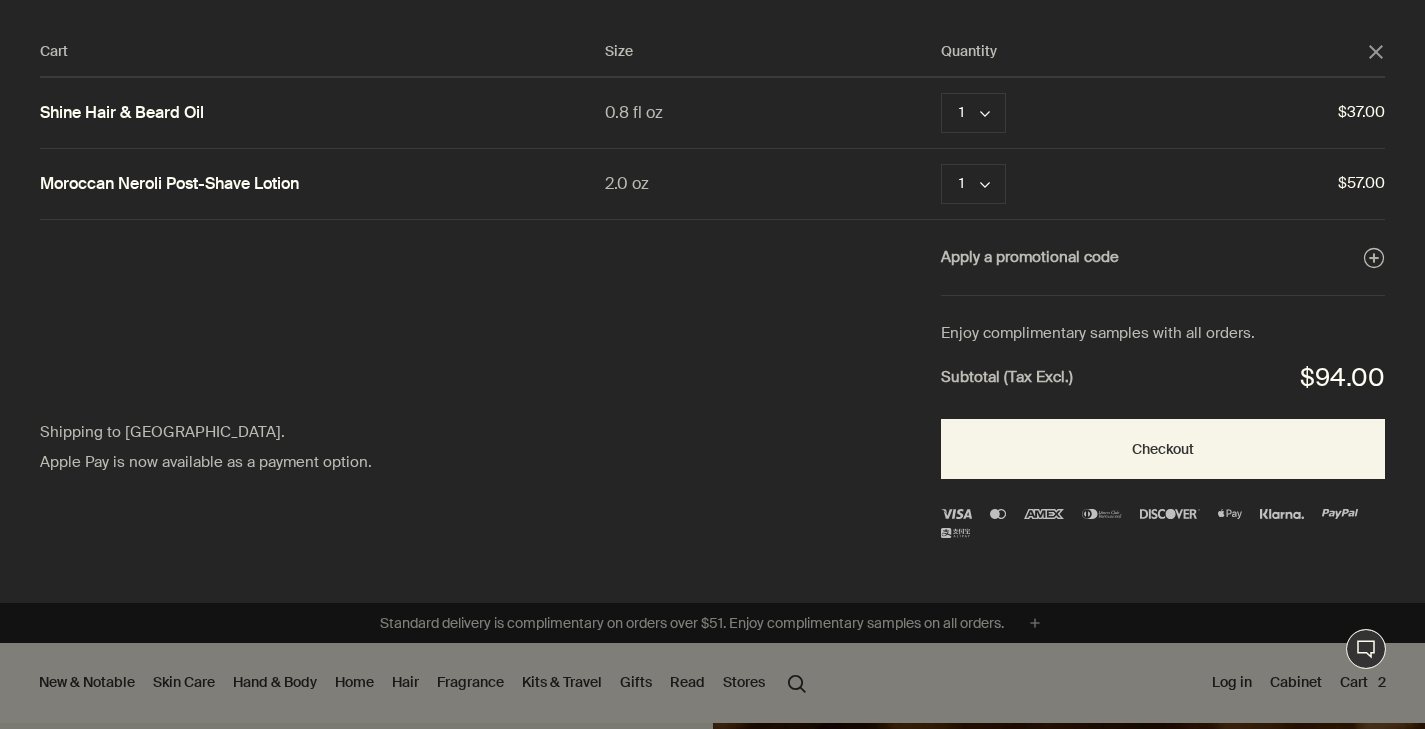 click on "close" 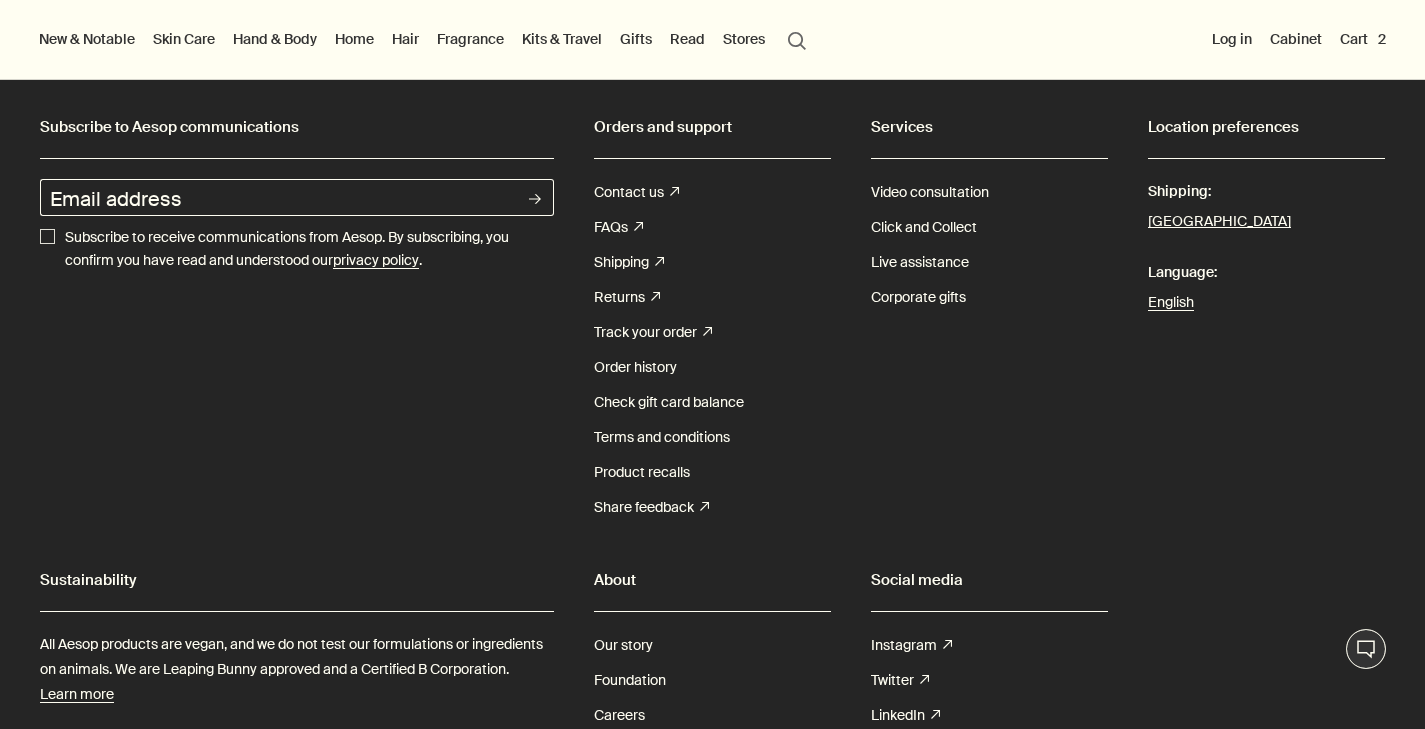 scroll, scrollTop: 5750, scrollLeft: 0, axis: vertical 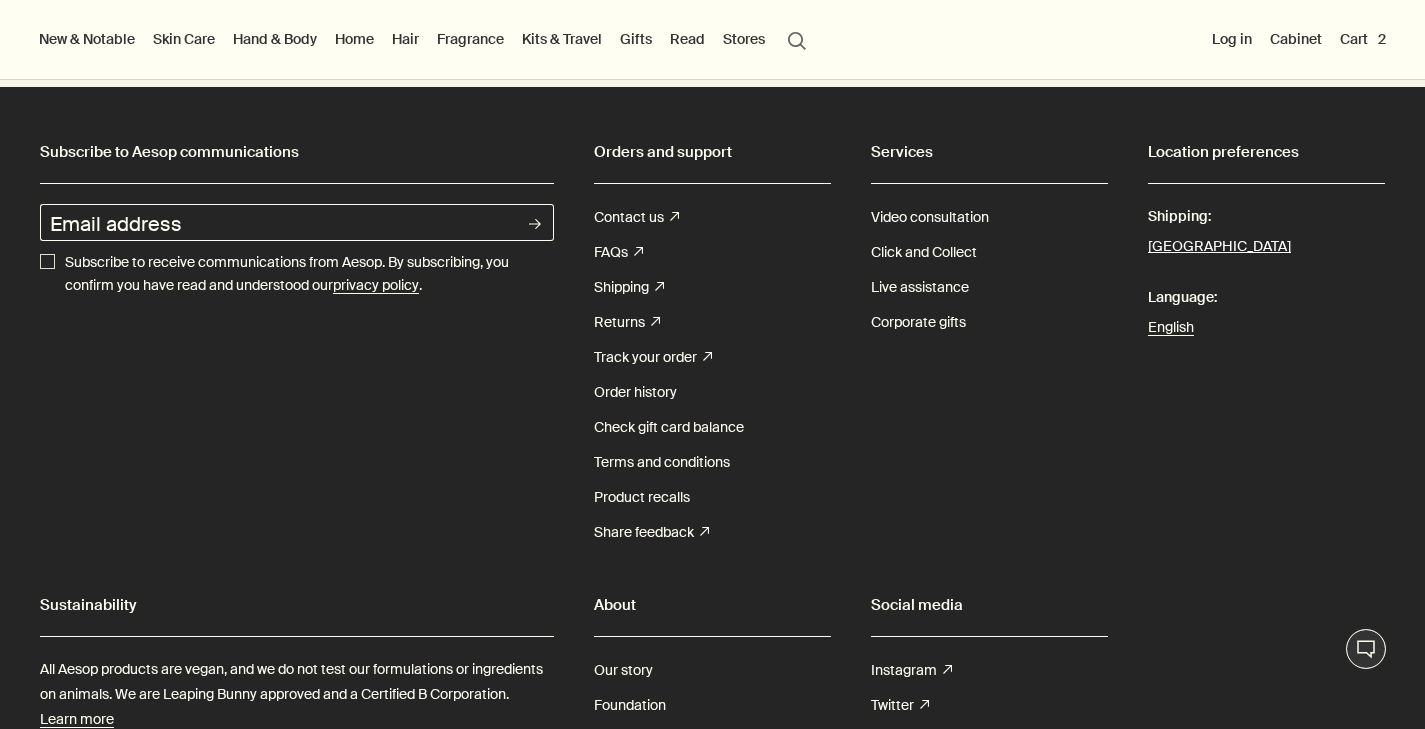 click on "United States" at bounding box center [1219, 247] 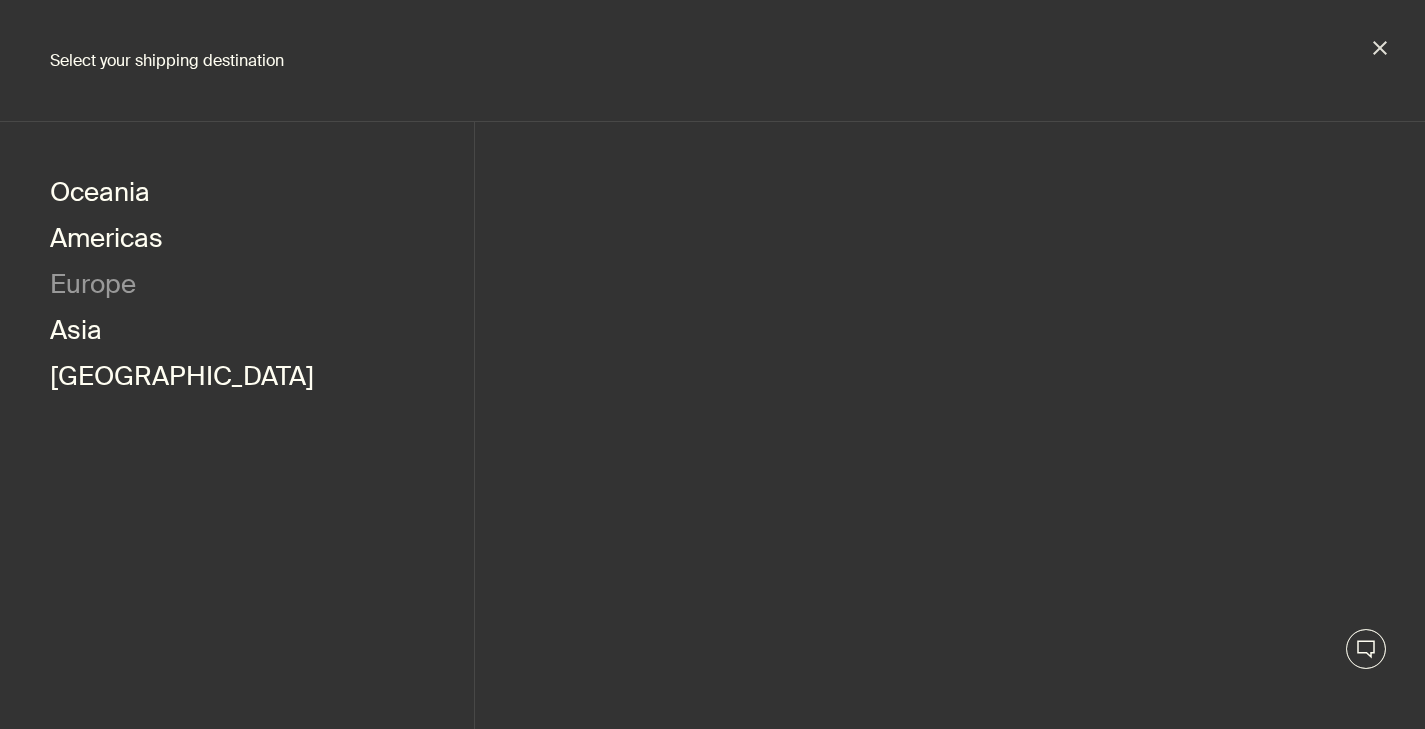 click on "Europe" at bounding box center [93, 287] 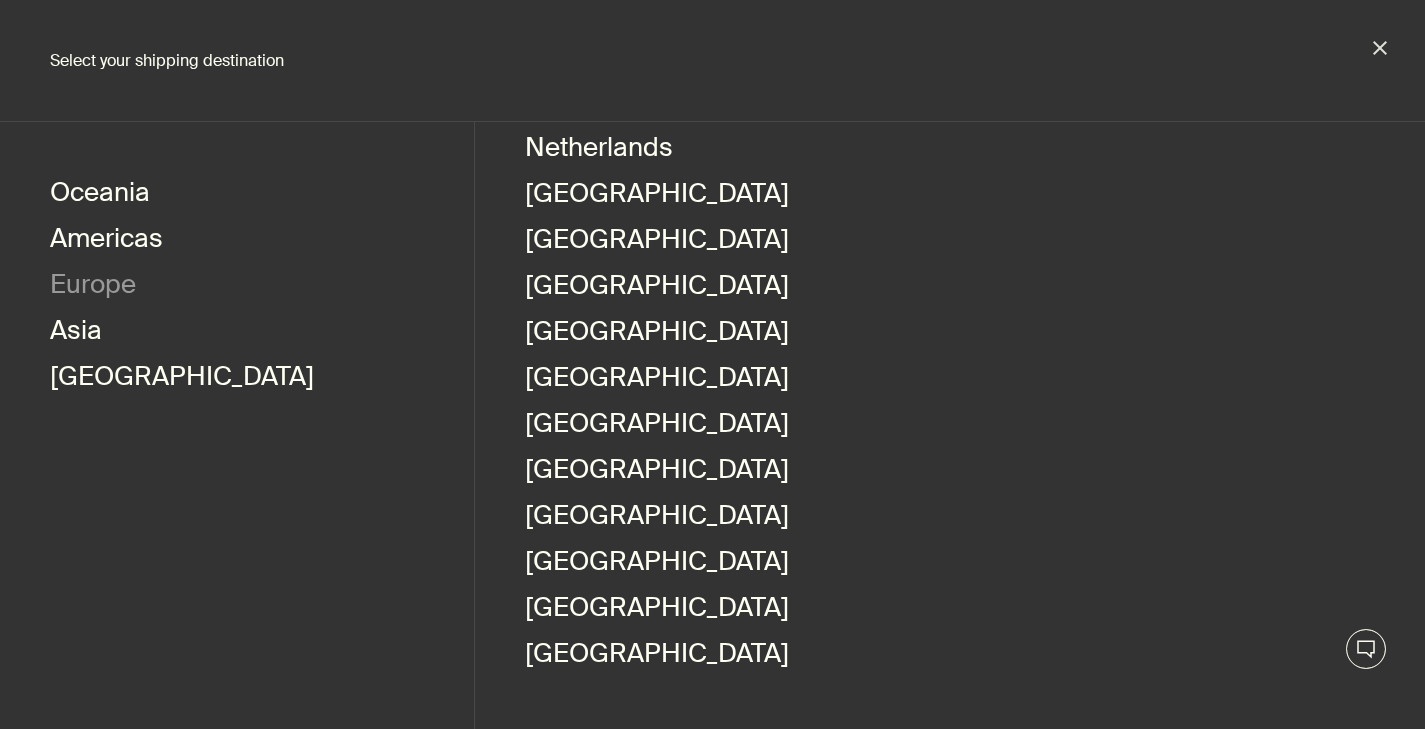 scroll, scrollTop: 1057, scrollLeft: 0, axis: vertical 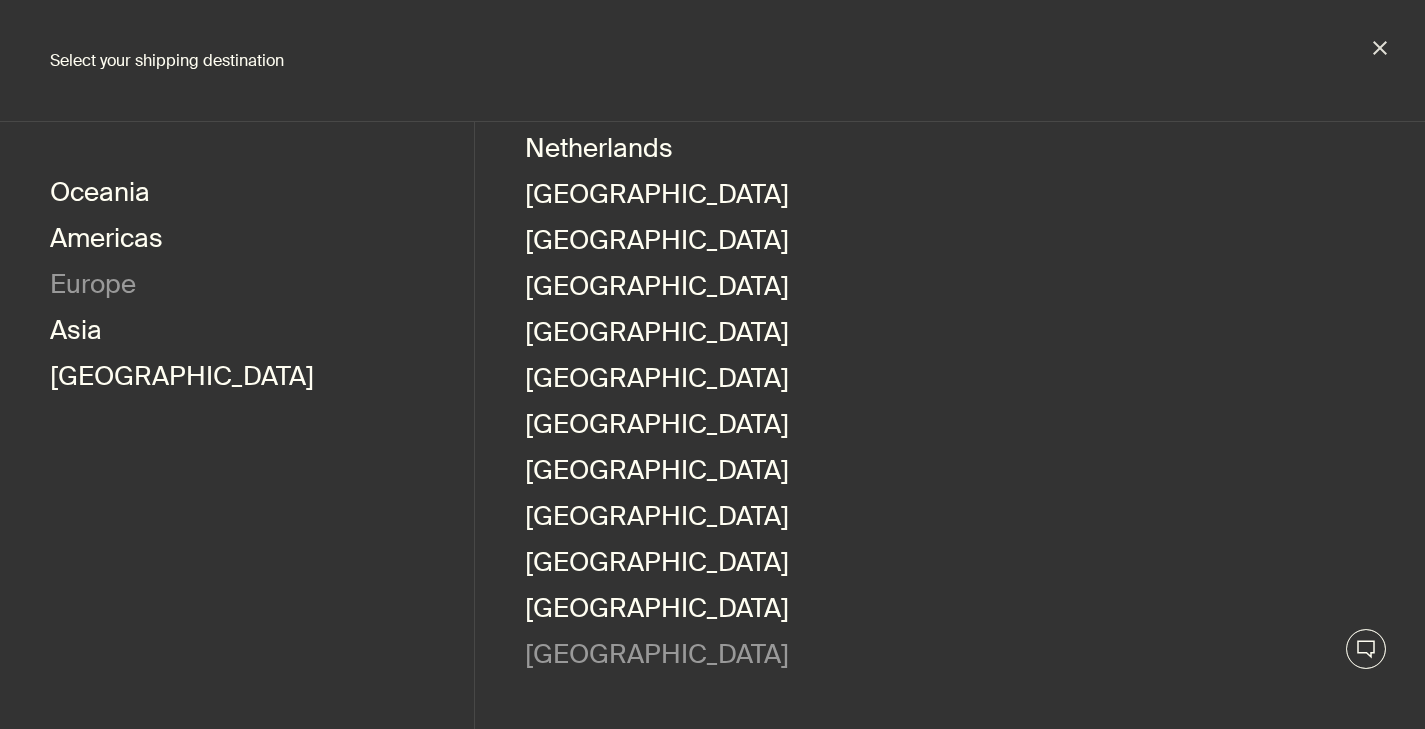 click on "[GEOGRAPHIC_DATA]" at bounding box center [657, 657] 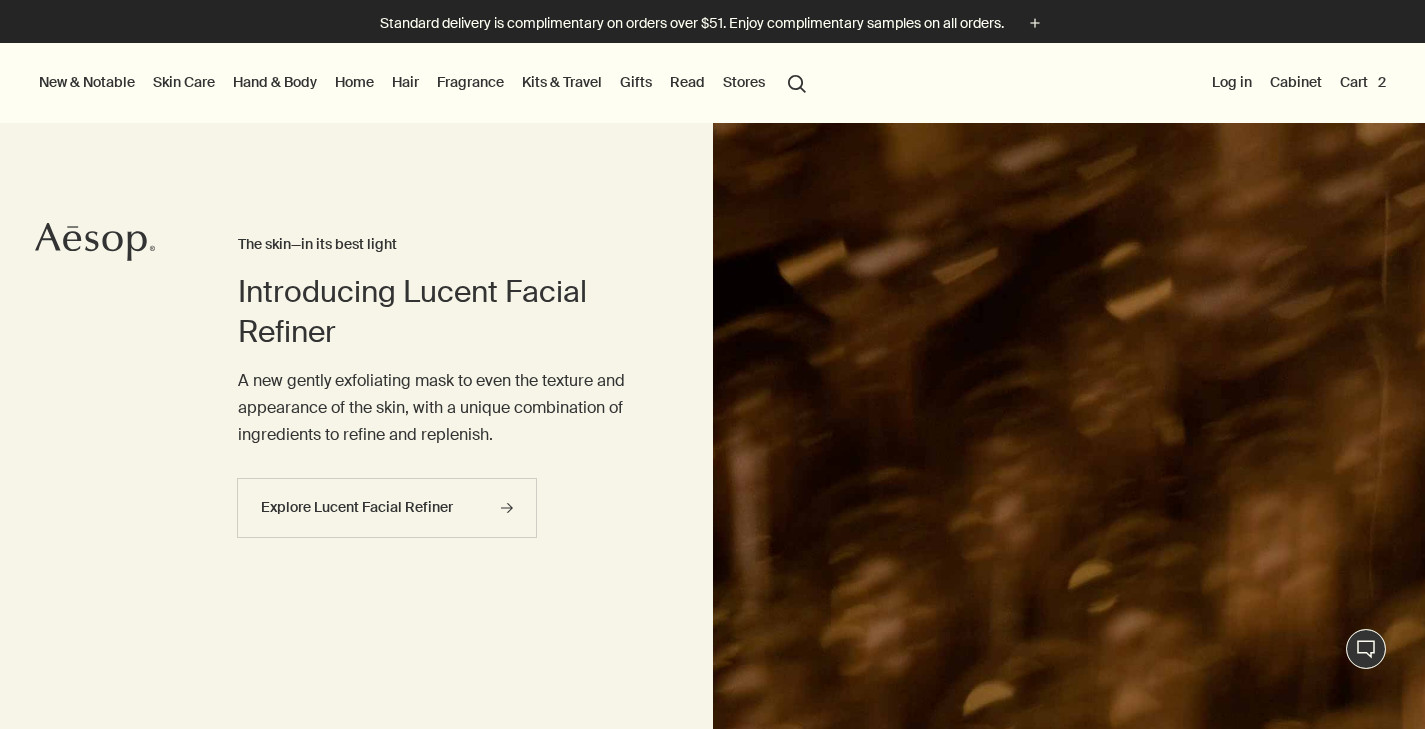 scroll, scrollTop: 0, scrollLeft: 0, axis: both 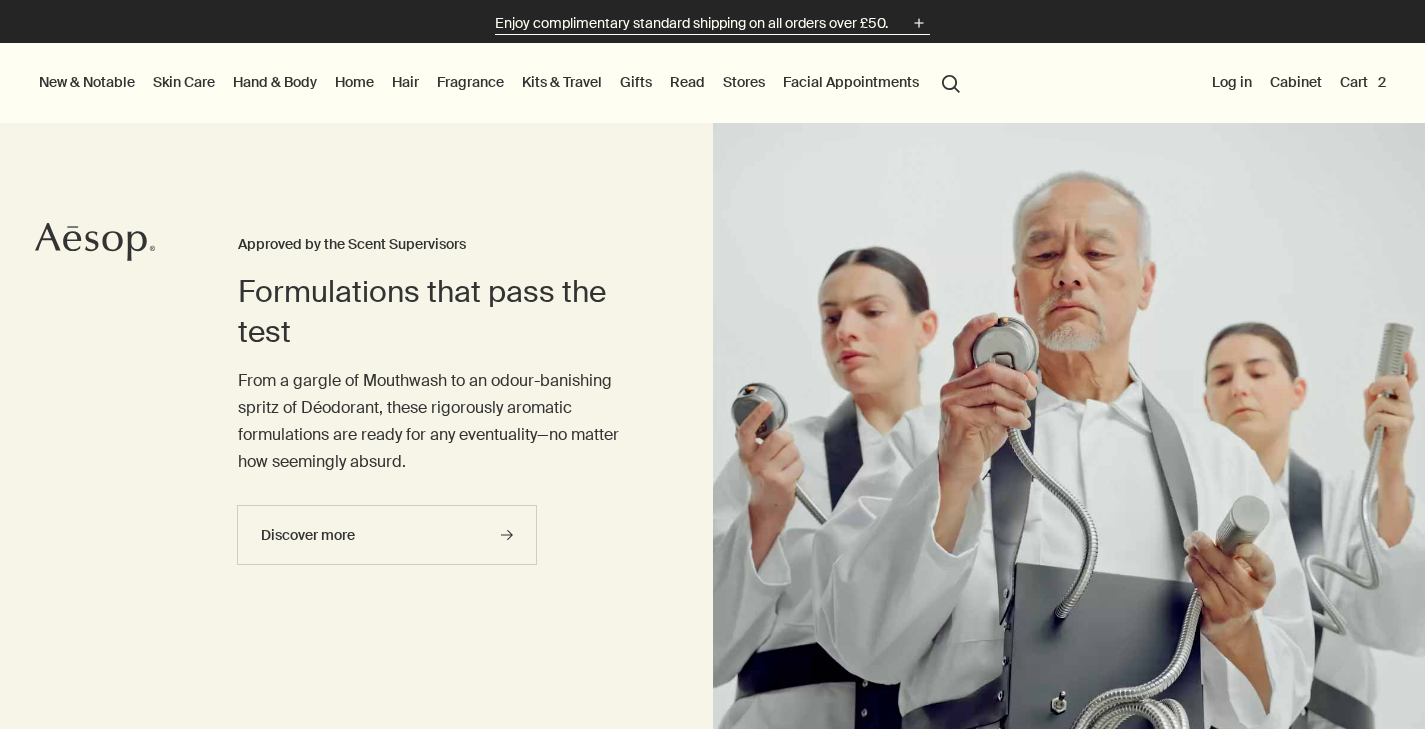 click 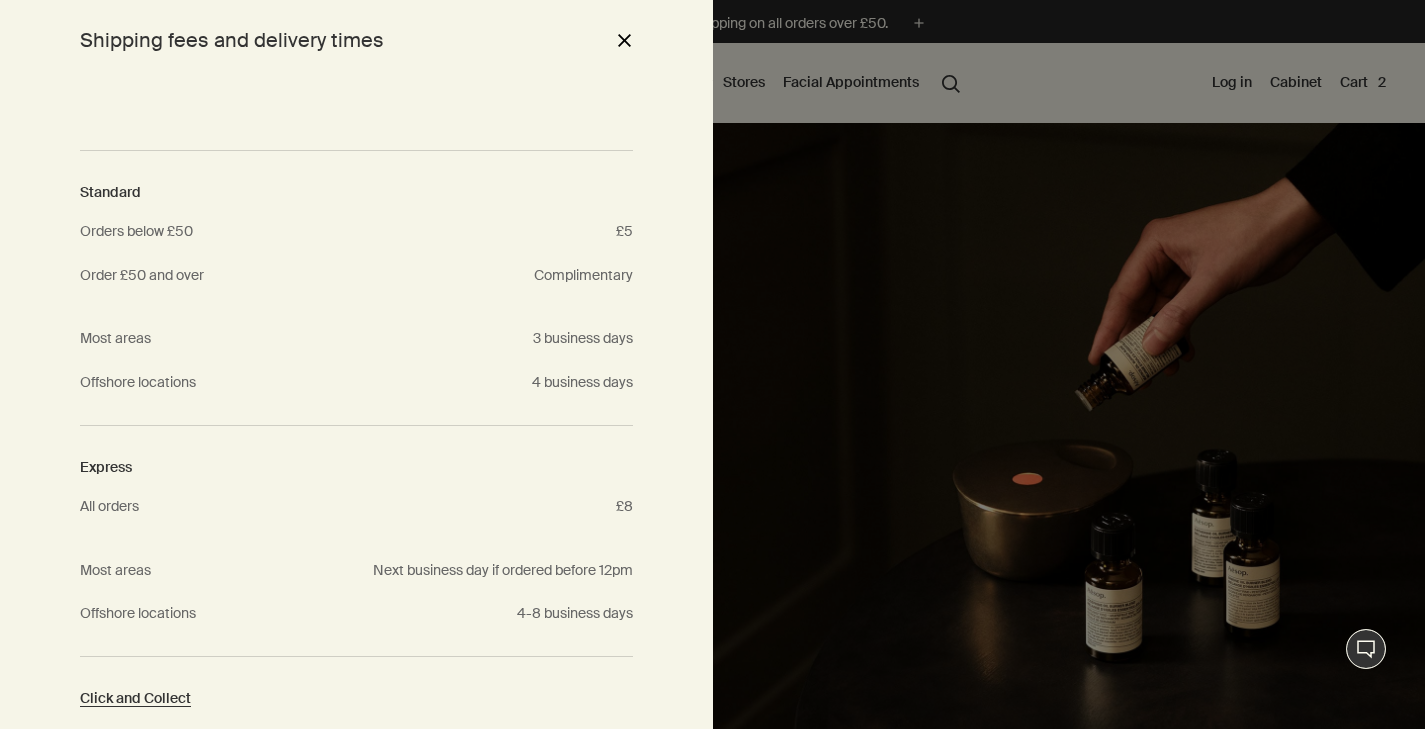 scroll, scrollTop: 0, scrollLeft: 0, axis: both 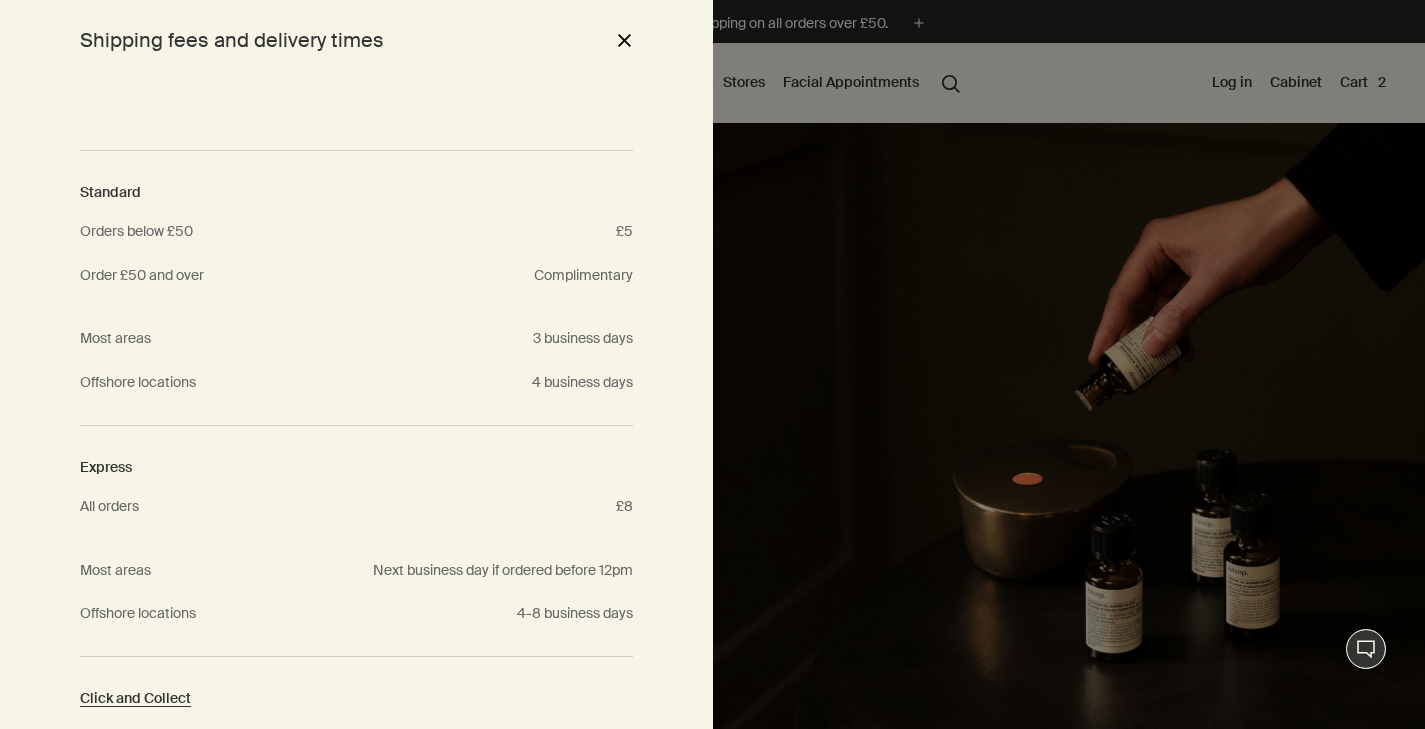 click on "close" at bounding box center [624, 40] 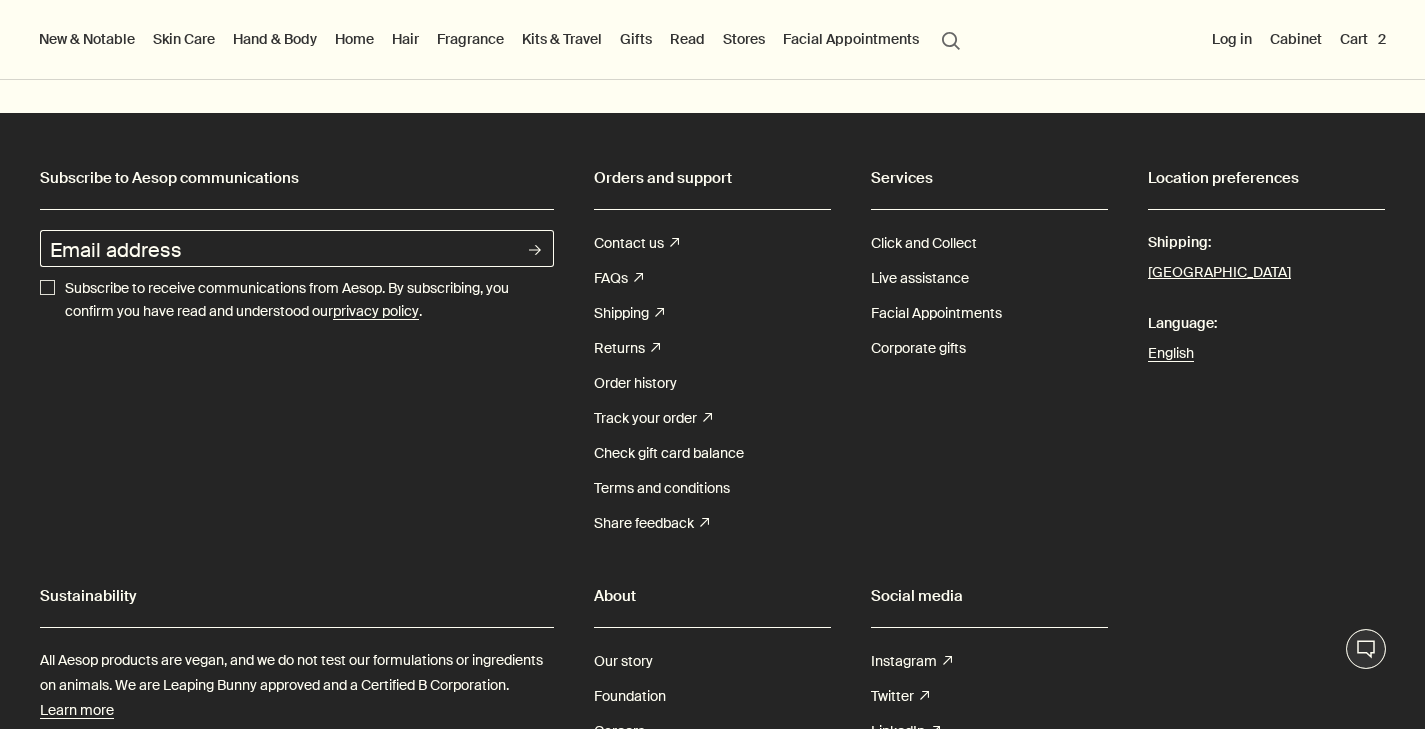scroll, scrollTop: 6259, scrollLeft: 0, axis: vertical 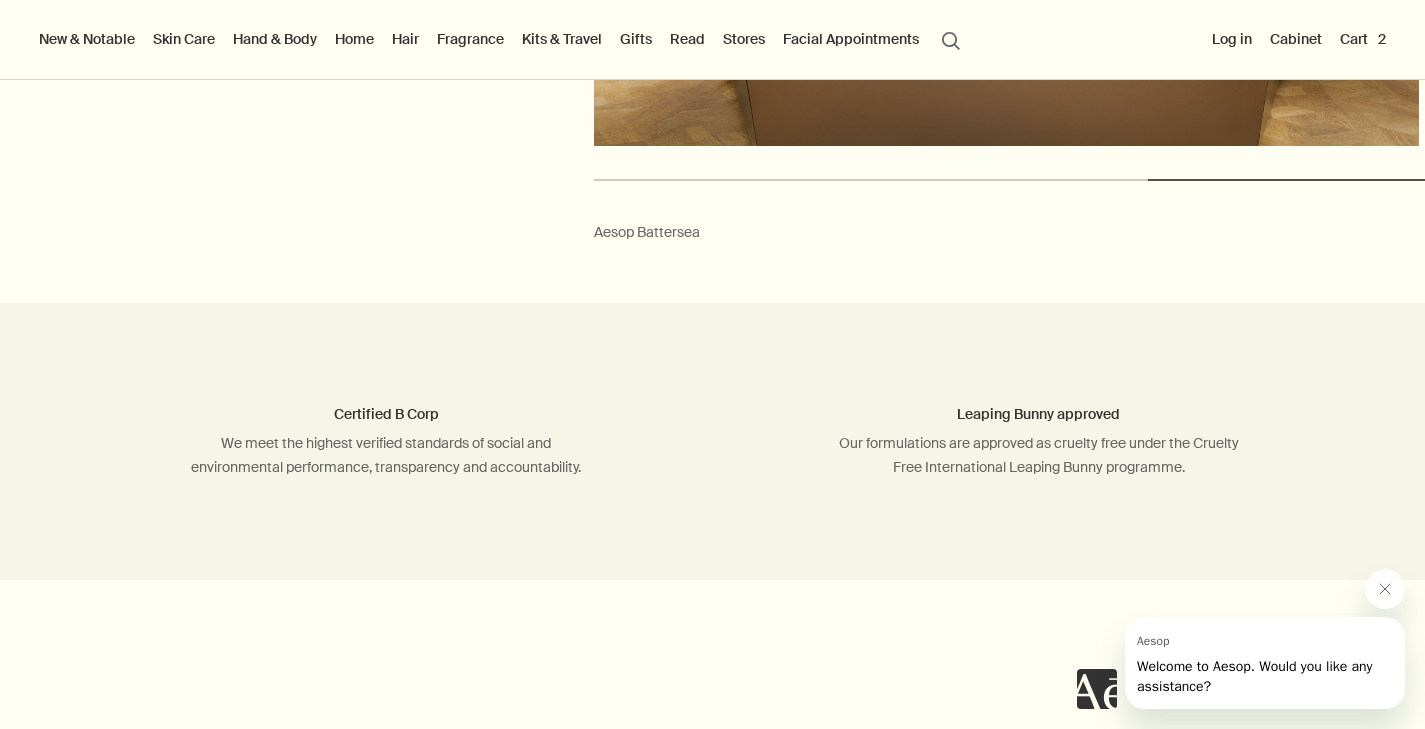 click on "Cabinet" at bounding box center [1296, 39] 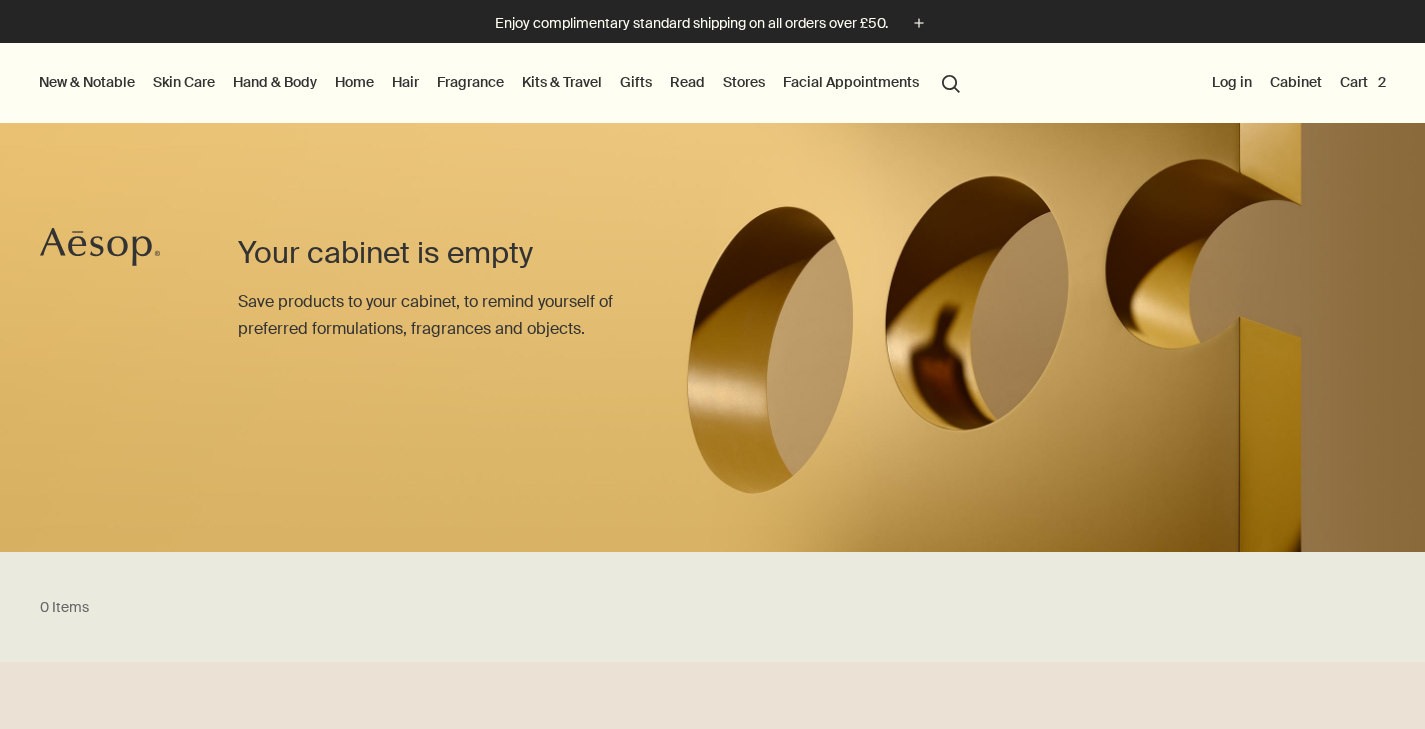 scroll, scrollTop: 0, scrollLeft: 0, axis: both 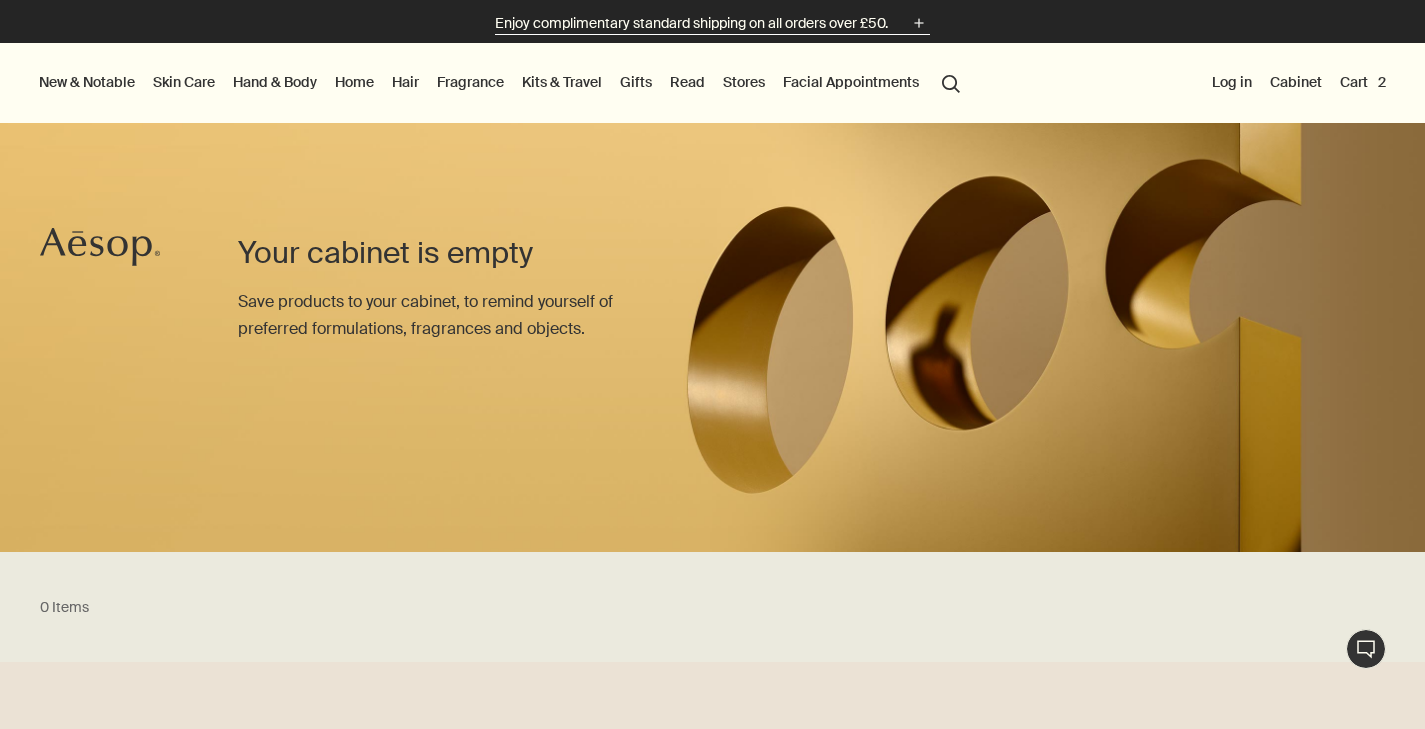 click 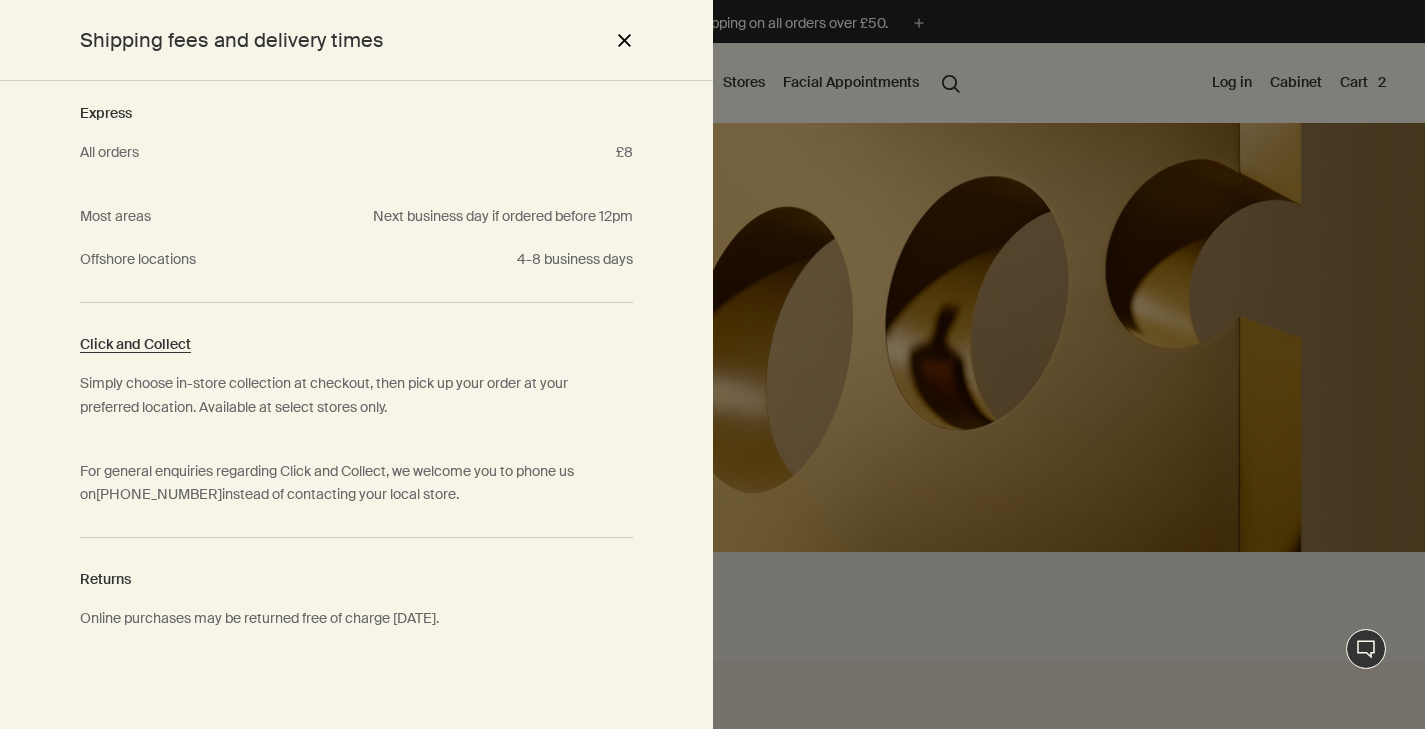 scroll, scrollTop: 353, scrollLeft: 0, axis: vertical 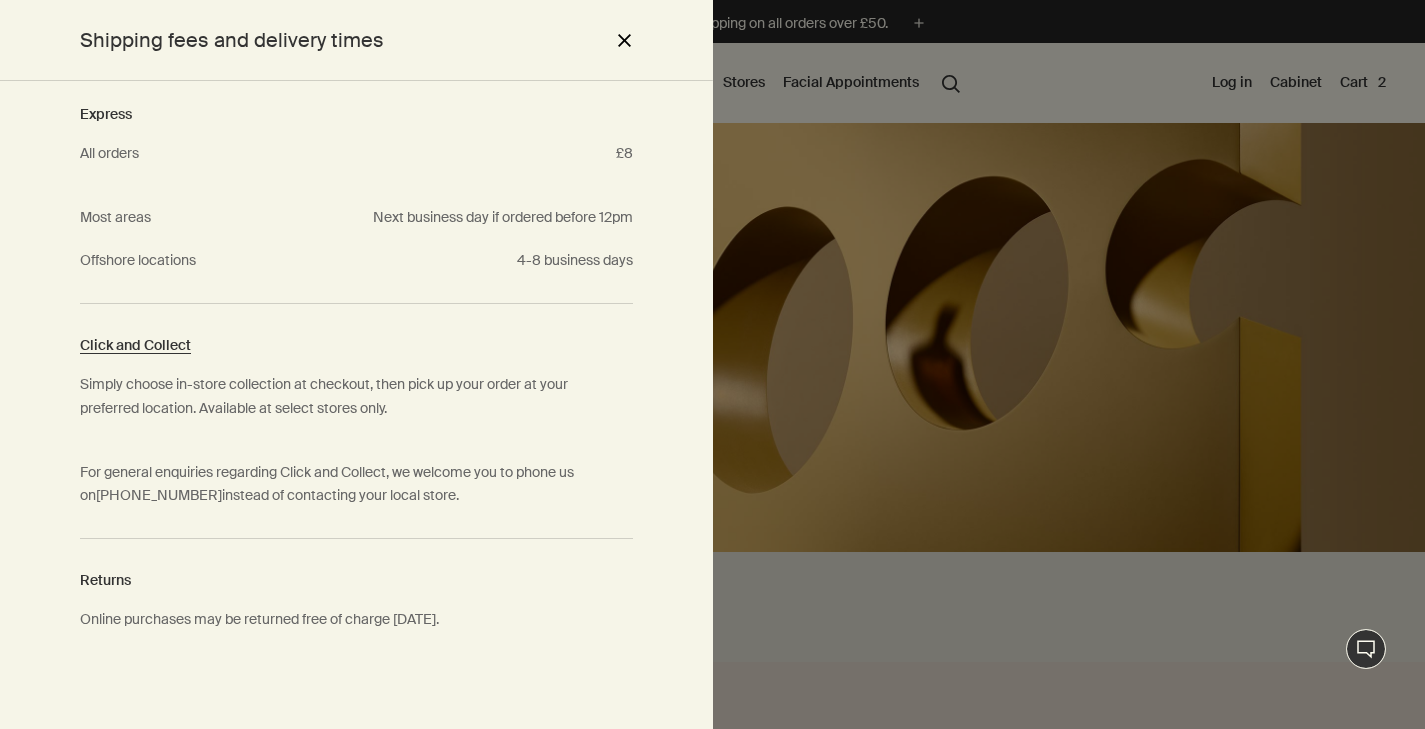 click on "close" at bounding box center (624, 40) 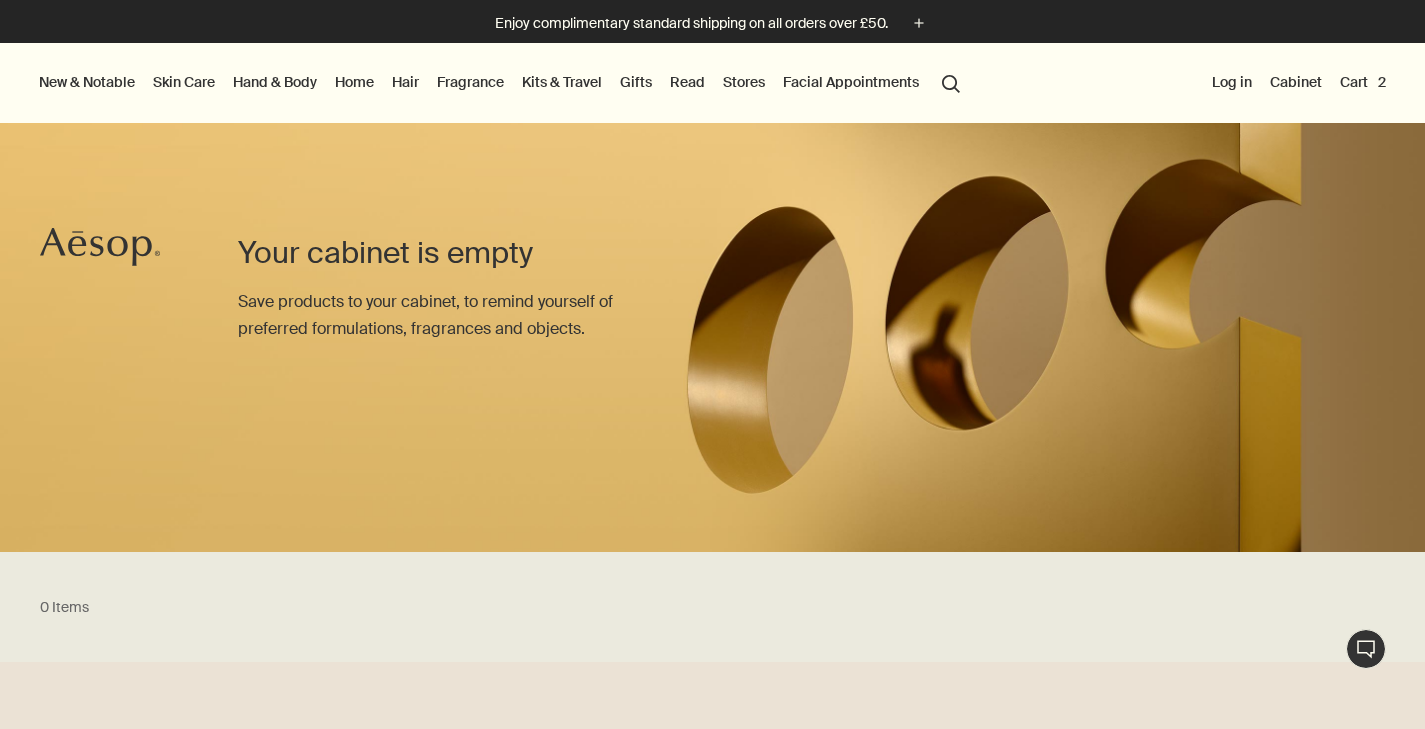 click on "Enjoy complimentary standard shipping on all orders over £50. plus" at bounding box center (712, 21) 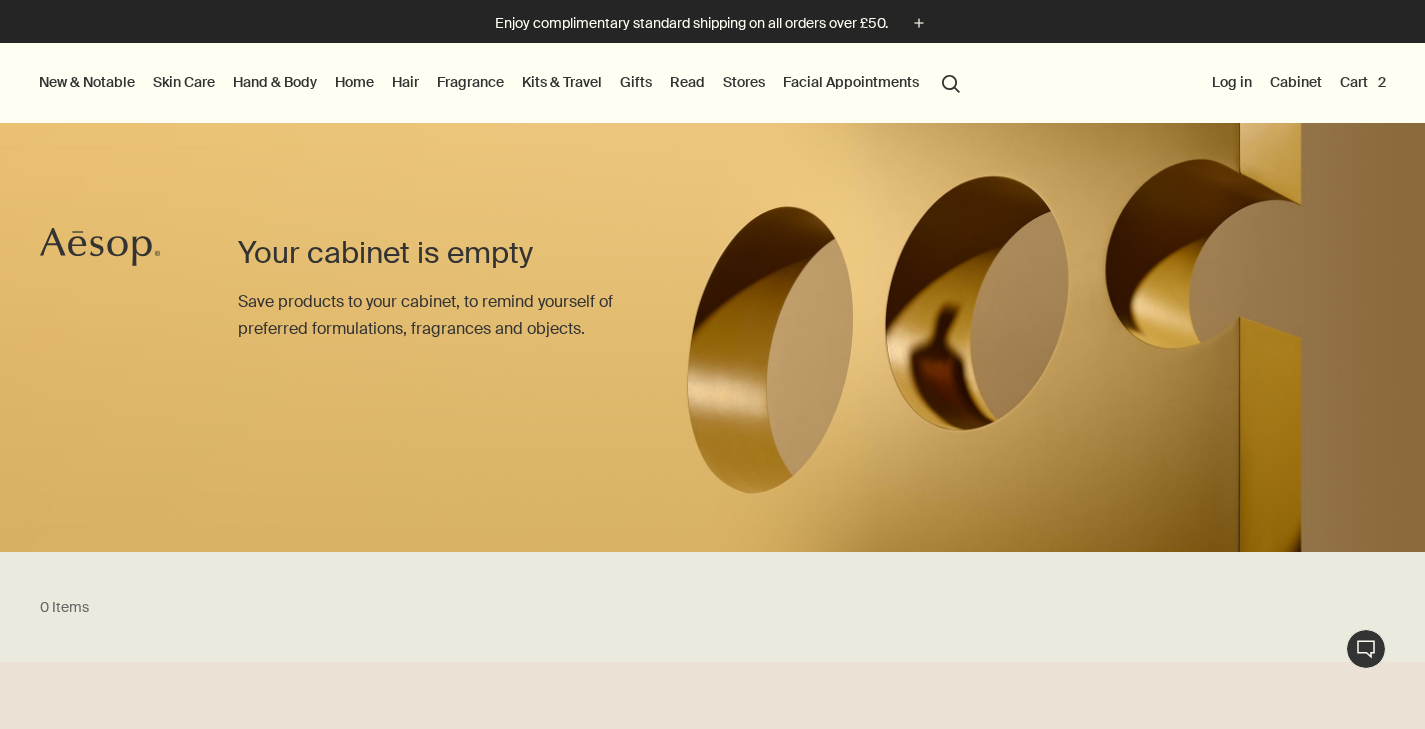 click on "New & Notable" at bounding box center (87, 82) 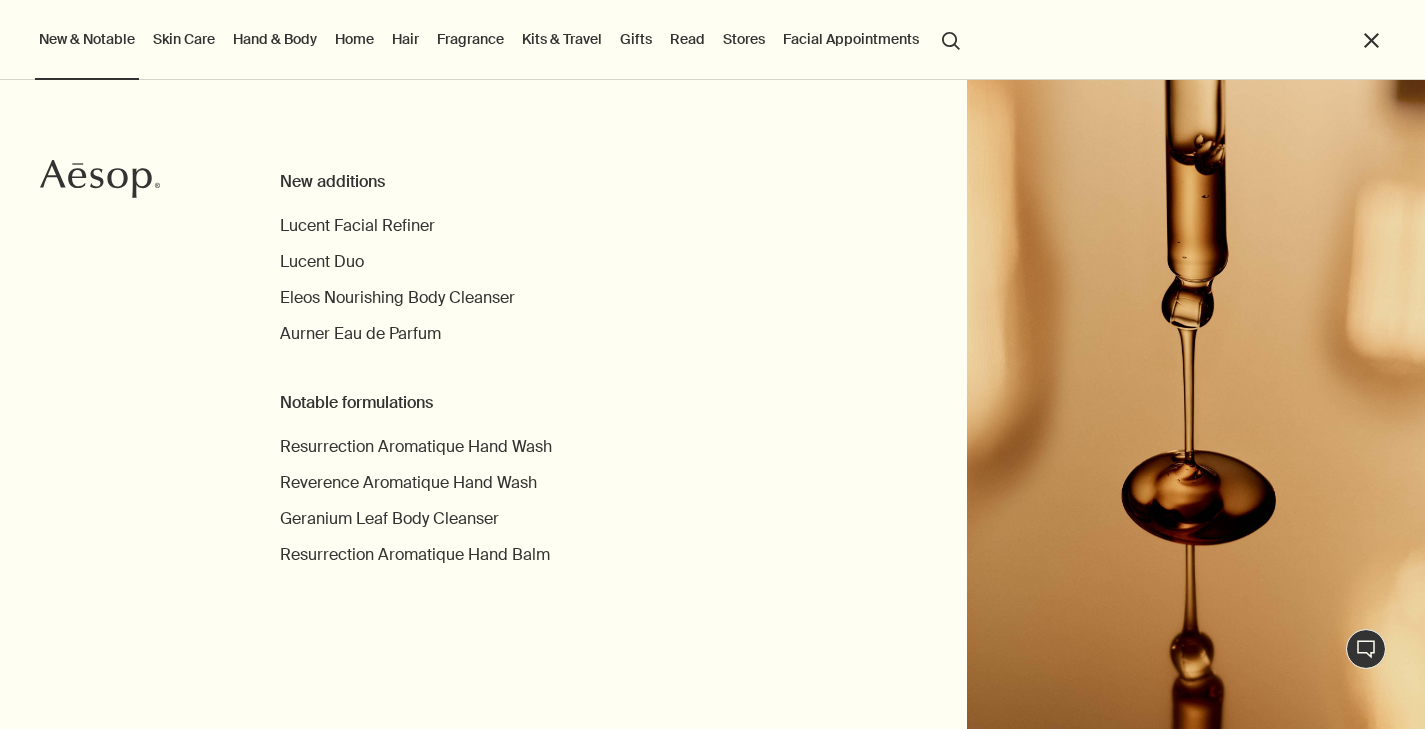 click on "close" at bounding box center (1371, 40) 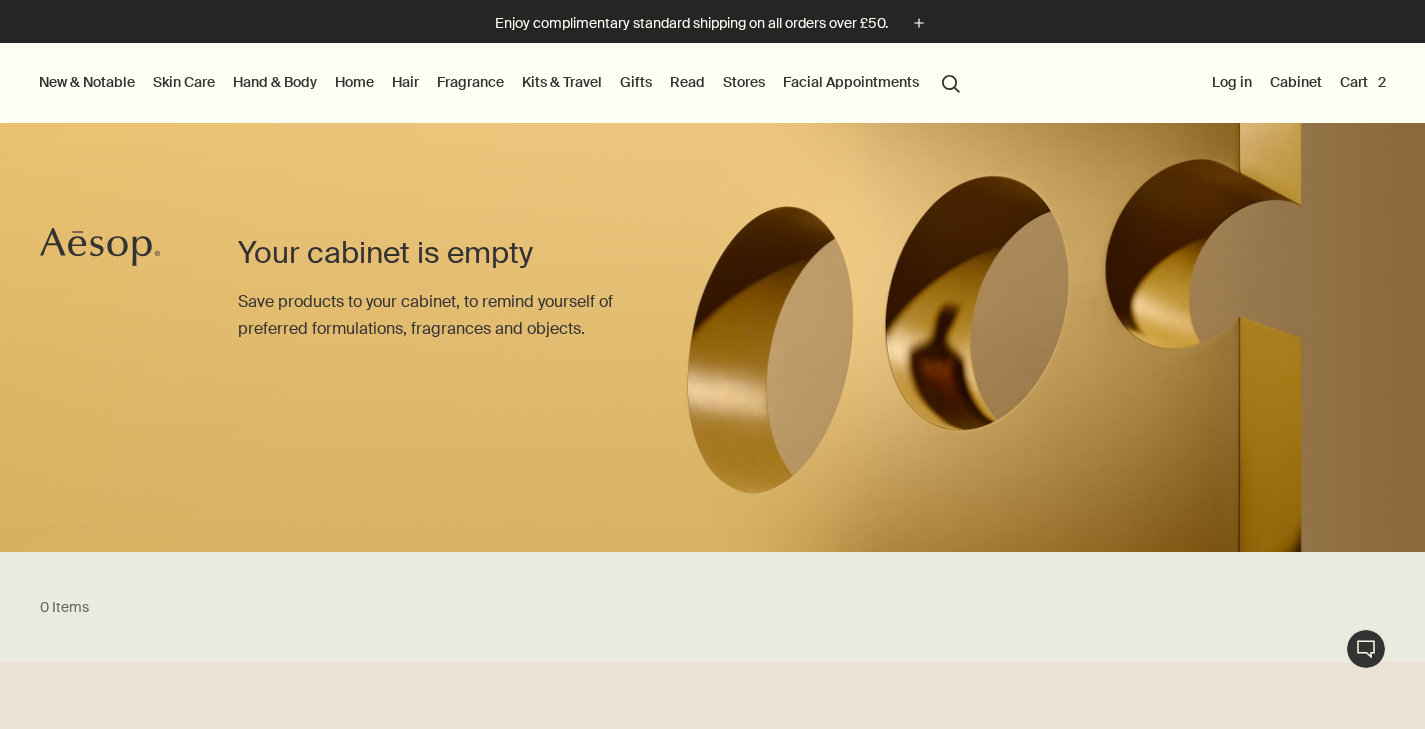 scroll, scrollTop: 0, scrollLeft: 0, axis: both 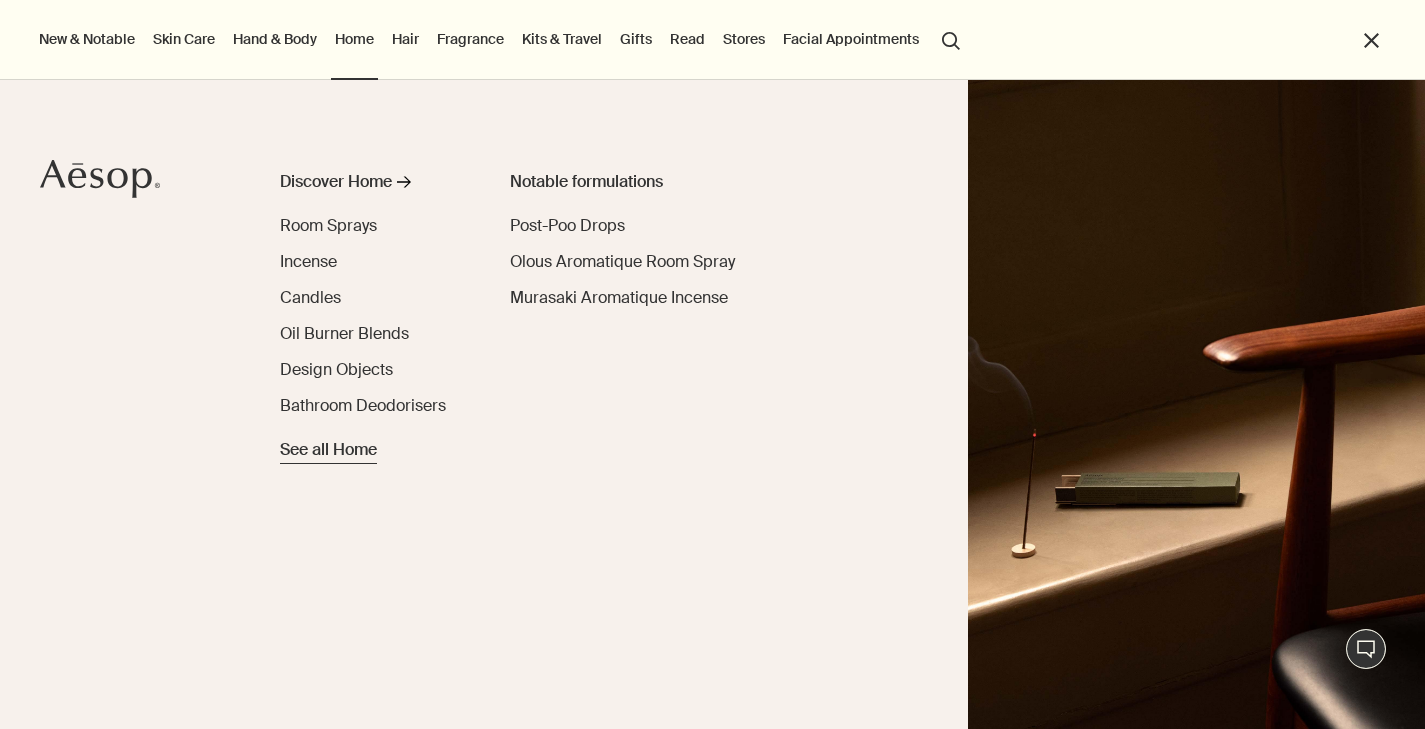 click on "See all Home" at bounding box center (328, 450) 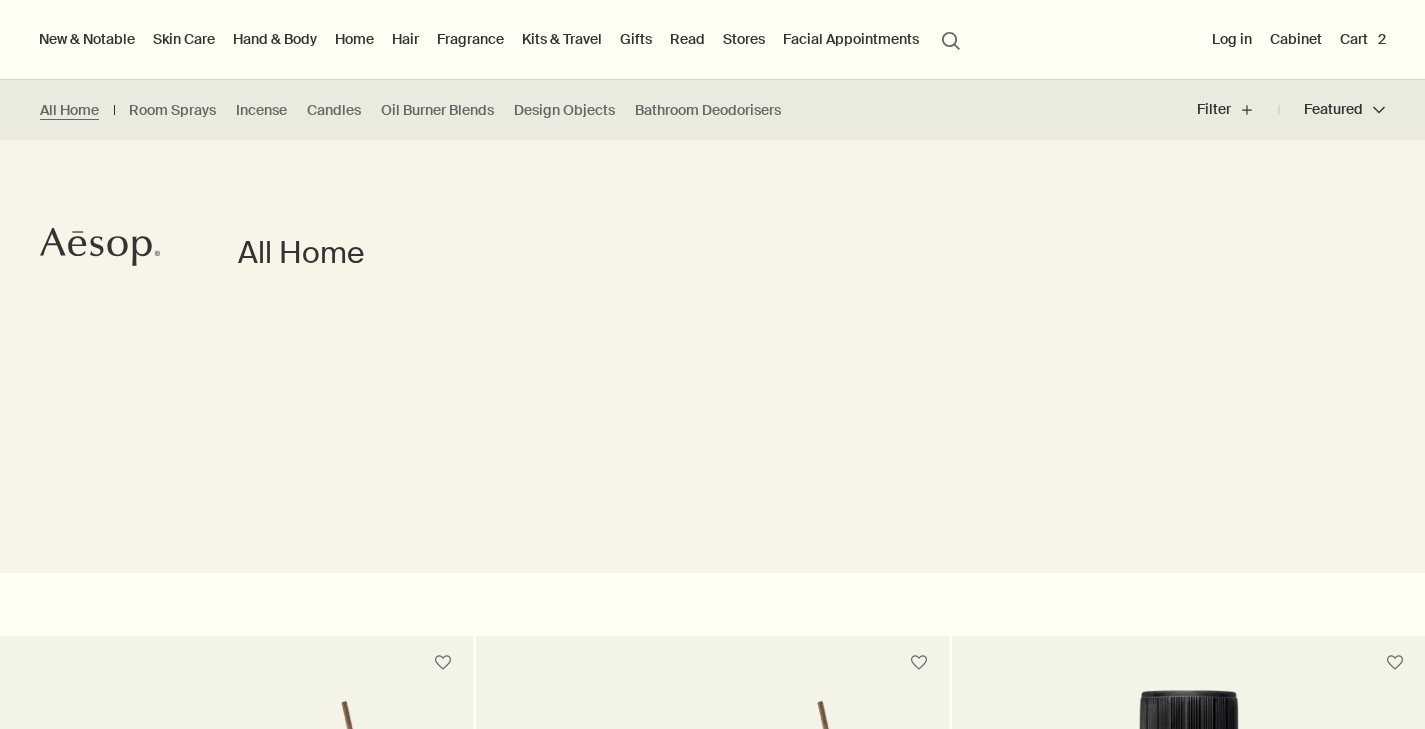 scroll, scrollTop: 4219, scrollLeft: 0, axis: vertical 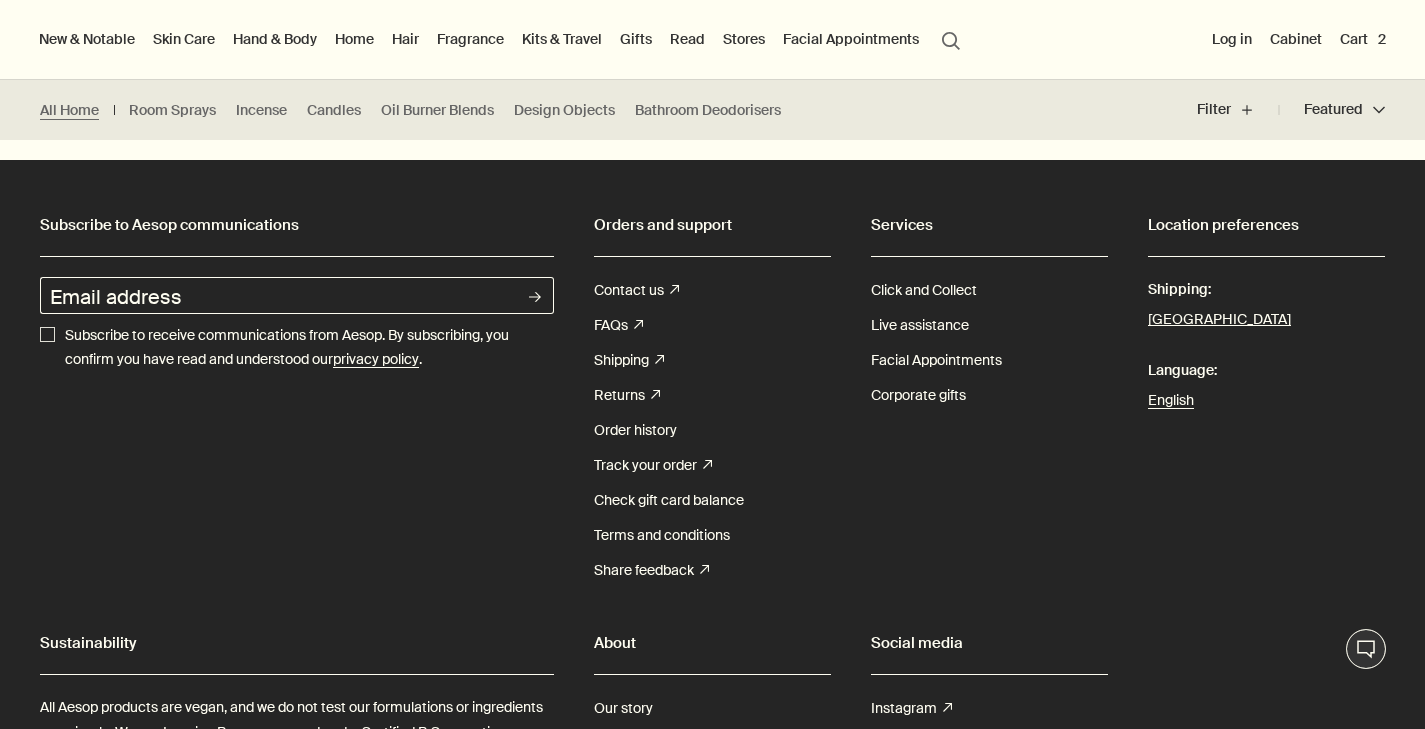 click on "privacy policy" at bounding box center (376, 359) 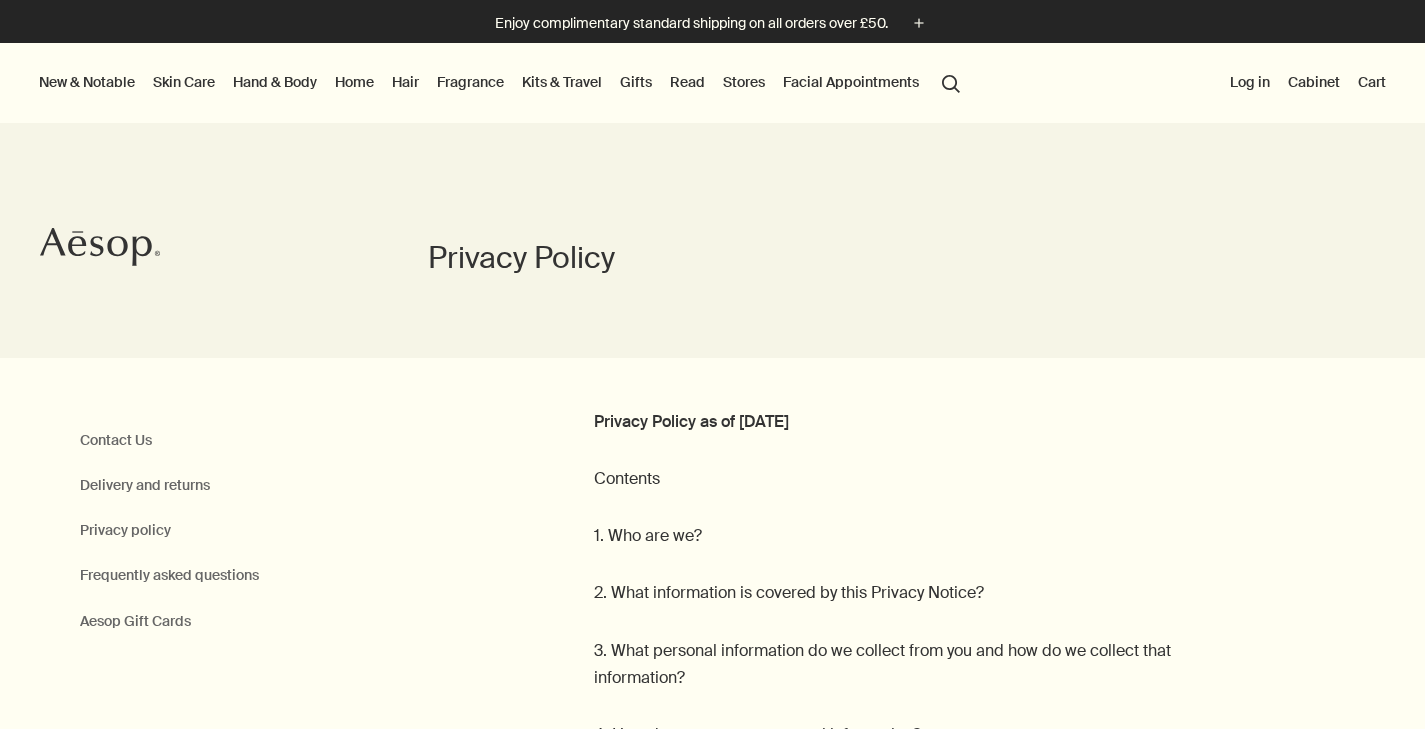 scroll, scrollTop: 0, scrollLeft: 0, axis: both 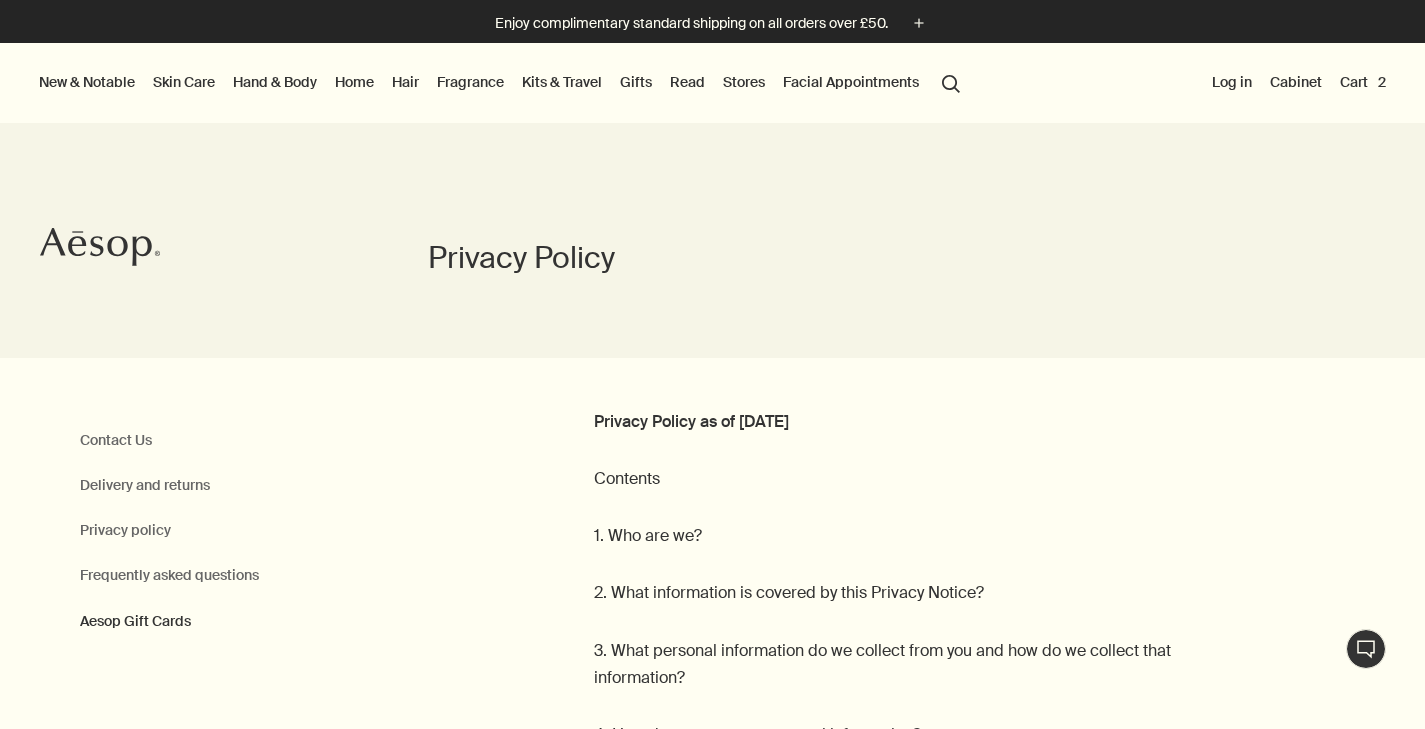 click on "Aesop Gift Cards" at bounding box center (135, 621) 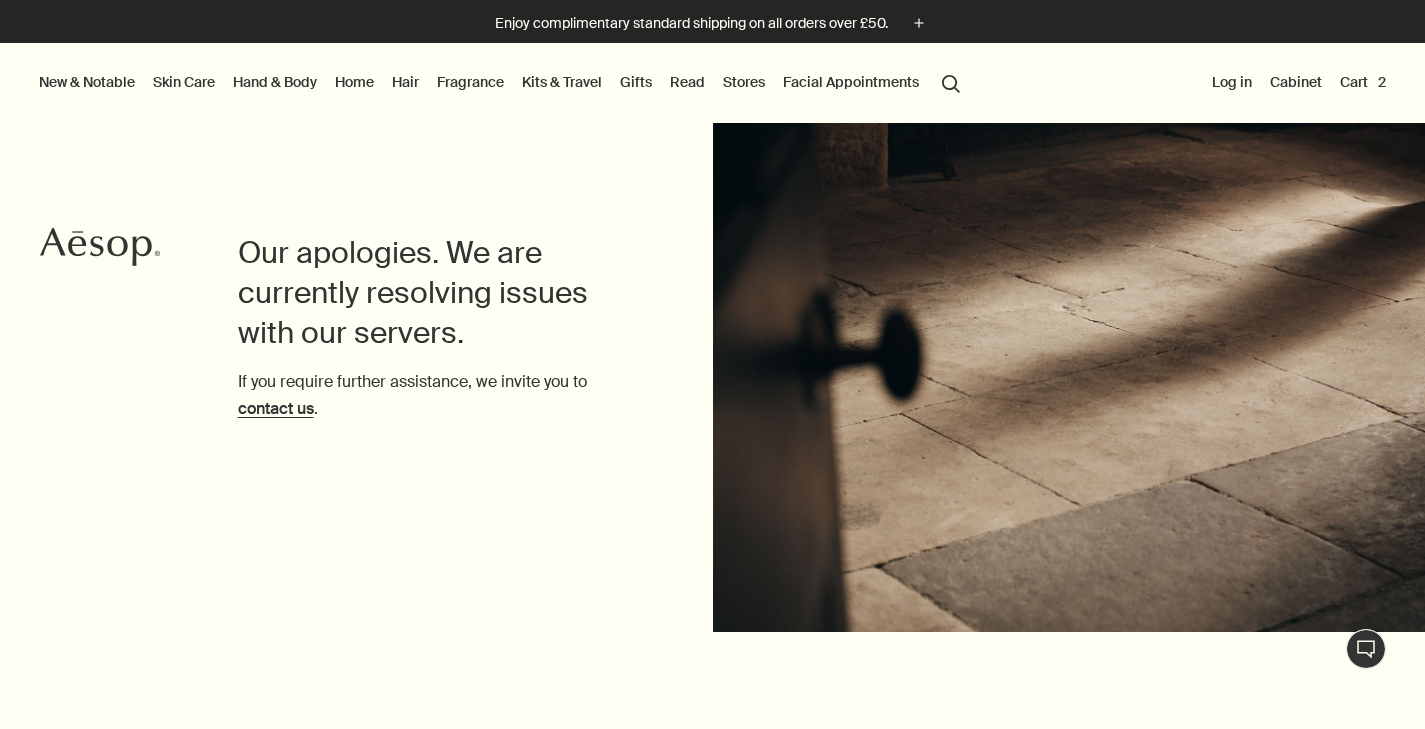 scroll, scrollTop: 0, scrollLeft: 0, axis: both 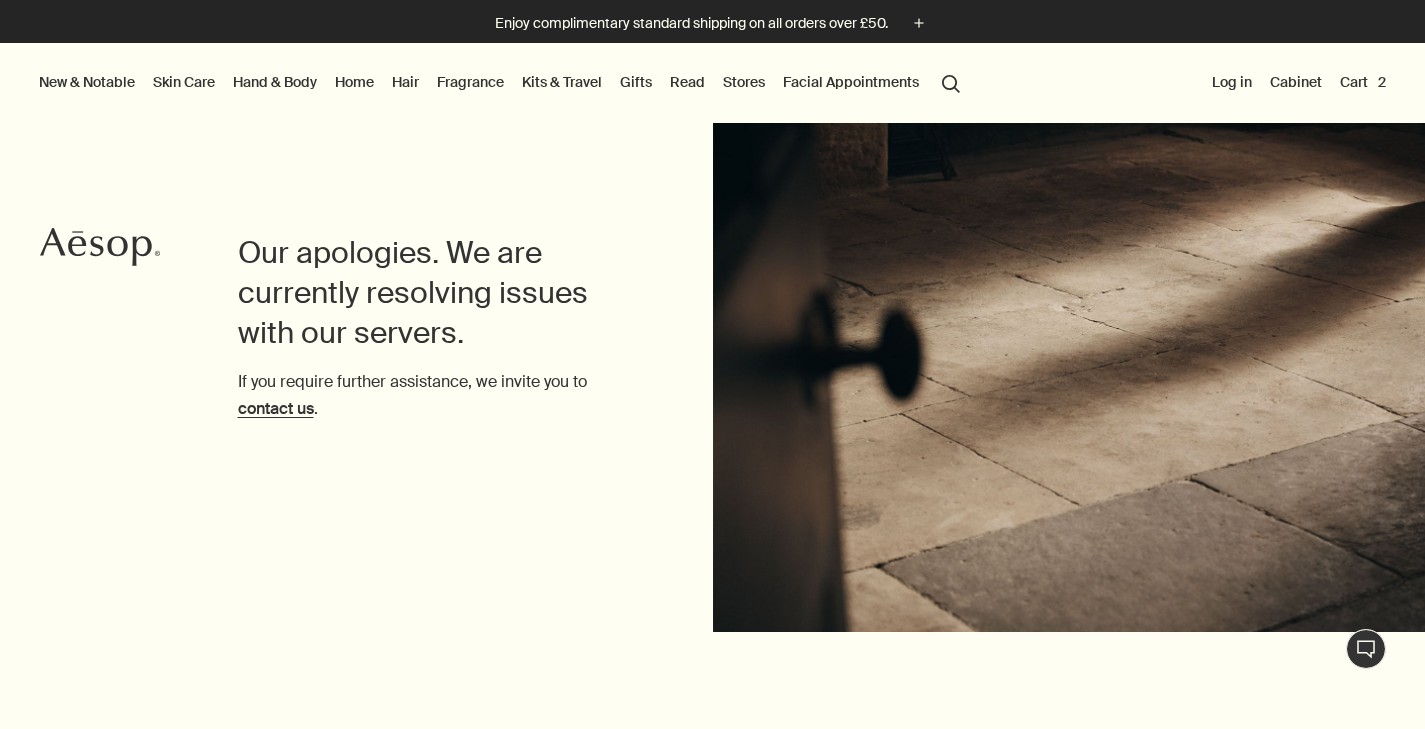 click on "Cart 2" at bounding box center (1363, 82) 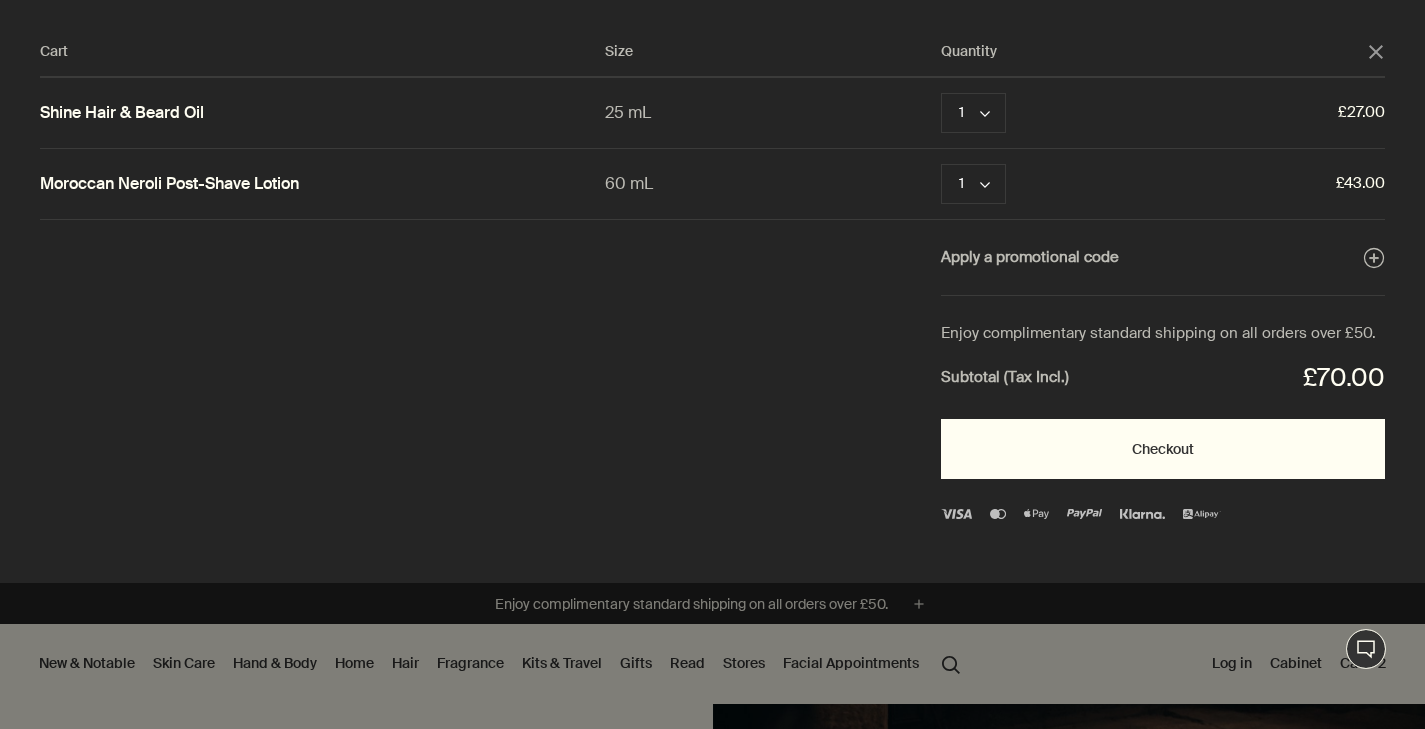 click on "Checkout" at bounding box center (1163, 449) 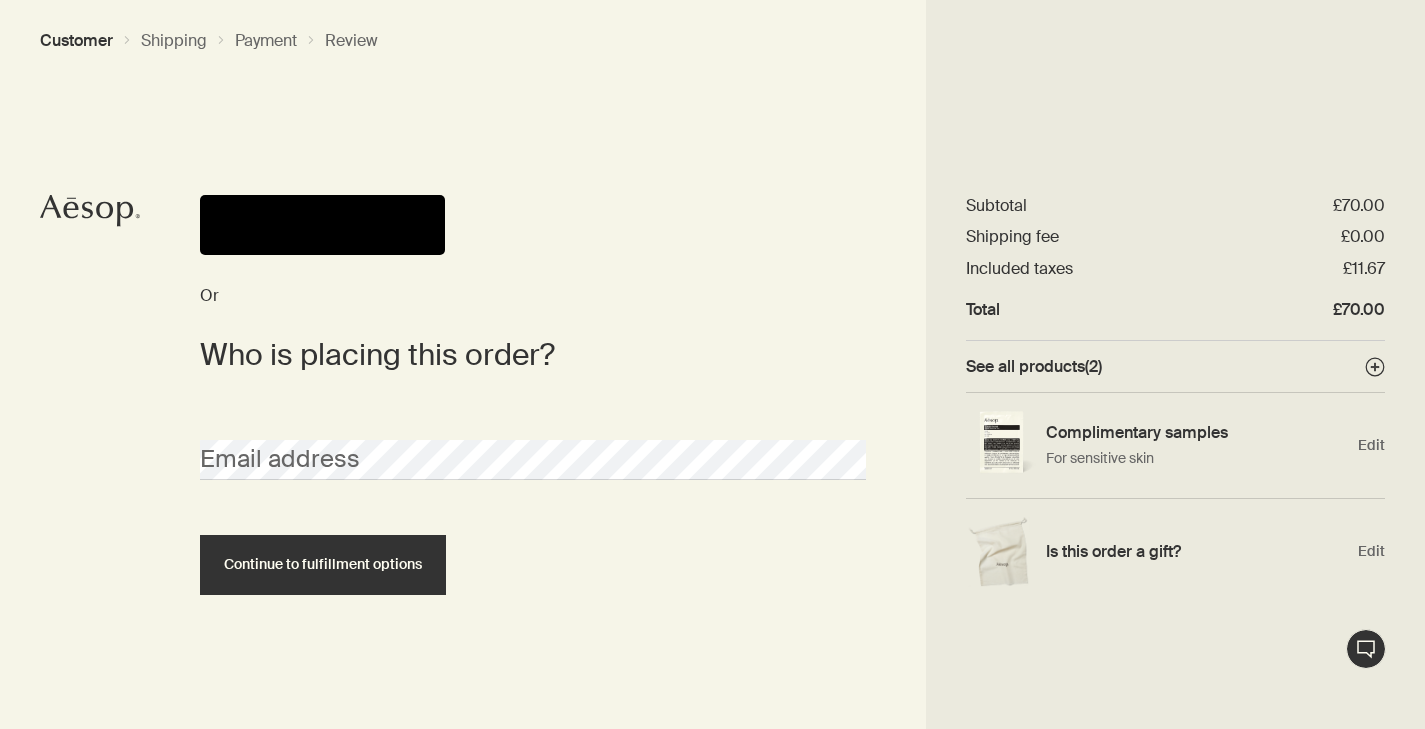scroll, scrollTop: 0, scrollLeft: 0, axis: both 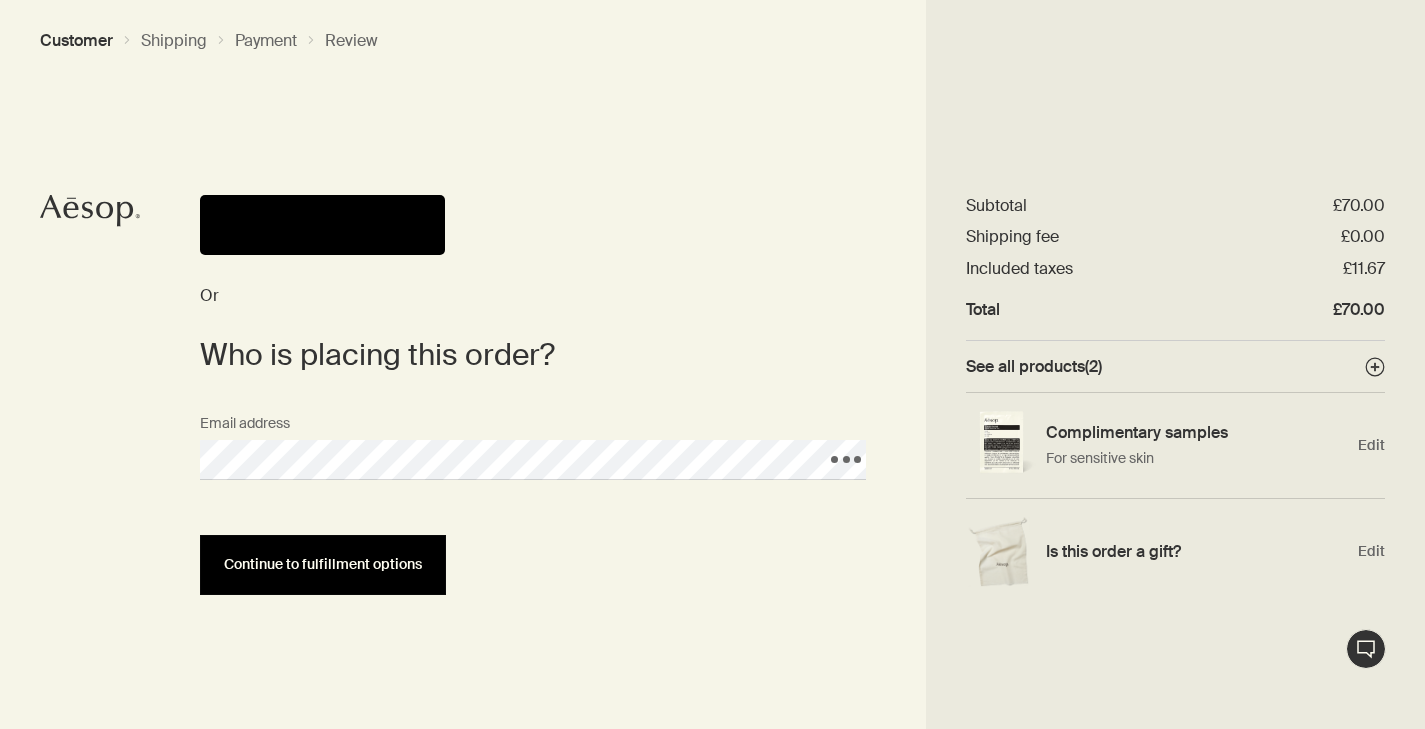 click on "Continue to fulfillment options" at bounding box center [323, 564] 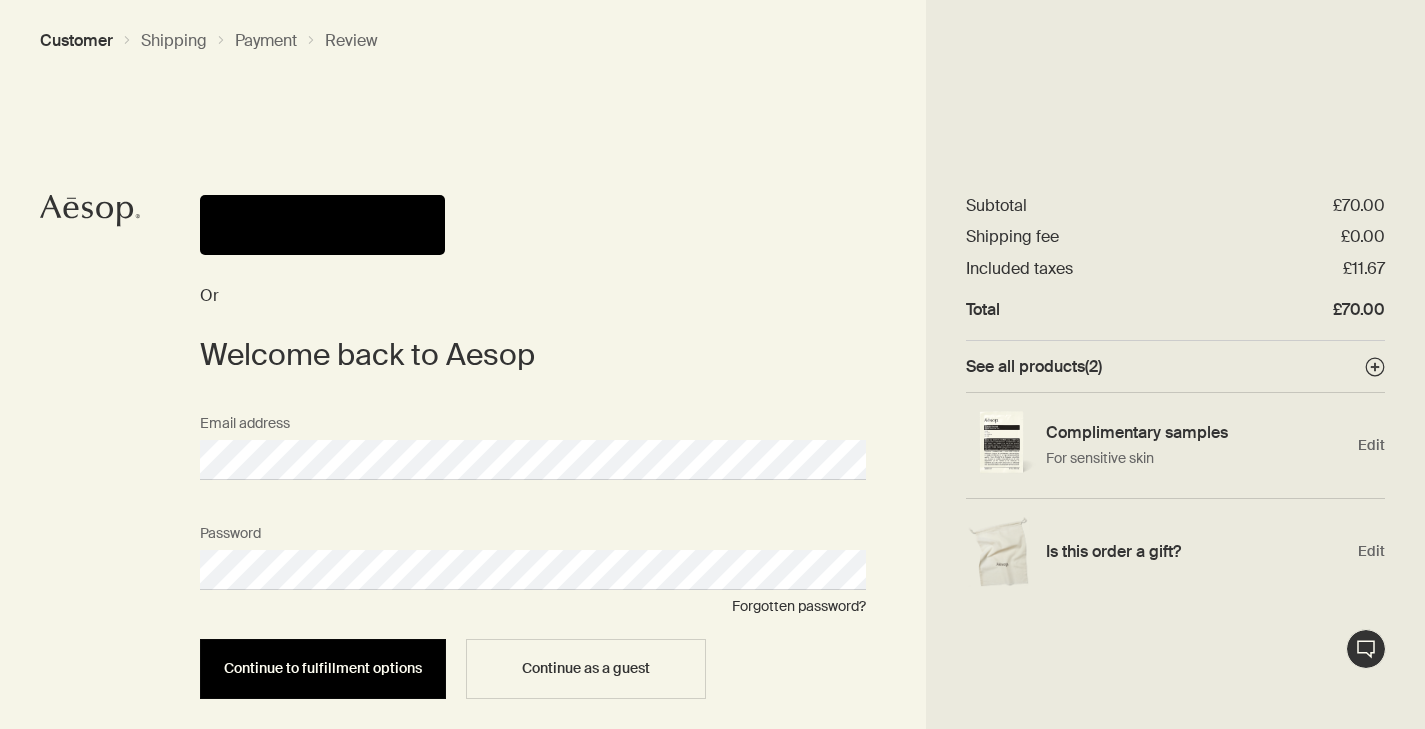click on "Continue to fulfillment options" at bounding box center [323, 669] 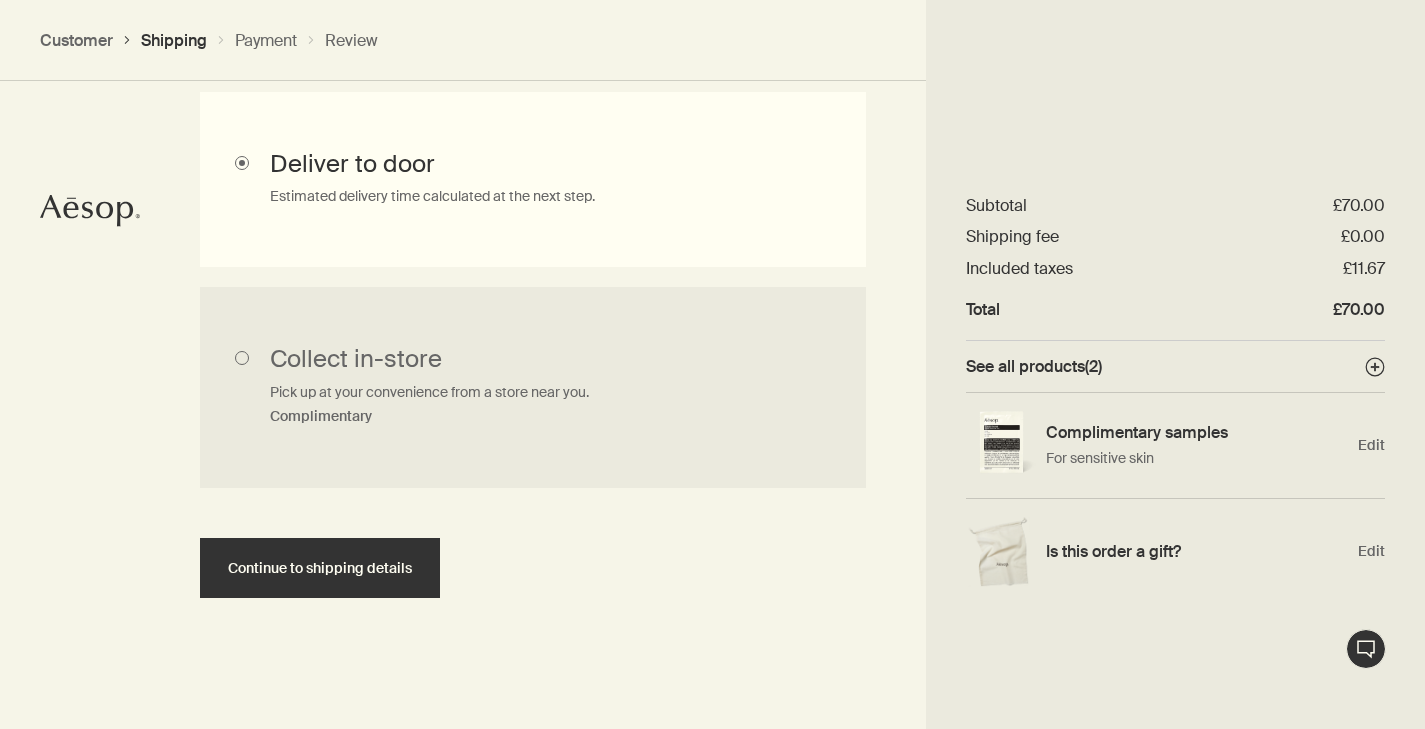 scroll, scrollTop: 620, scrollLeft: 0, axis: vertical 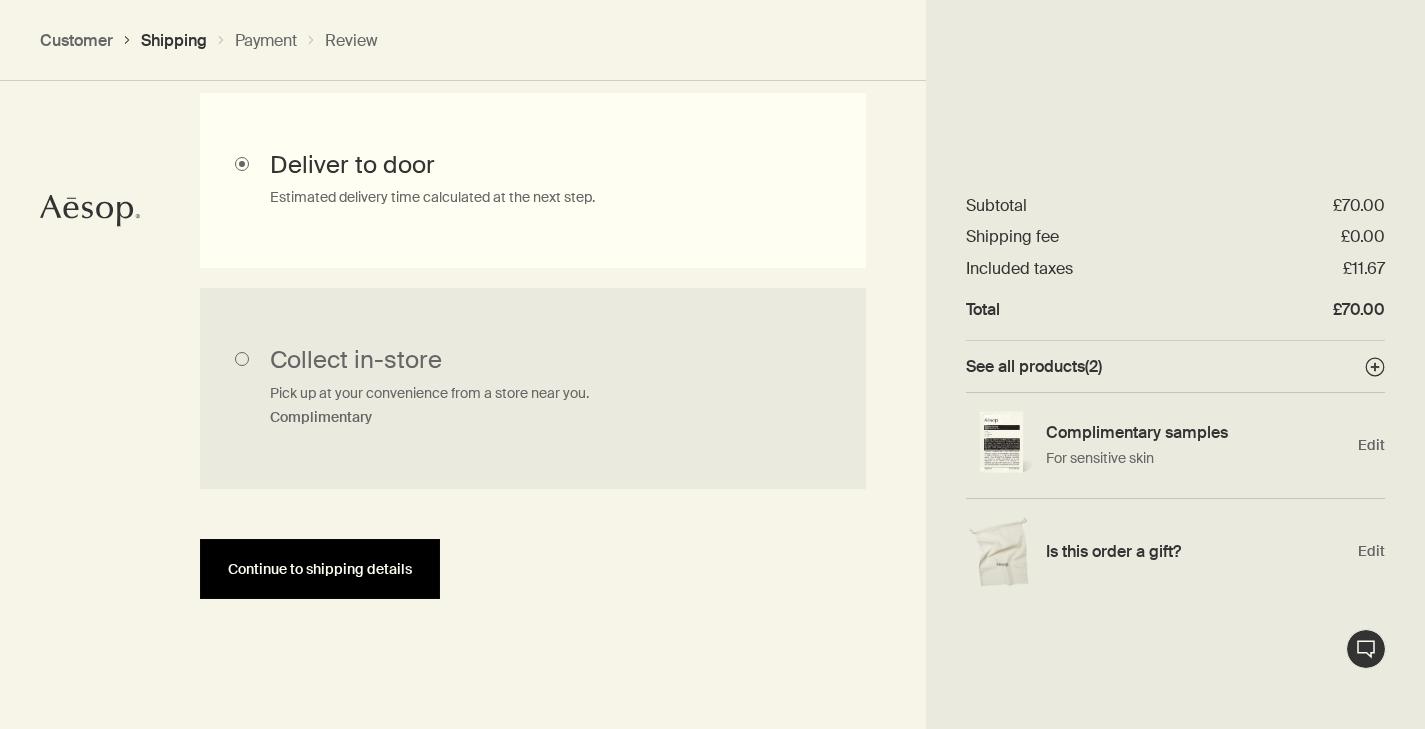 click on "Continue to shipping details" at bounding box center (320, 569) 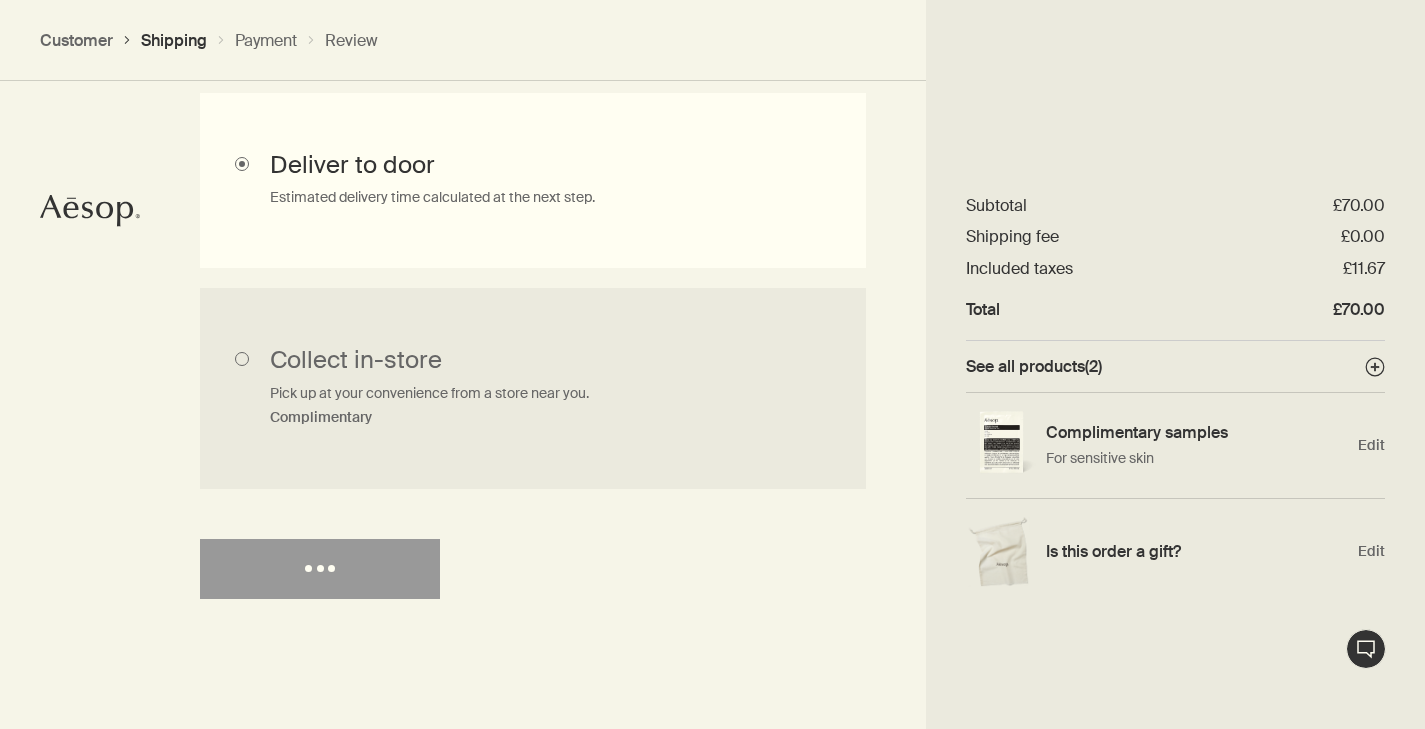 select on "GB" 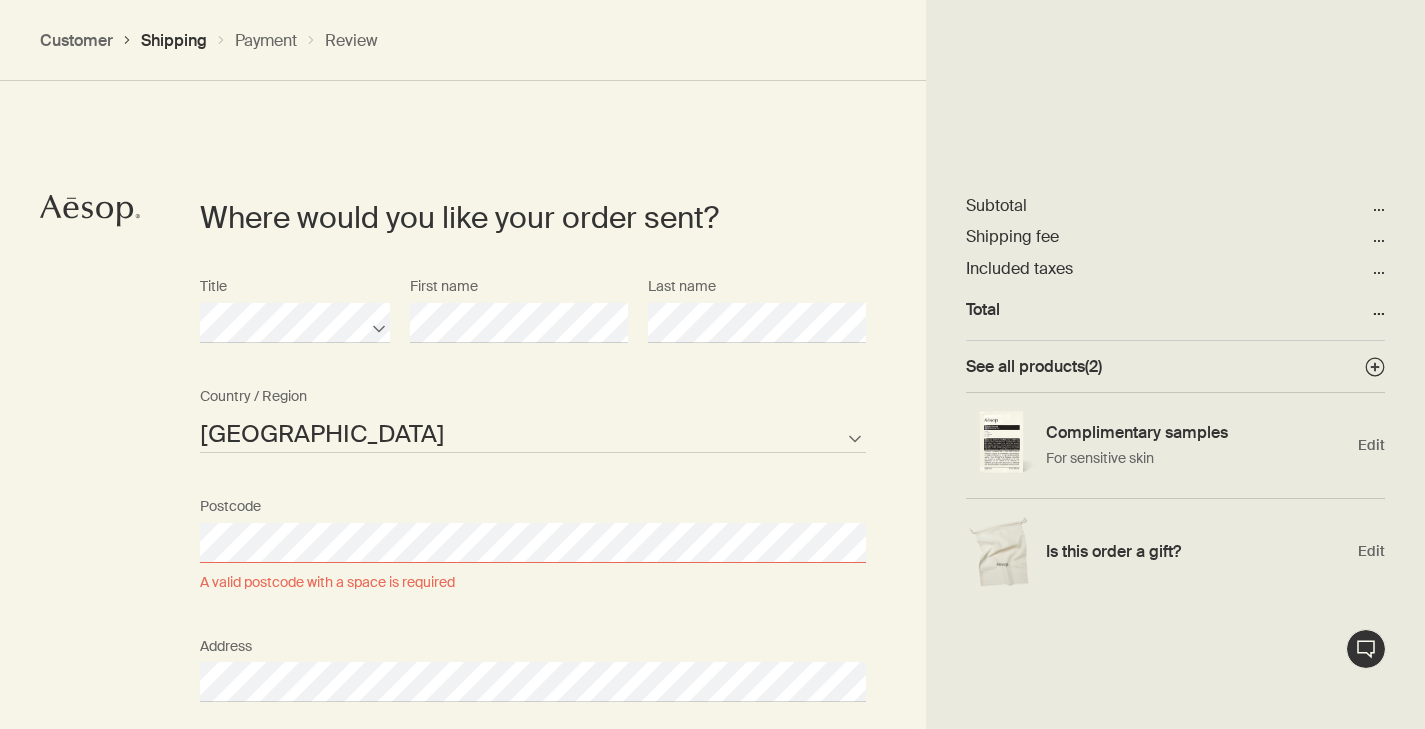 scroll, scrollTop: 863, scrollLeft: 0, axis: vertical 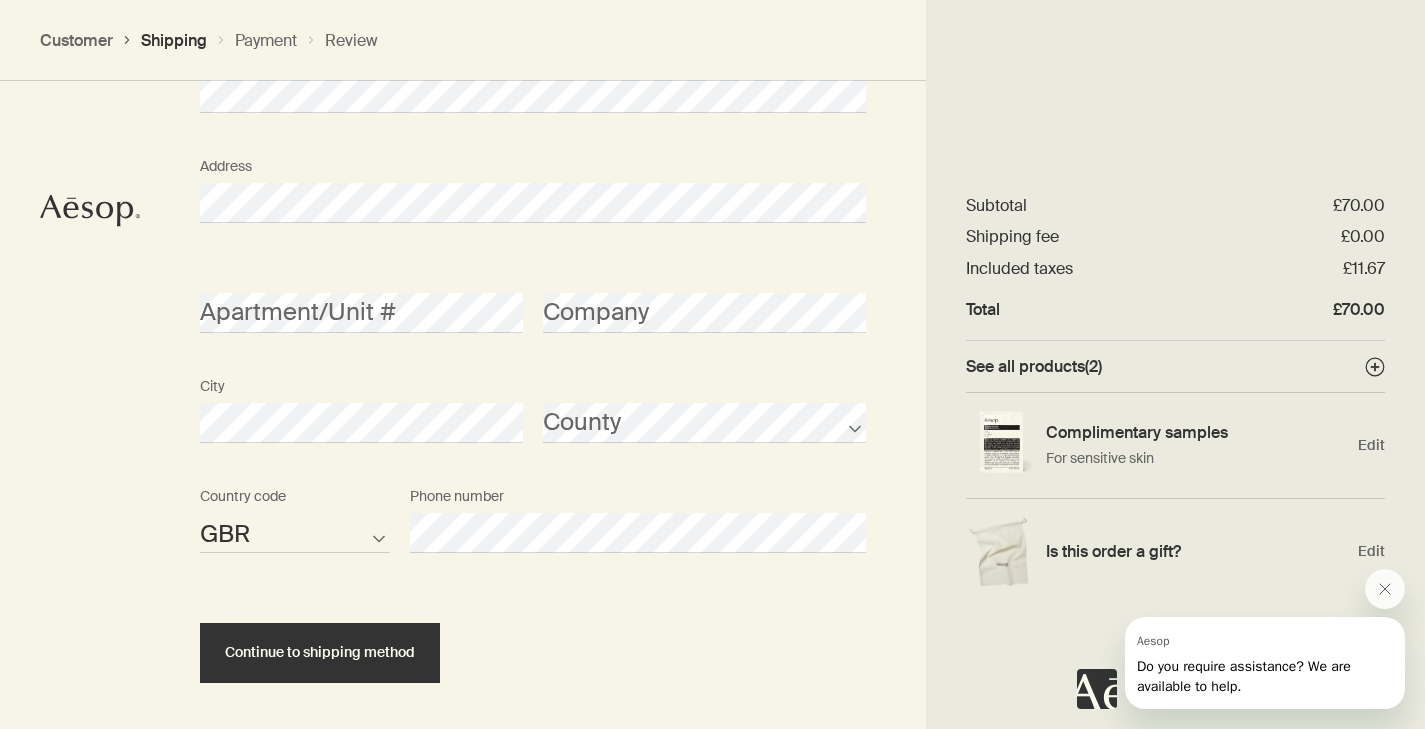 click on "Apartment/Unit #" at bounding box center [361, 295] 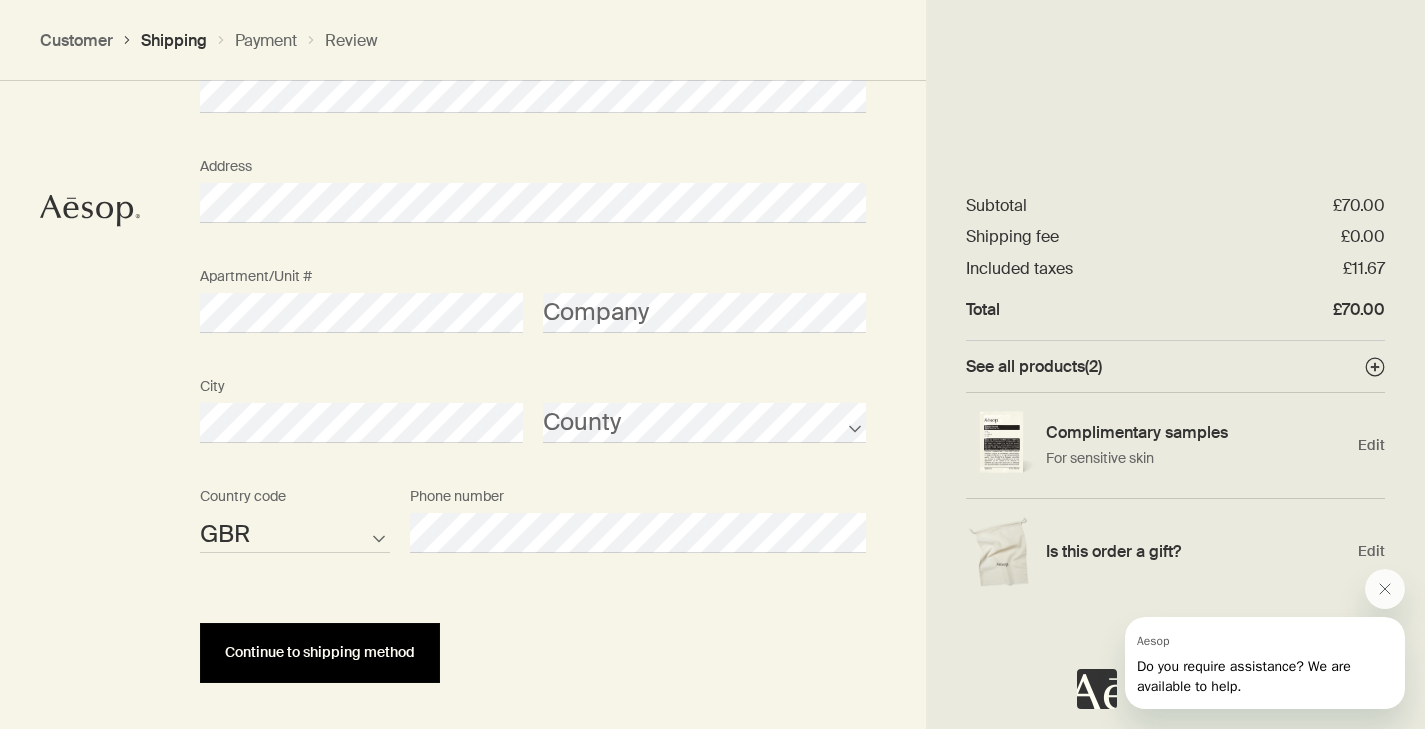click on "Continue to shipping method" at bounding box center (320, 652) 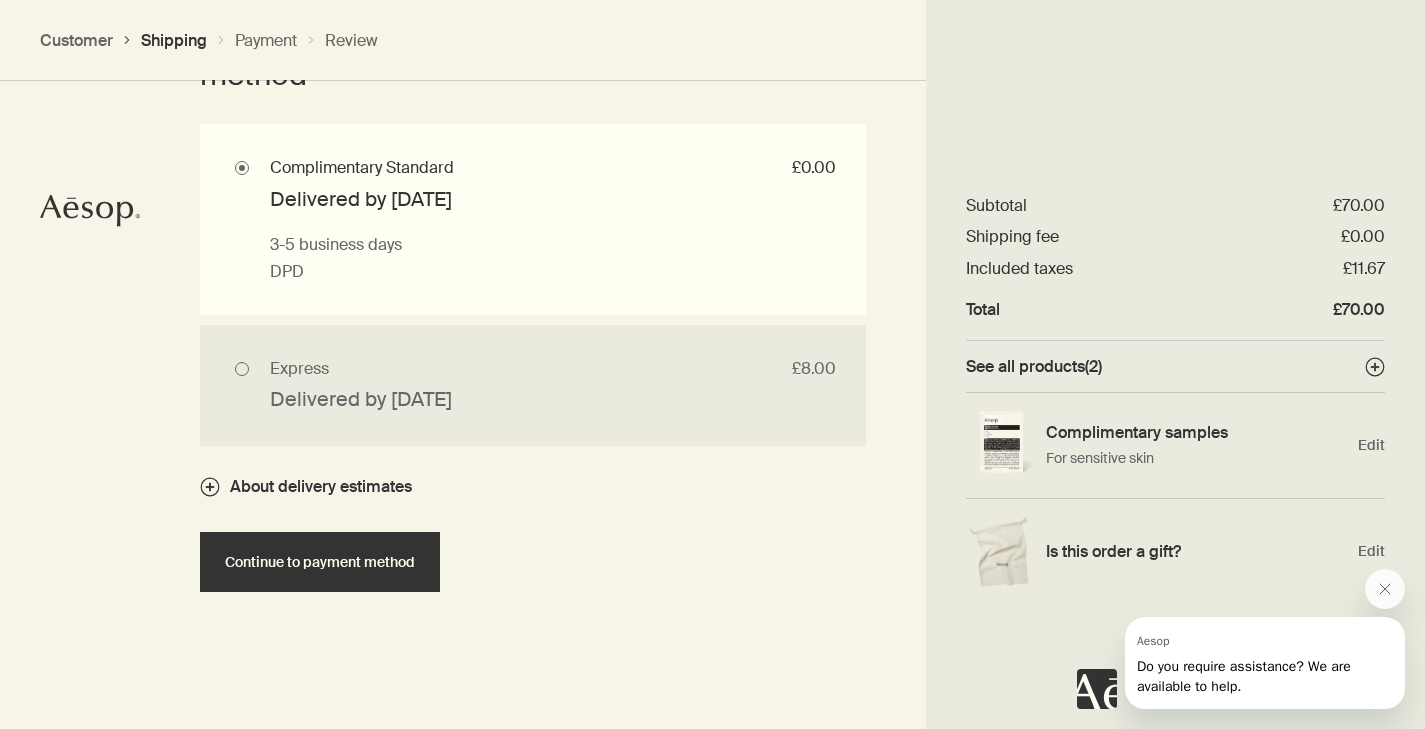 scroll, scrollTop: 1924, scrollLeft: 0, axis: vertical 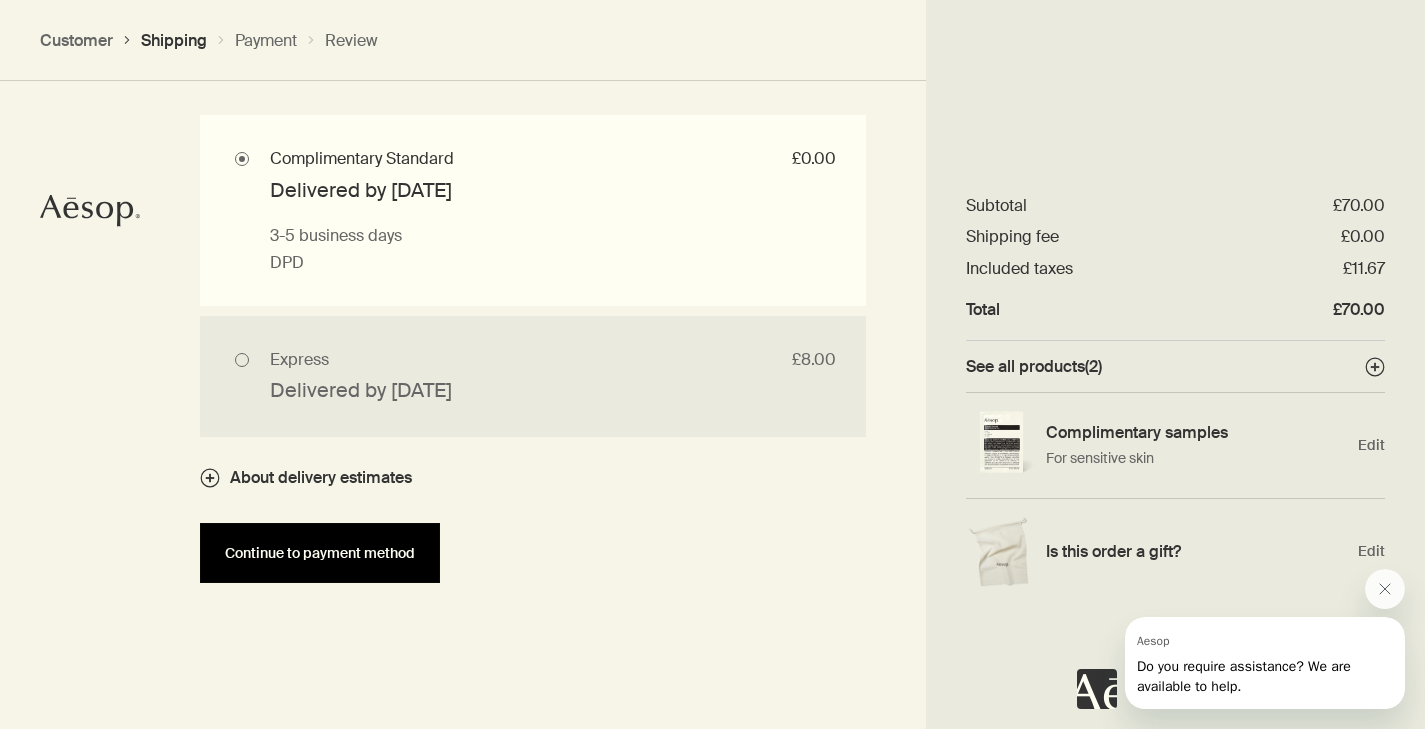 click on "Continue to payment method" at bounding box center [320, 553] 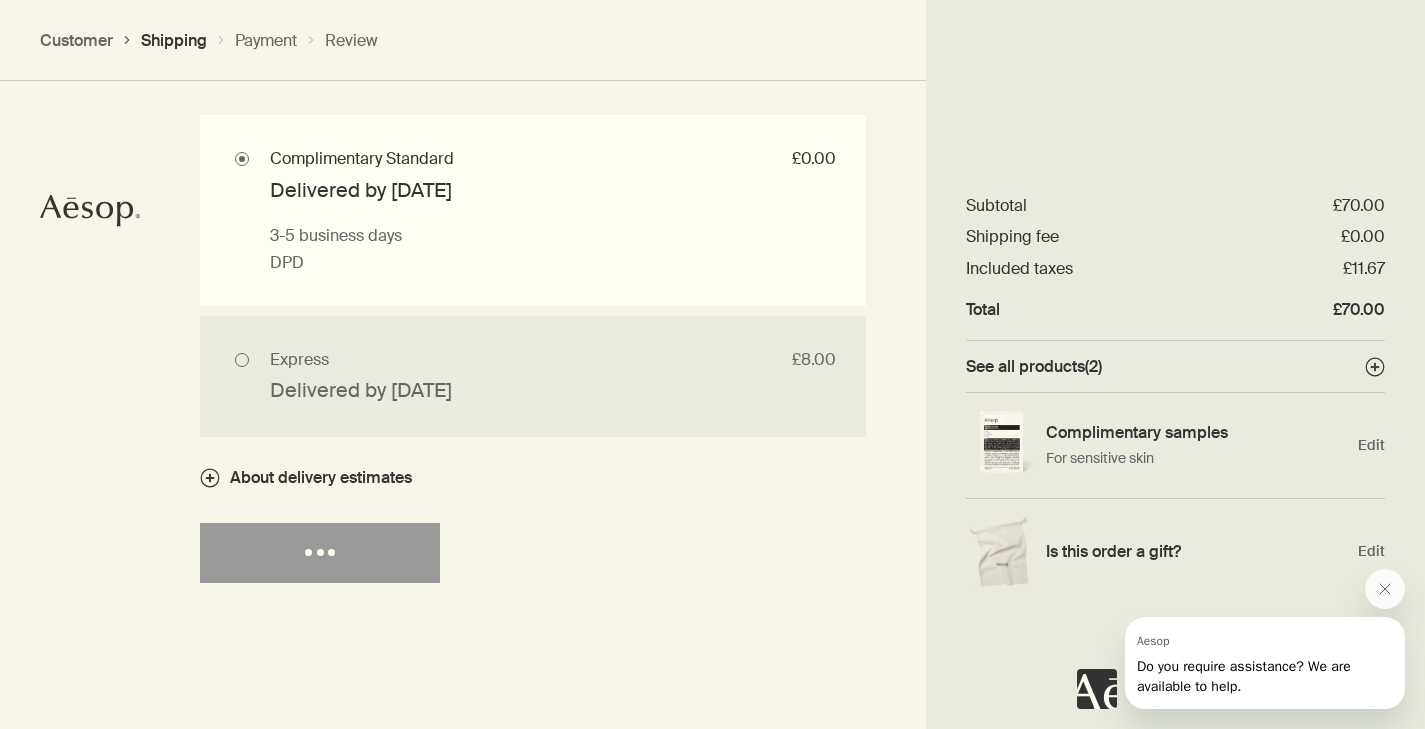 select on "US" 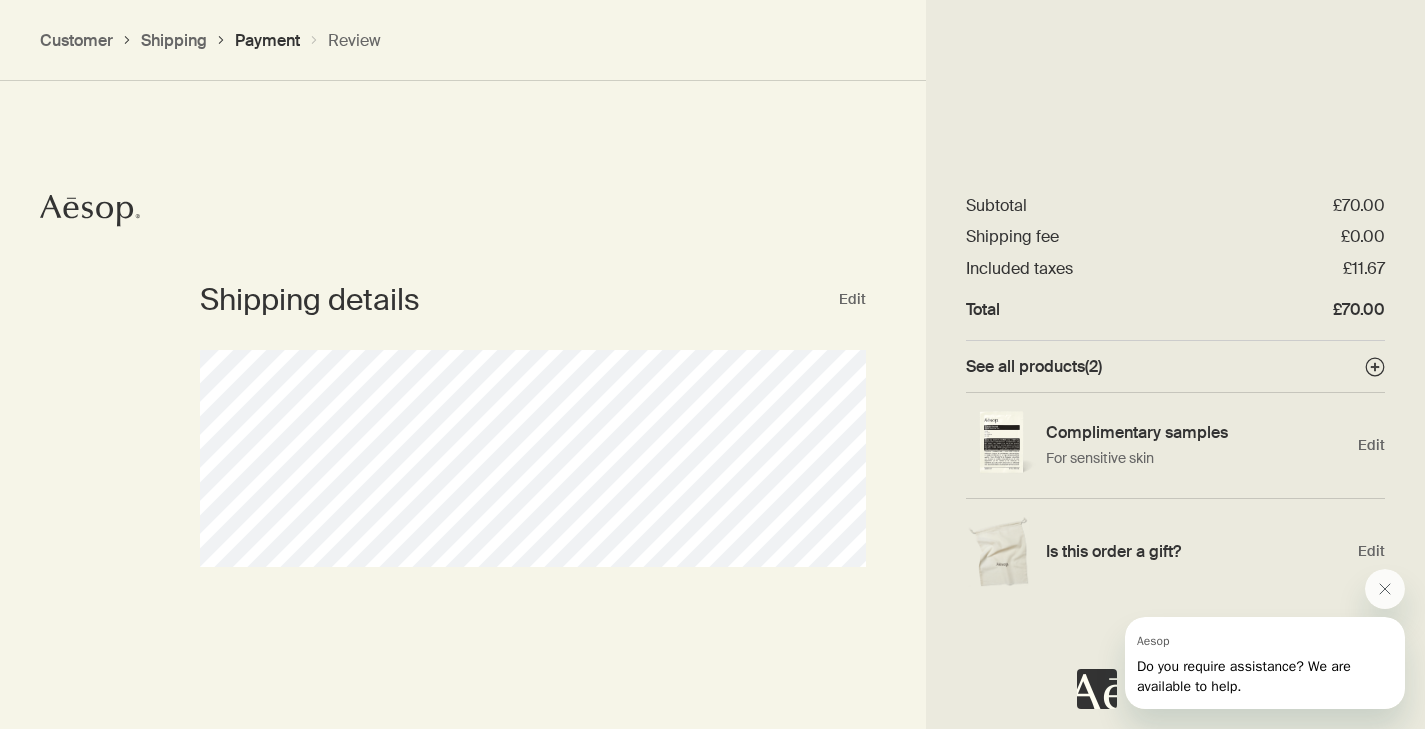scroll, scrollTop: 778, scrollLeft: 0, axis: vertical 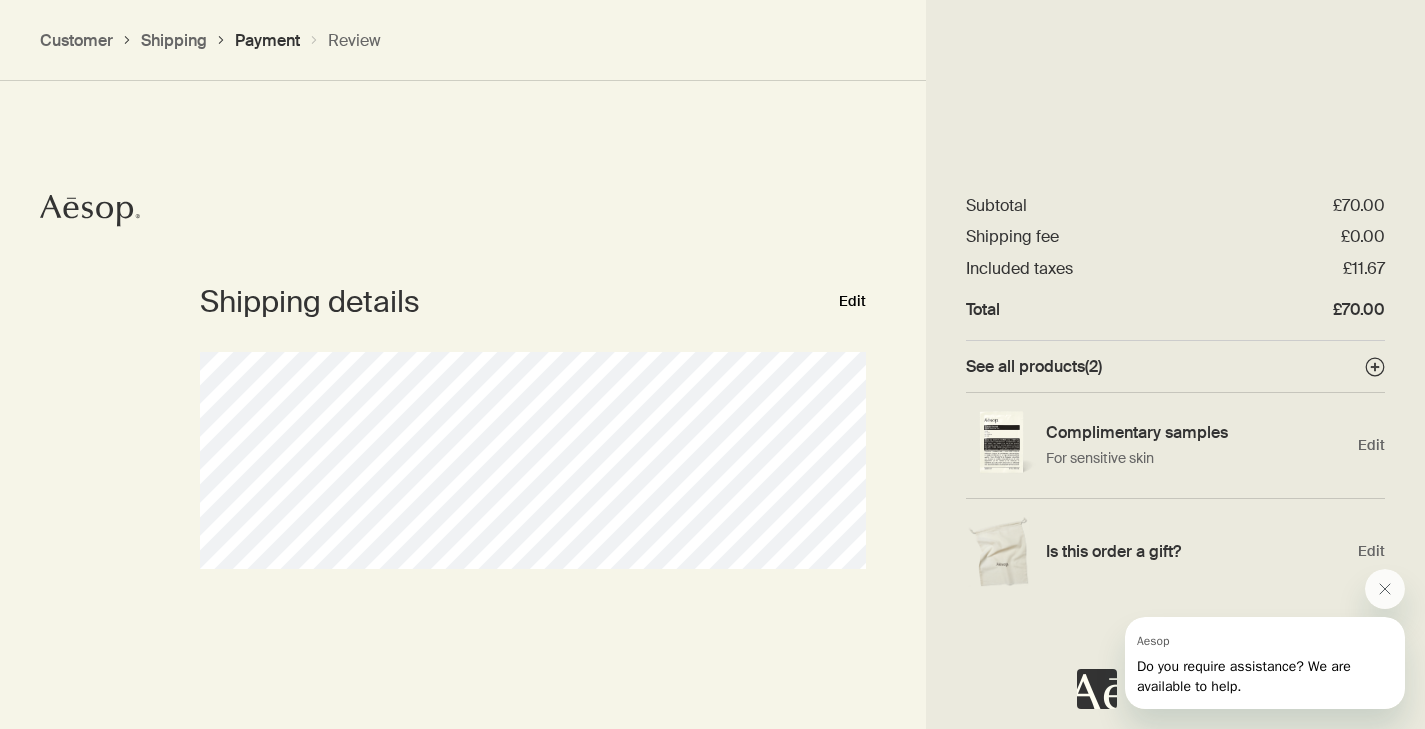 click on "Edit" at bounding box center [852, 302] 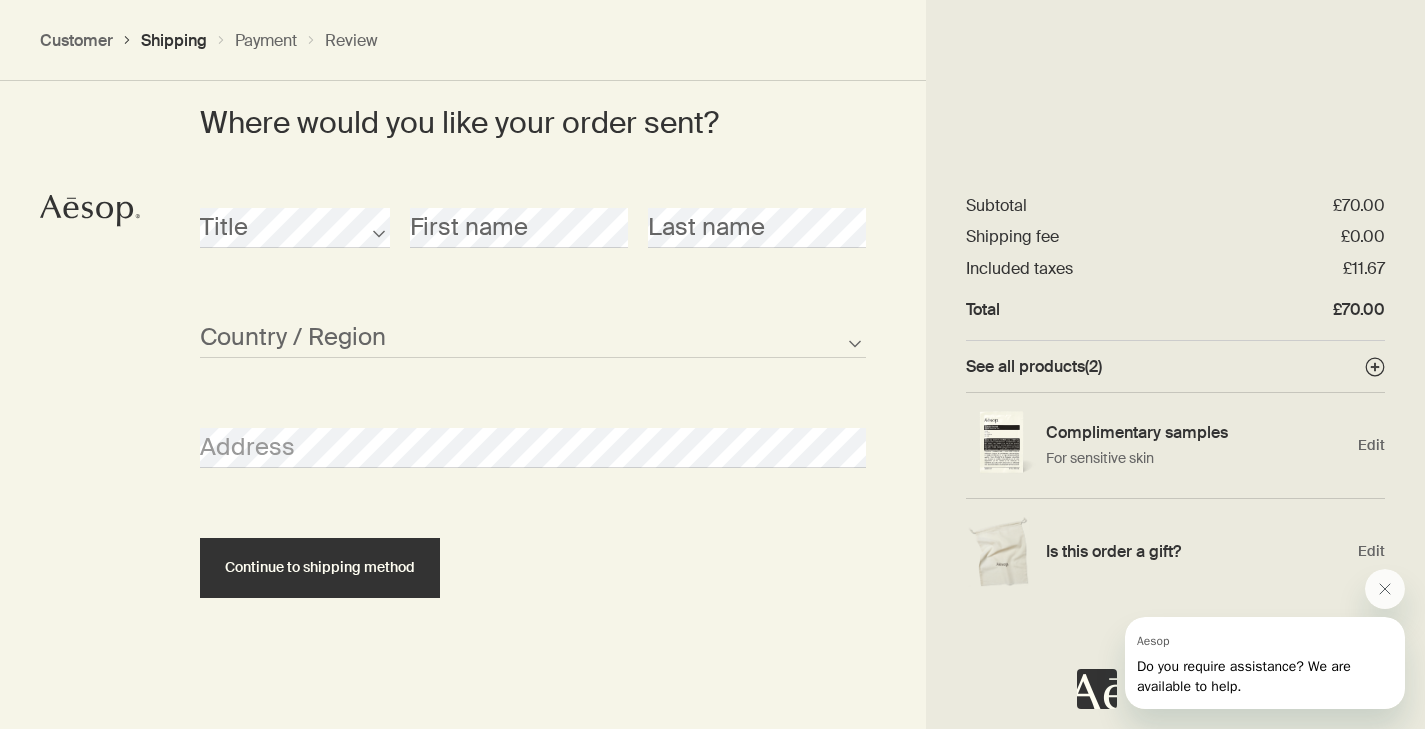 scroll, scrollTop: 956, scrollLeft: 0, axis: vertical 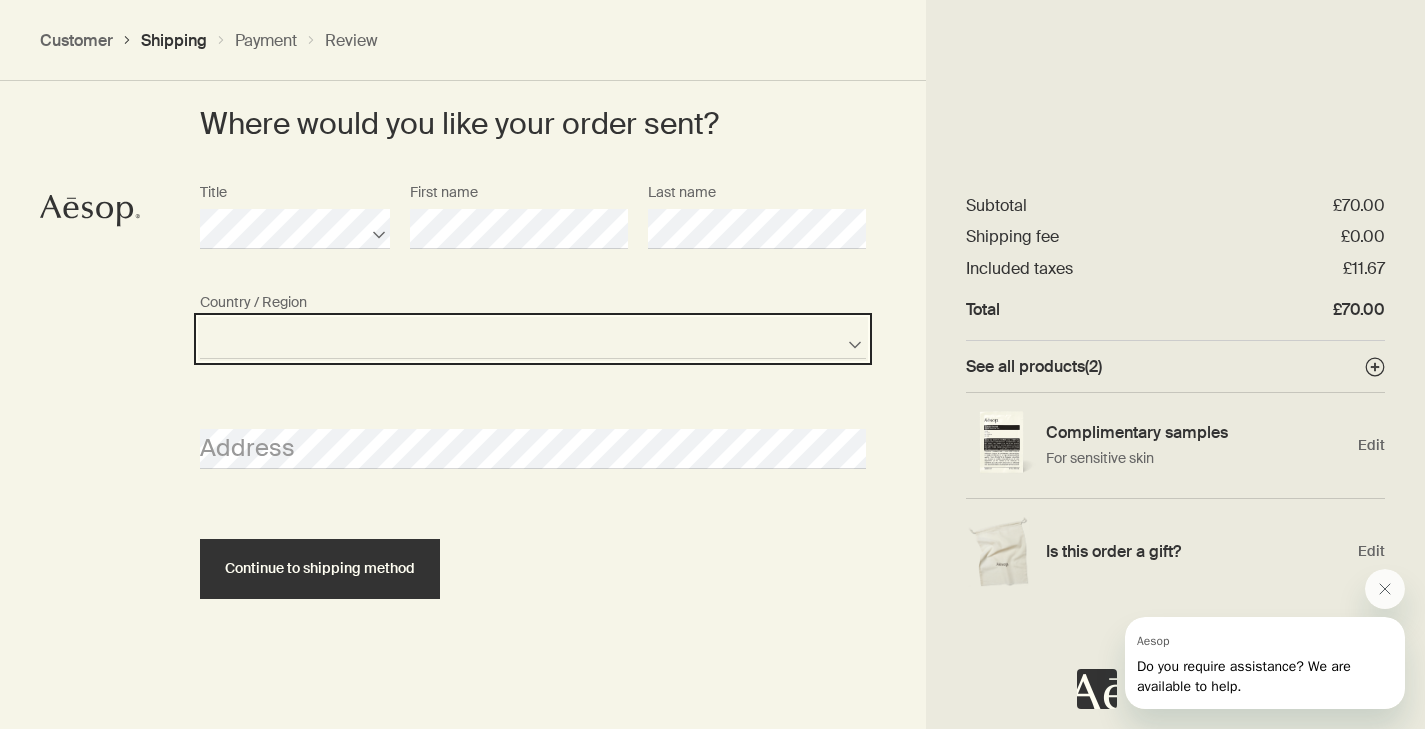 select on "GB" 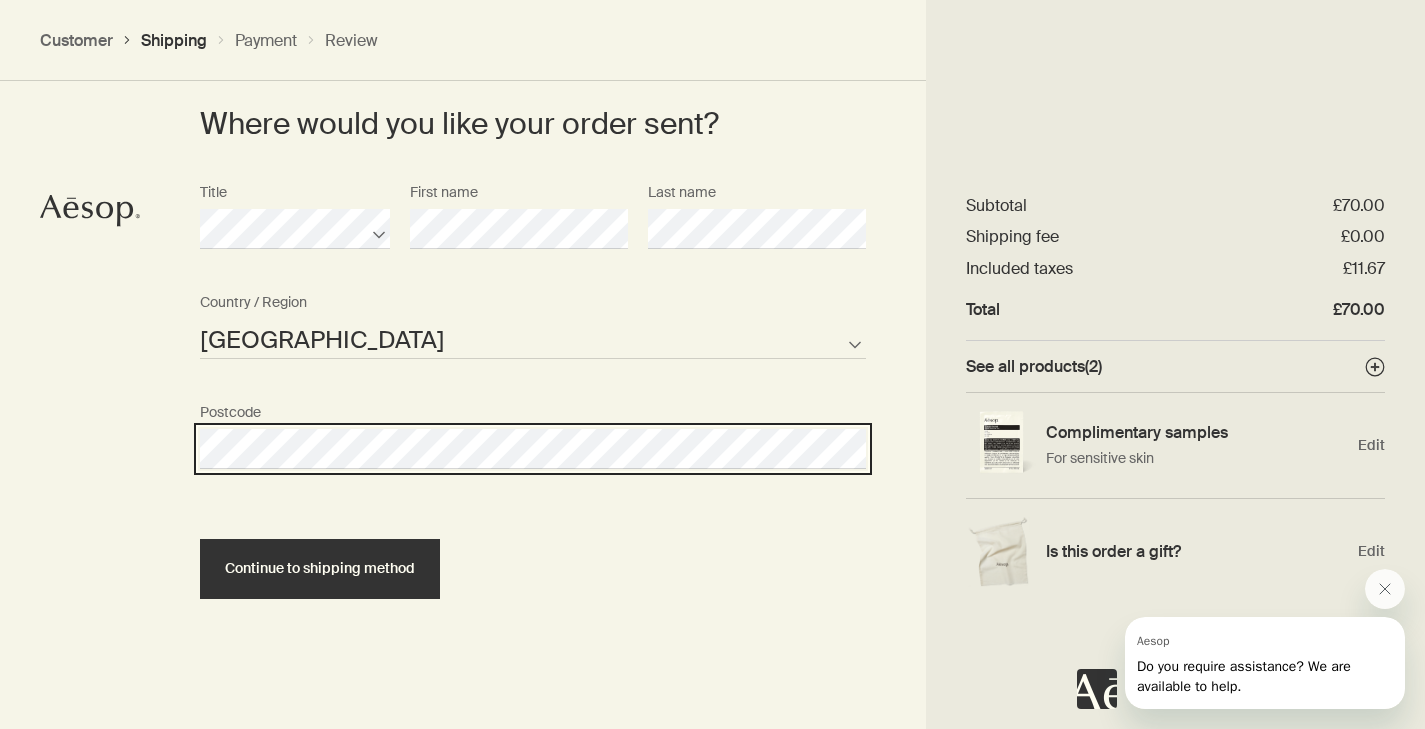 select on "GB" 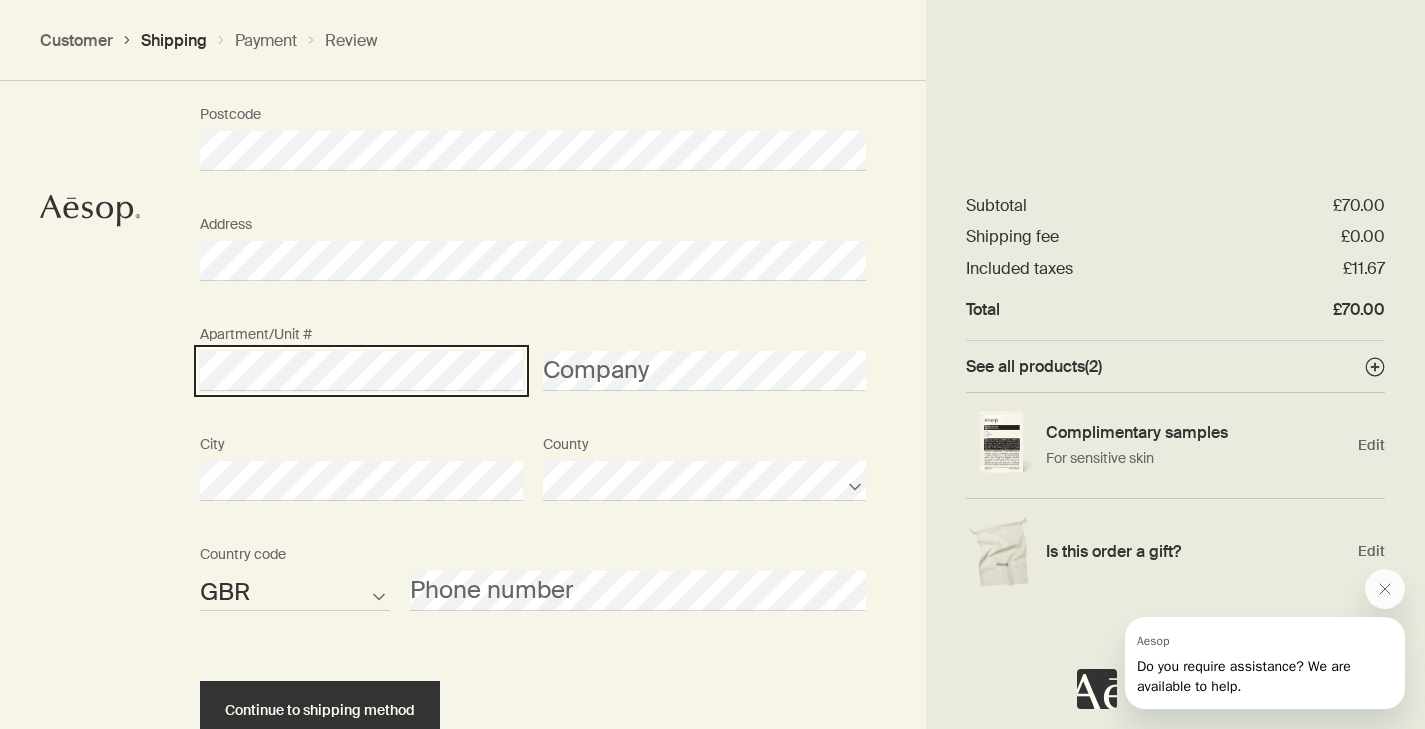 scroll, scrollTop: 1266, scrollLeft: 0, axis: vertical 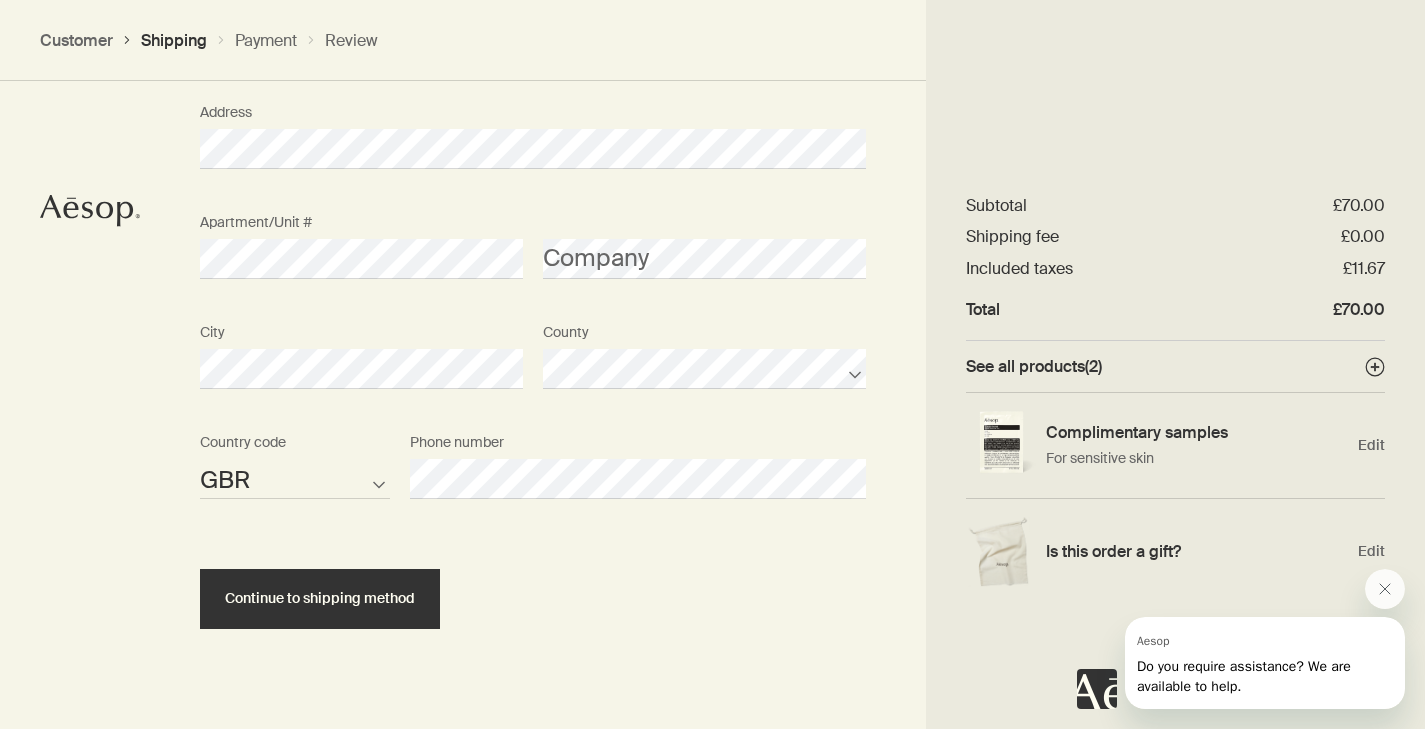 click on "Continue to shipping method" at bounding box center (533, 581) 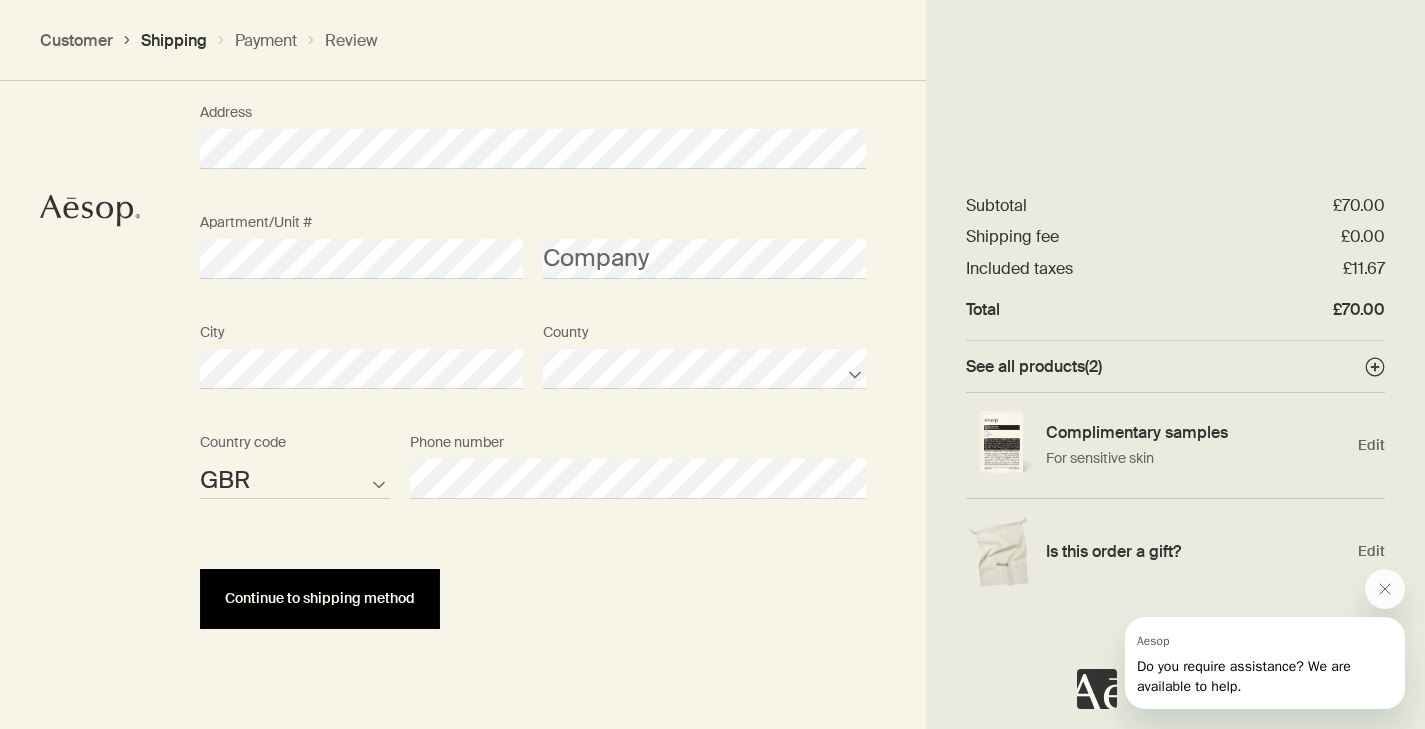 click on "Continue to shipping method" at bounding box center [320, 599] 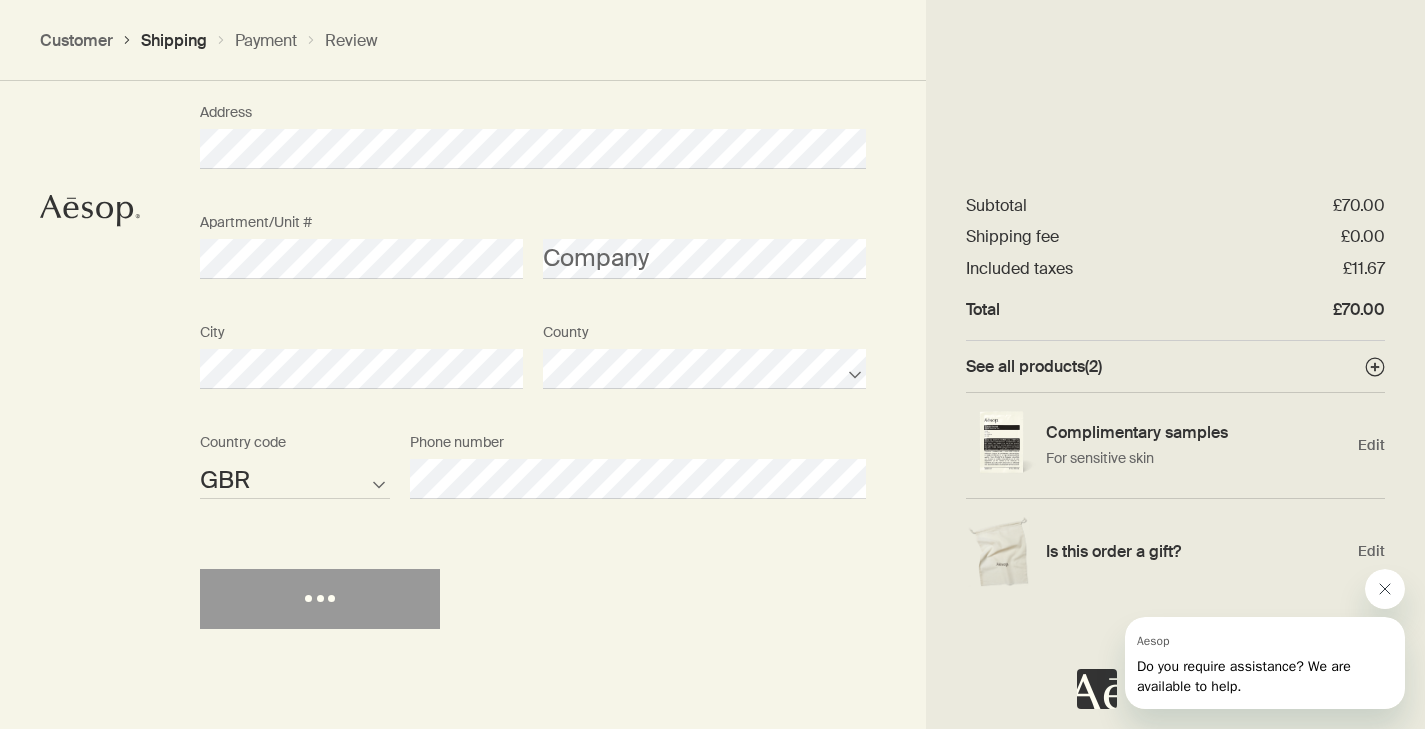 click 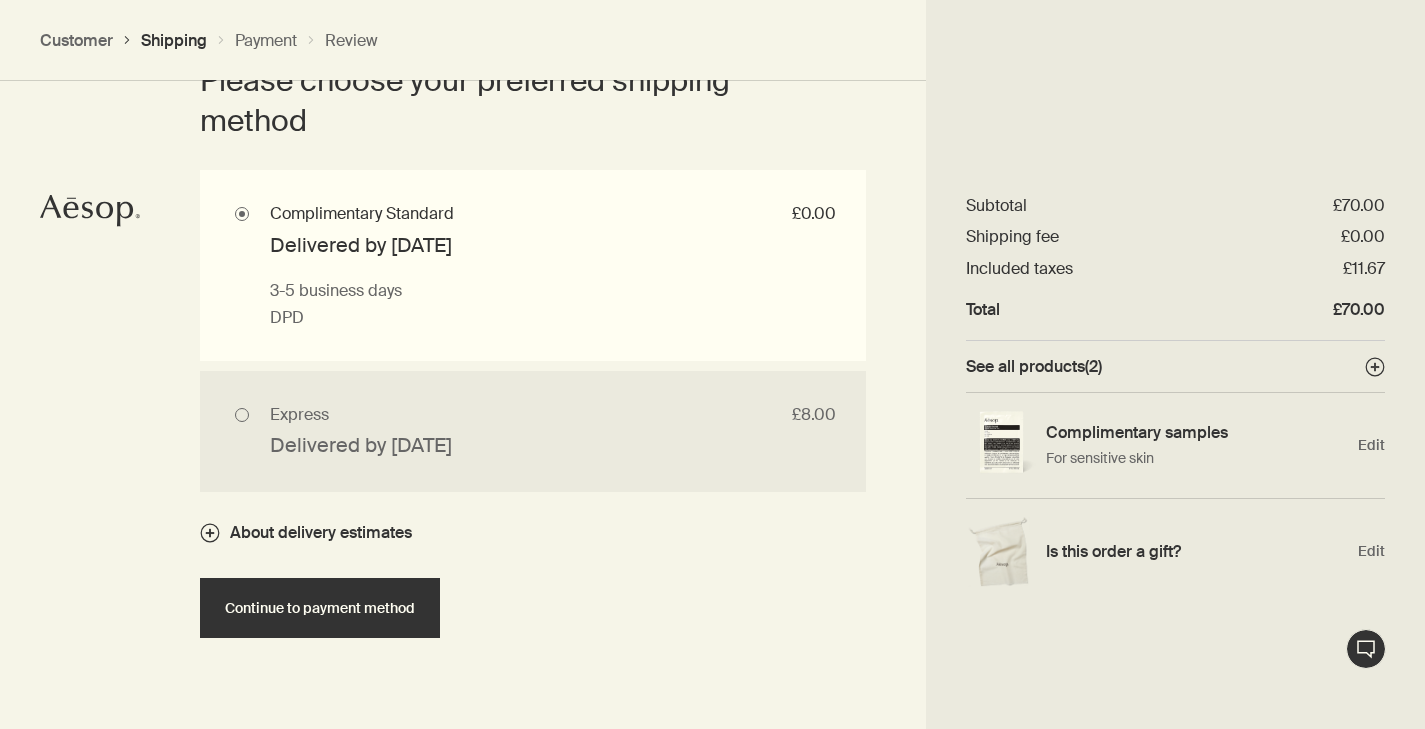 scroll, scrollTop: 1911, scrollLeft: 0, axis: vertical 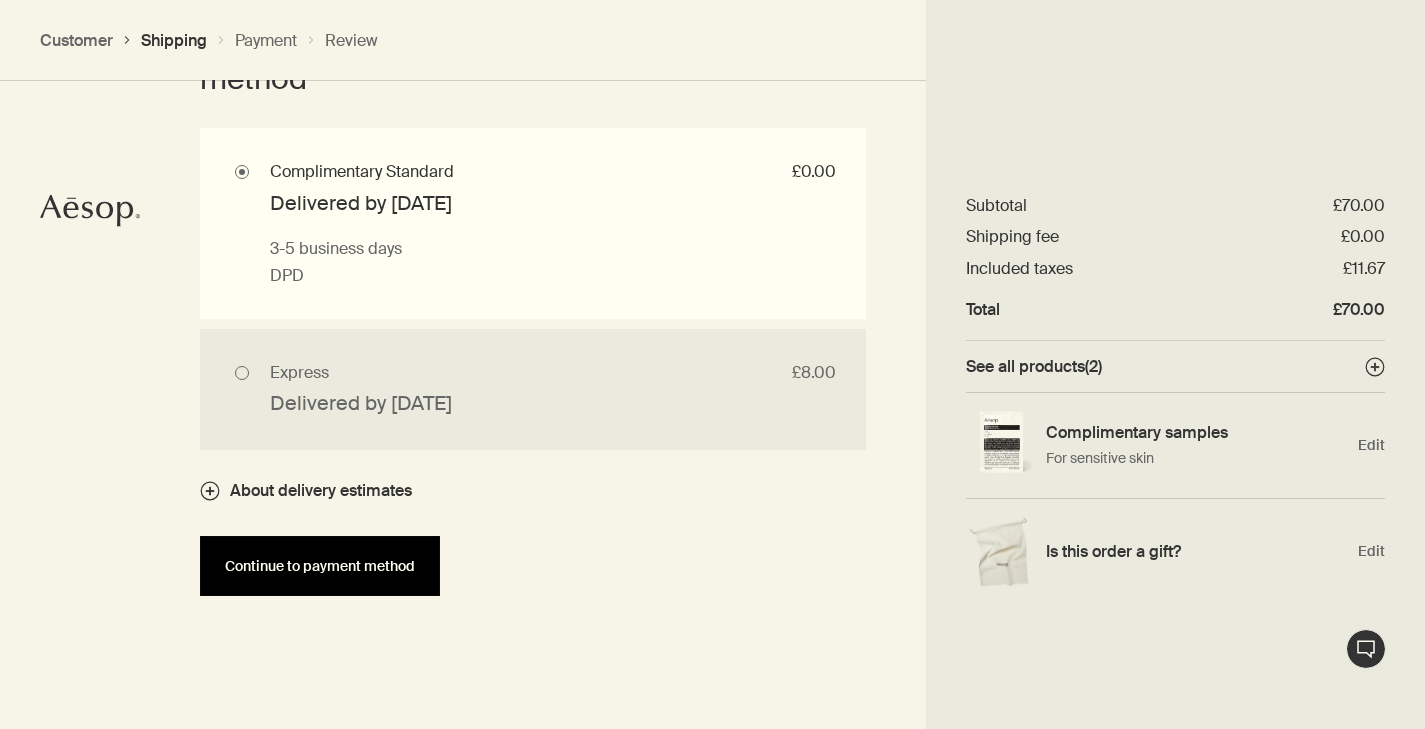 click on "Continue to payment method" at bounding box center (320, 566) 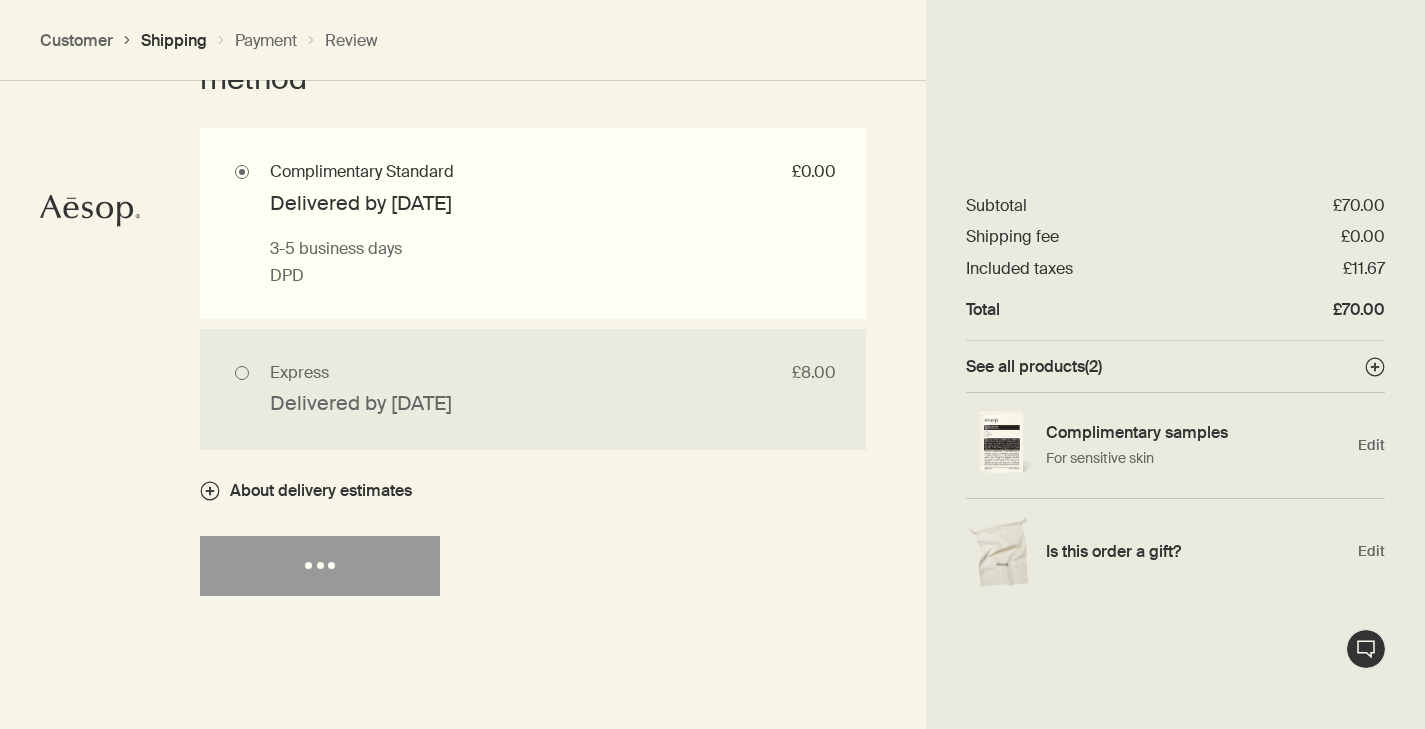select on "US" 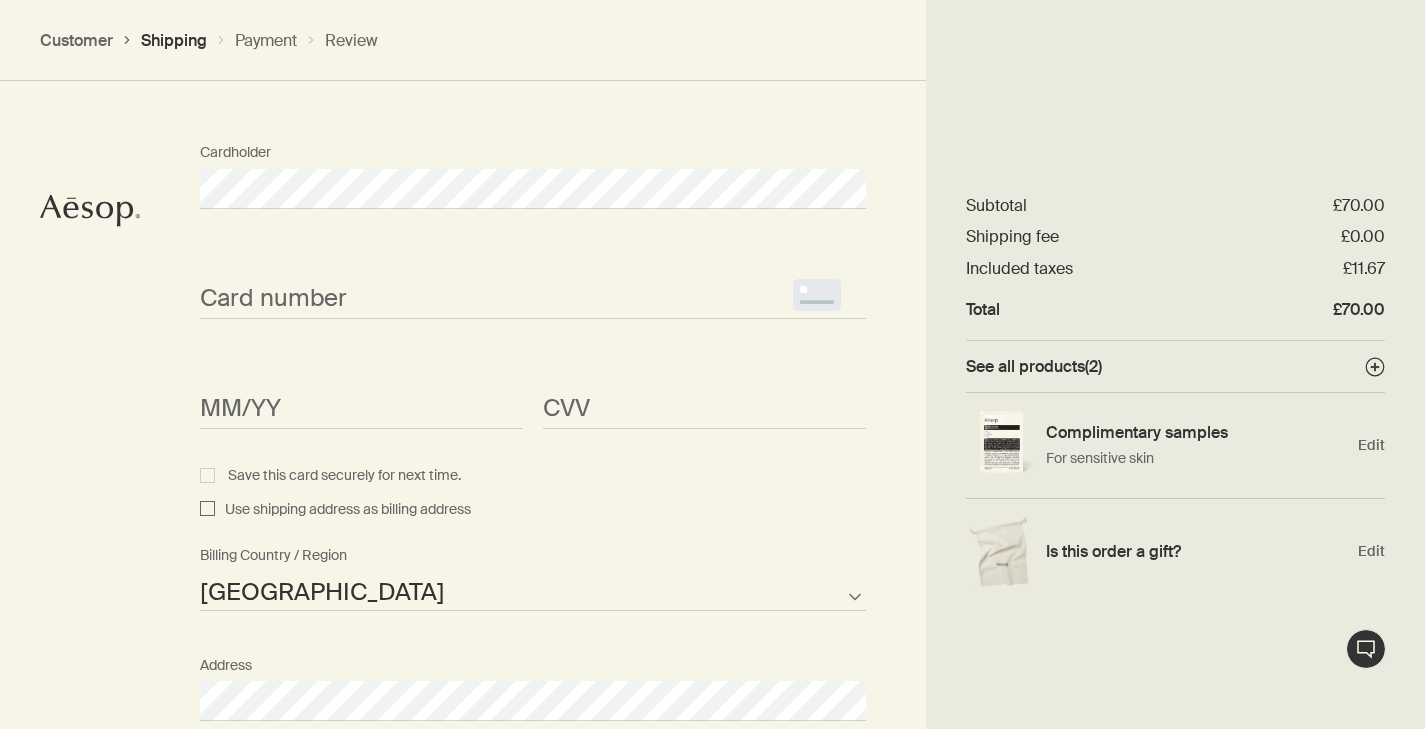 scroll, scrollTop: 863, scrollLeft: 0, axis: vertical 